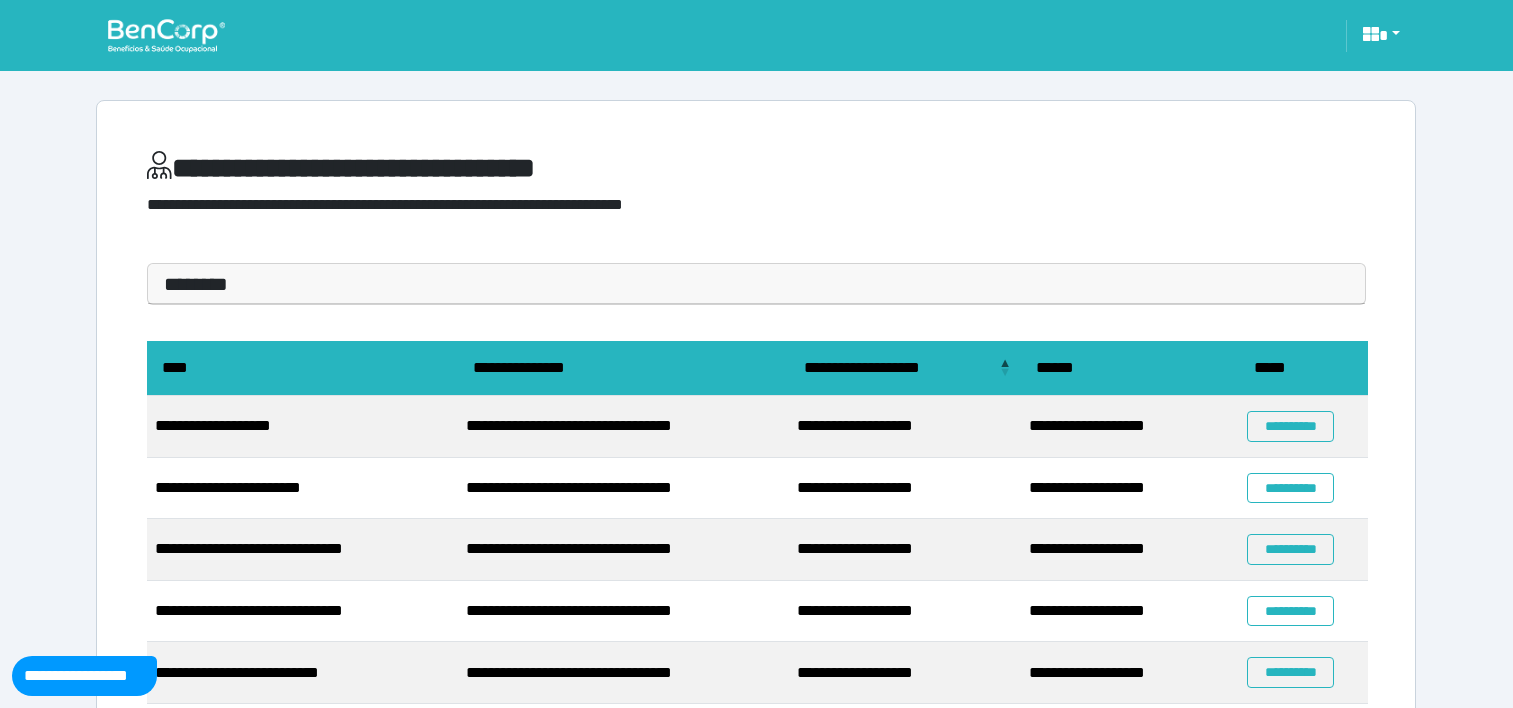 scroll, scrollTop: 0, scrollLeft: 0, axis: both 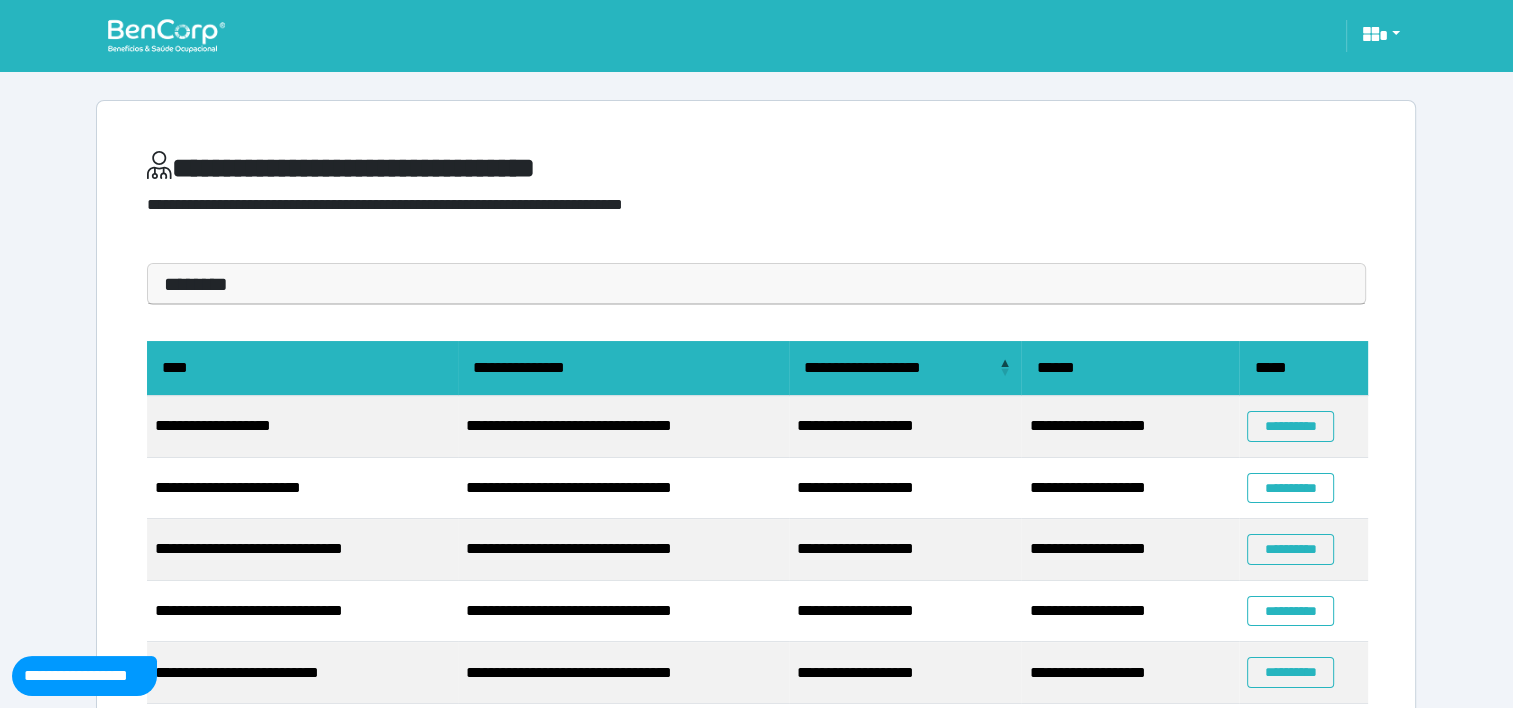 click on "**********" at bounding box center [756, 35] 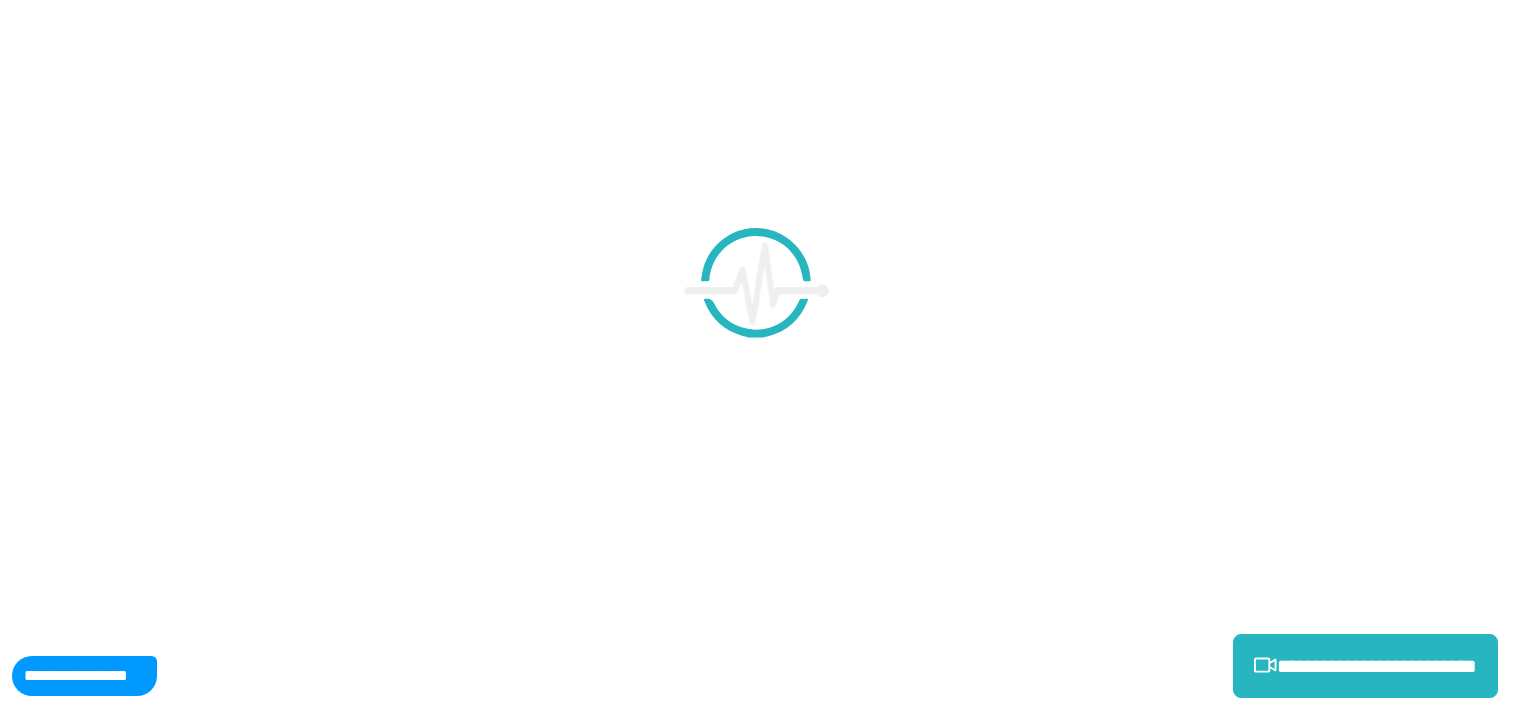 scroll, scrollTop: 0, scrollLeft: 0, axis: both 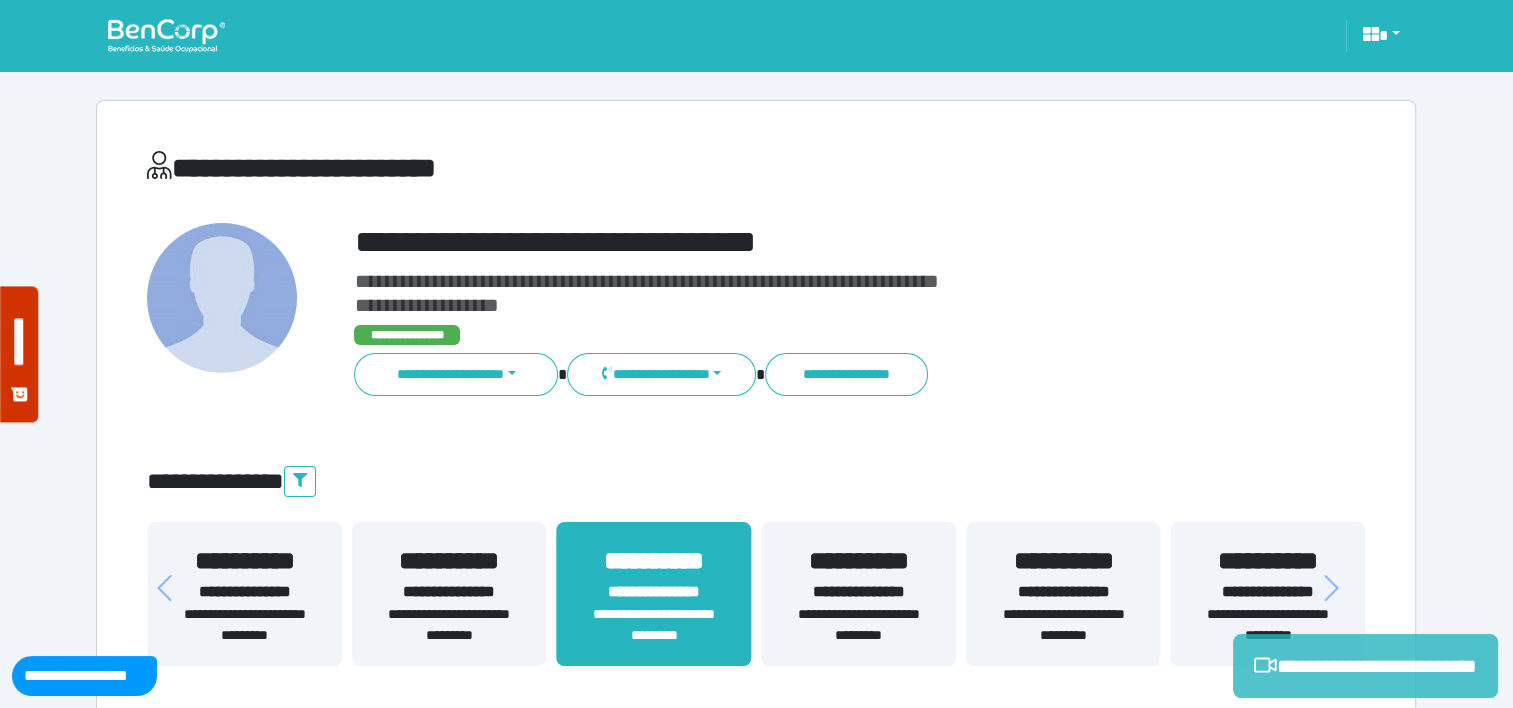 click on "**********" at bounding box center (1365, 666) 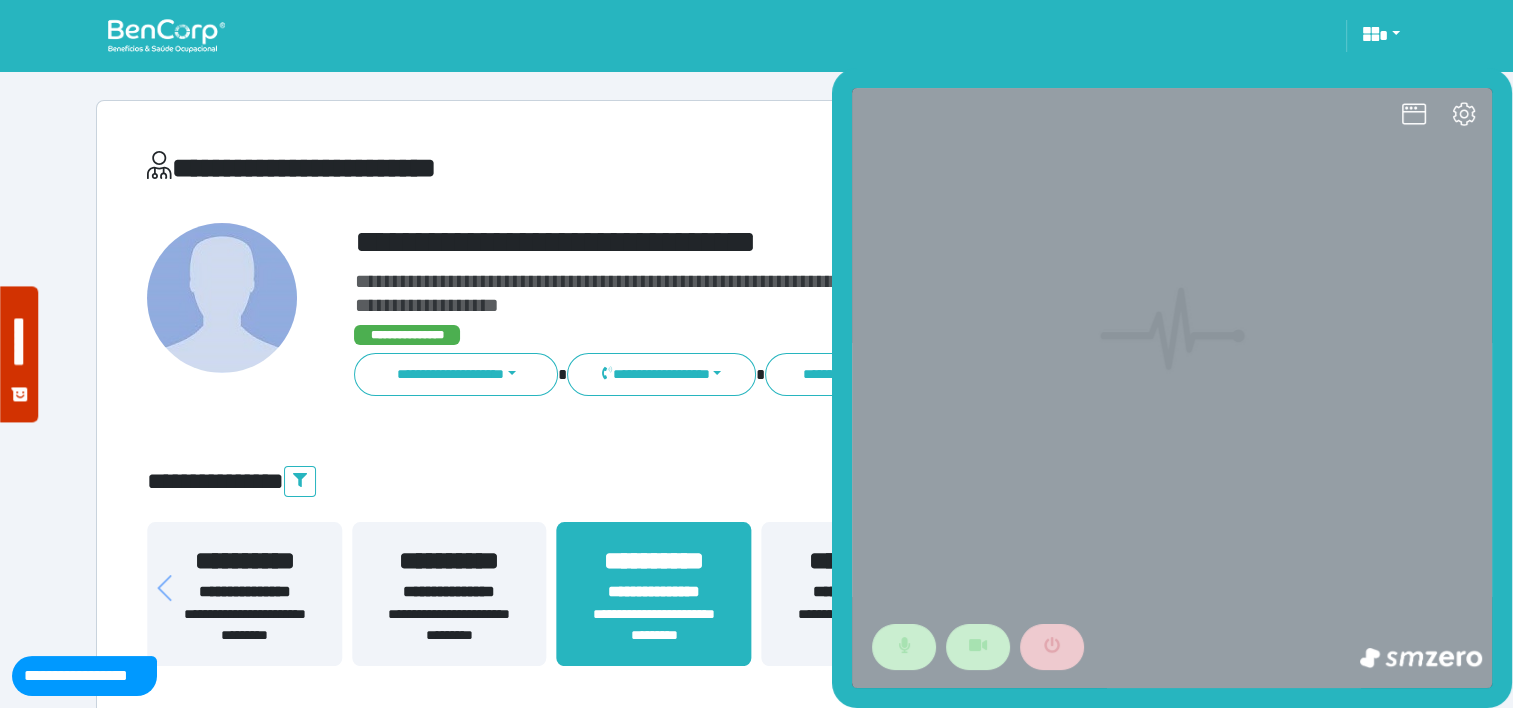 scroll, scrollTop: 0, scrollLeft: 0, axis: both 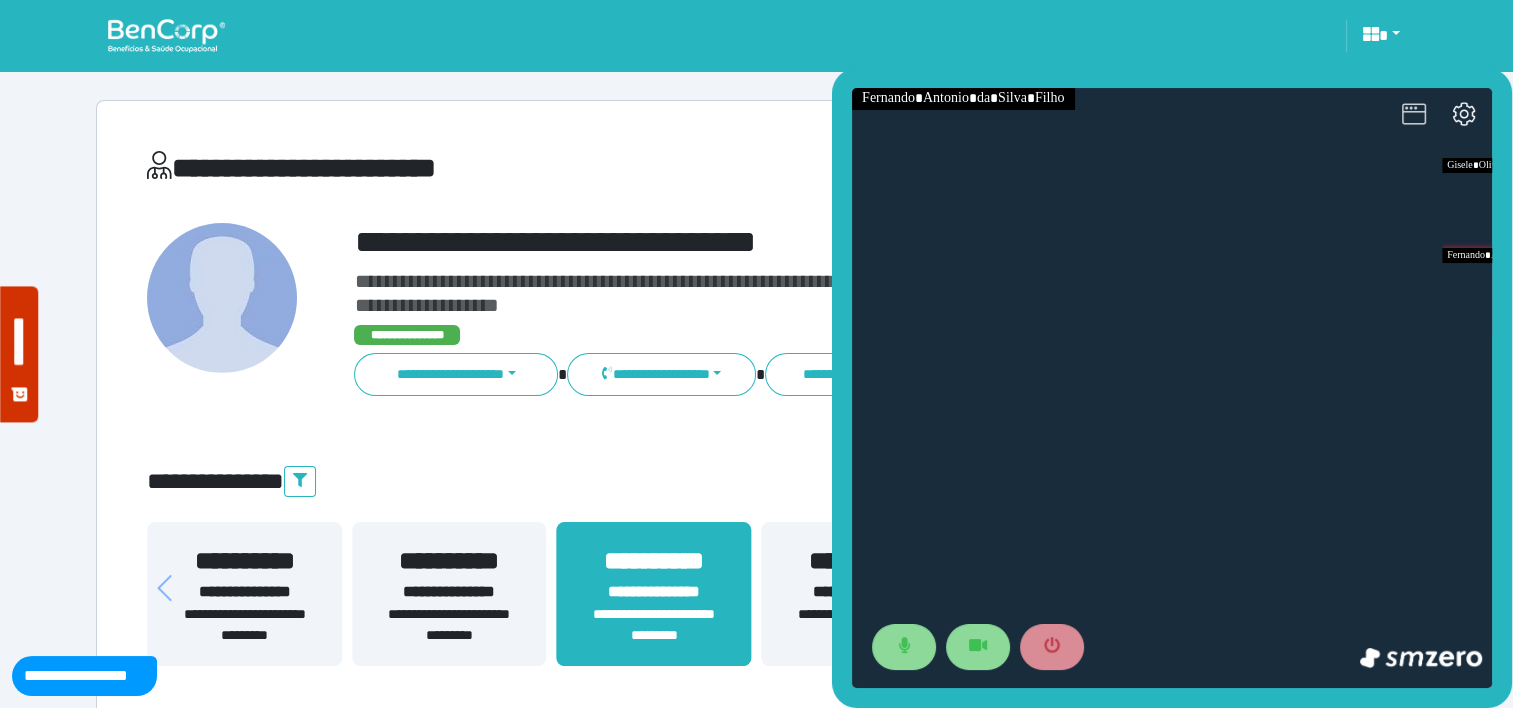 click 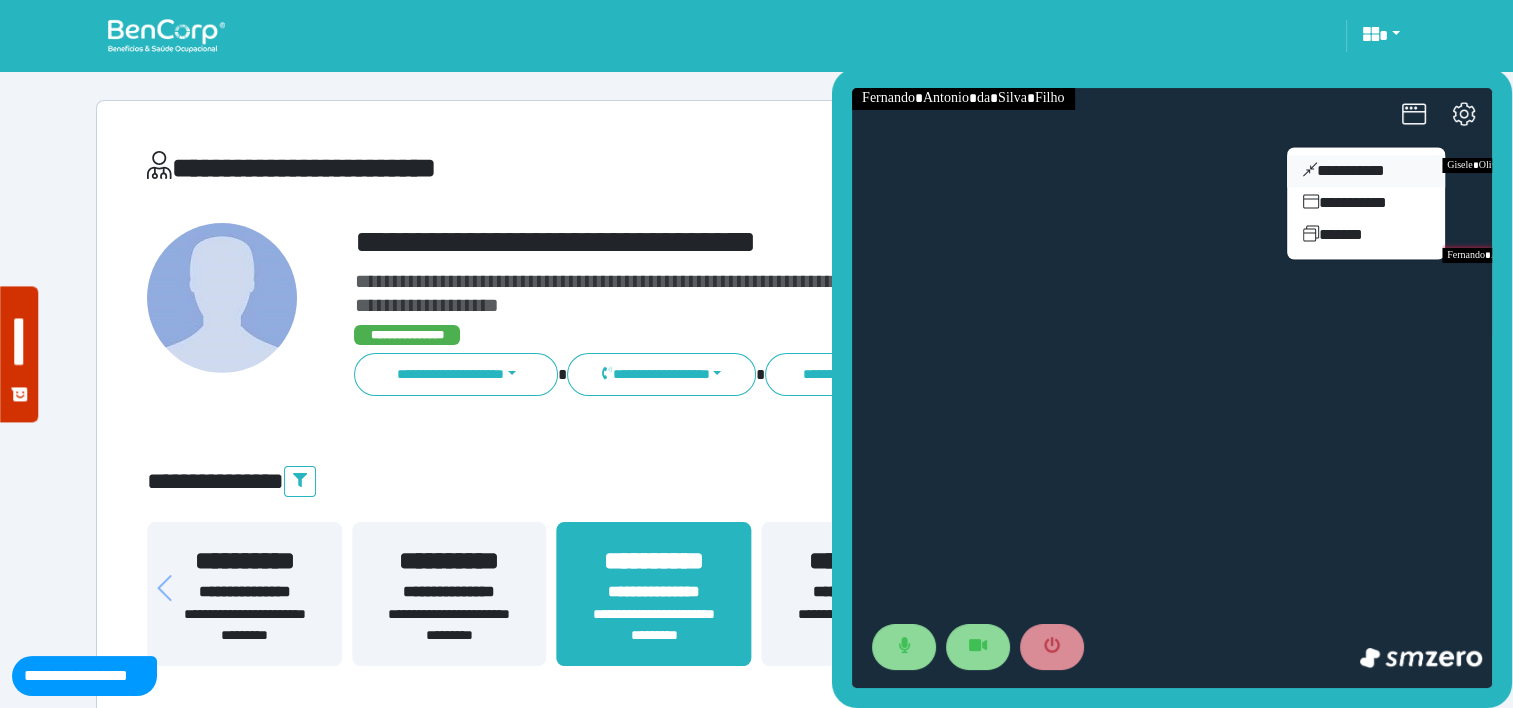 click on "**********" at bounding box center [1366, 171] 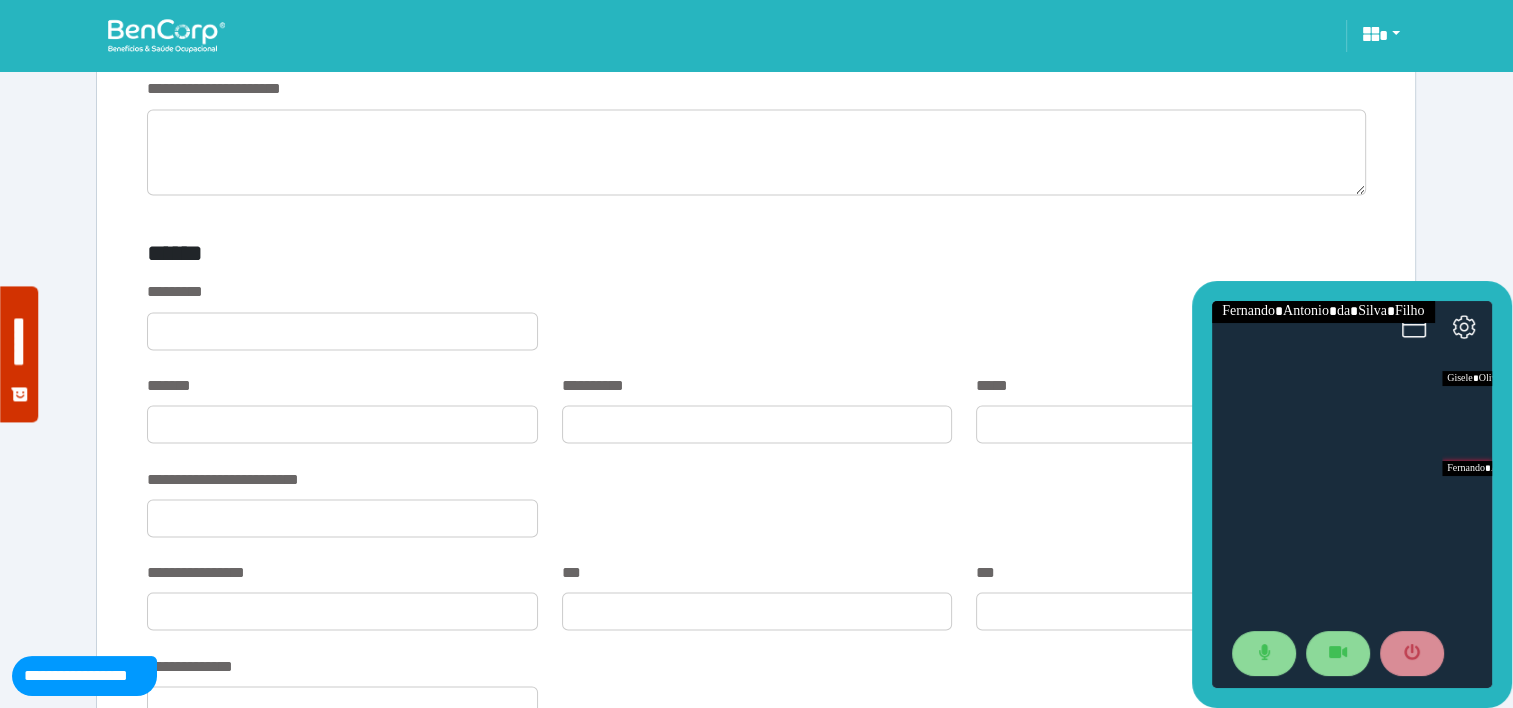 scroll, scrollTop: 3493, scrollLeft: 0, axis: vertical 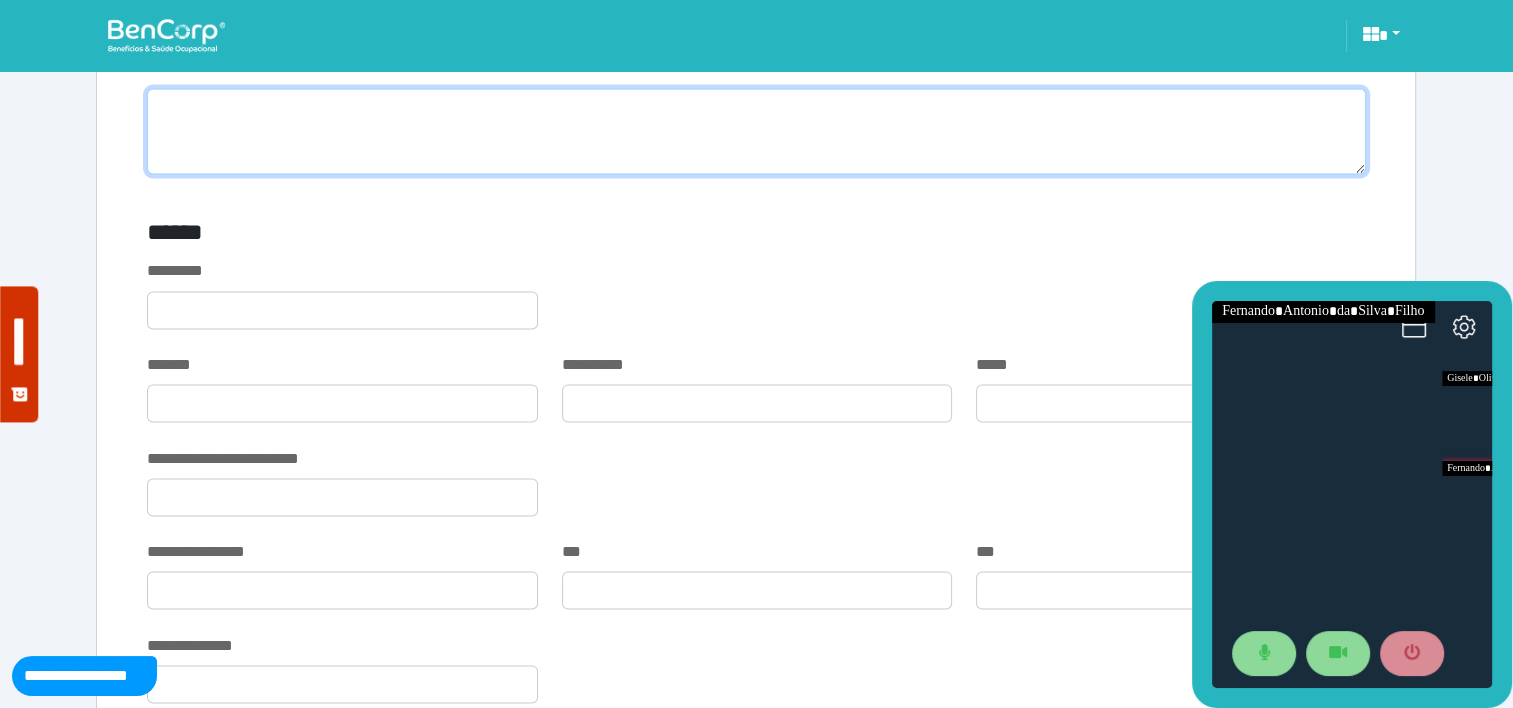 click at bounding box center (756, 131) 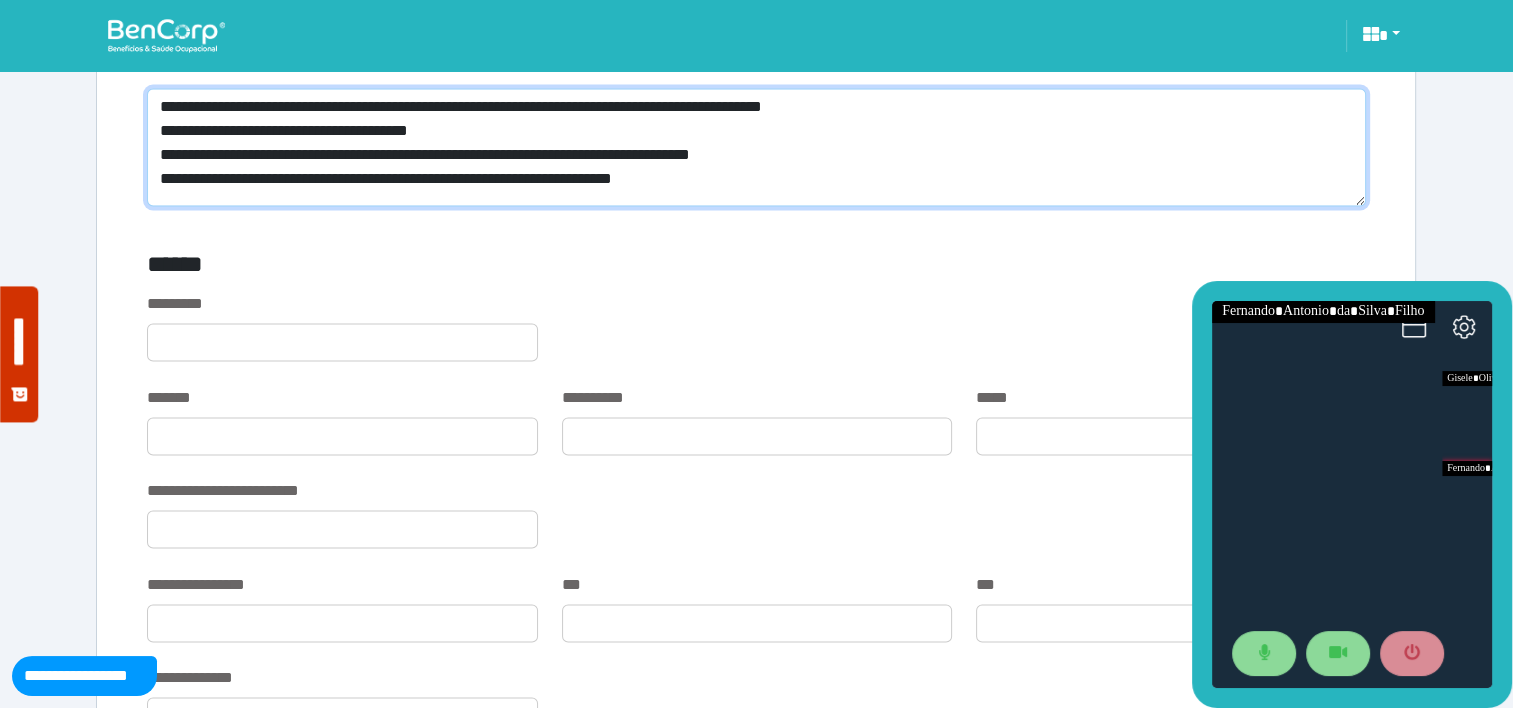scroll, scrollTop: 0, scrollLeft: 0, axis: both 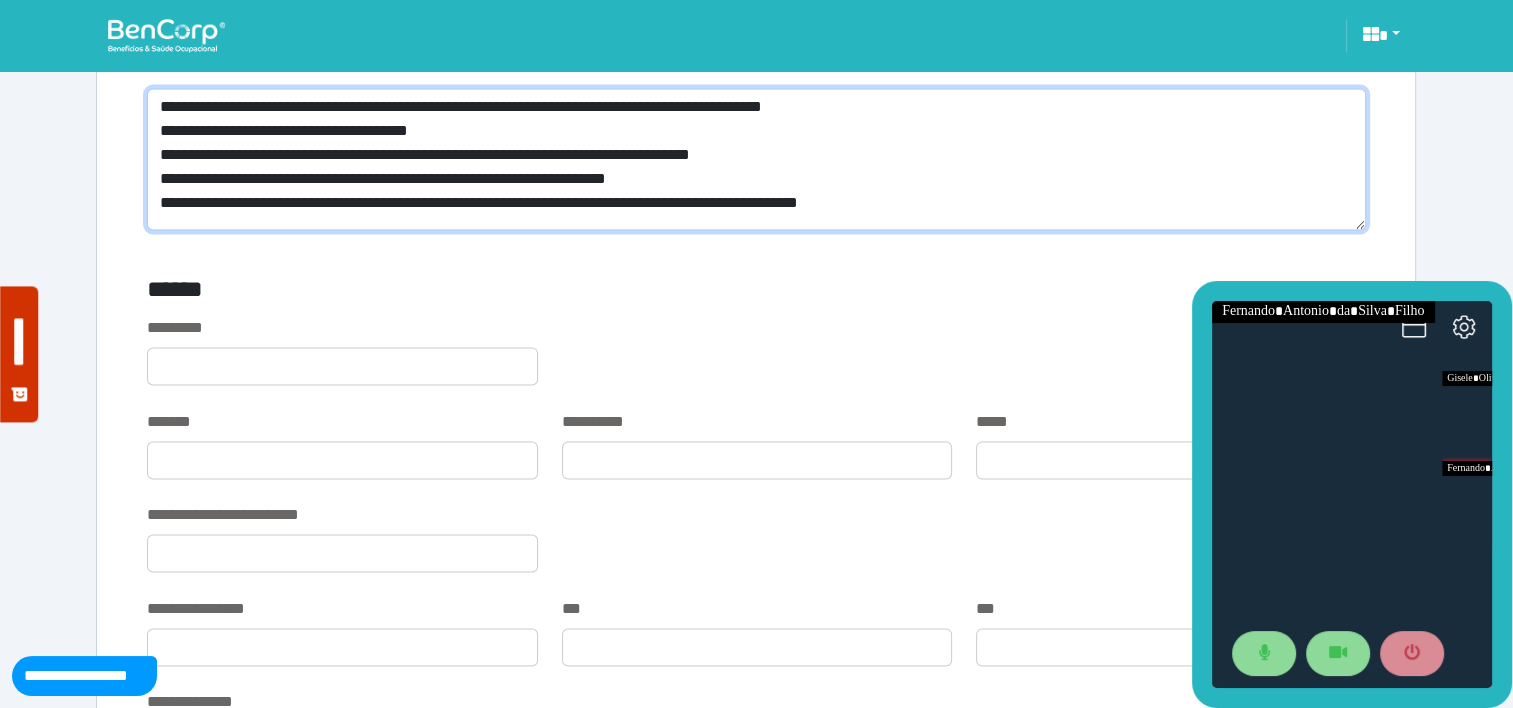 click on "**********" at bounding box center [756, 159] 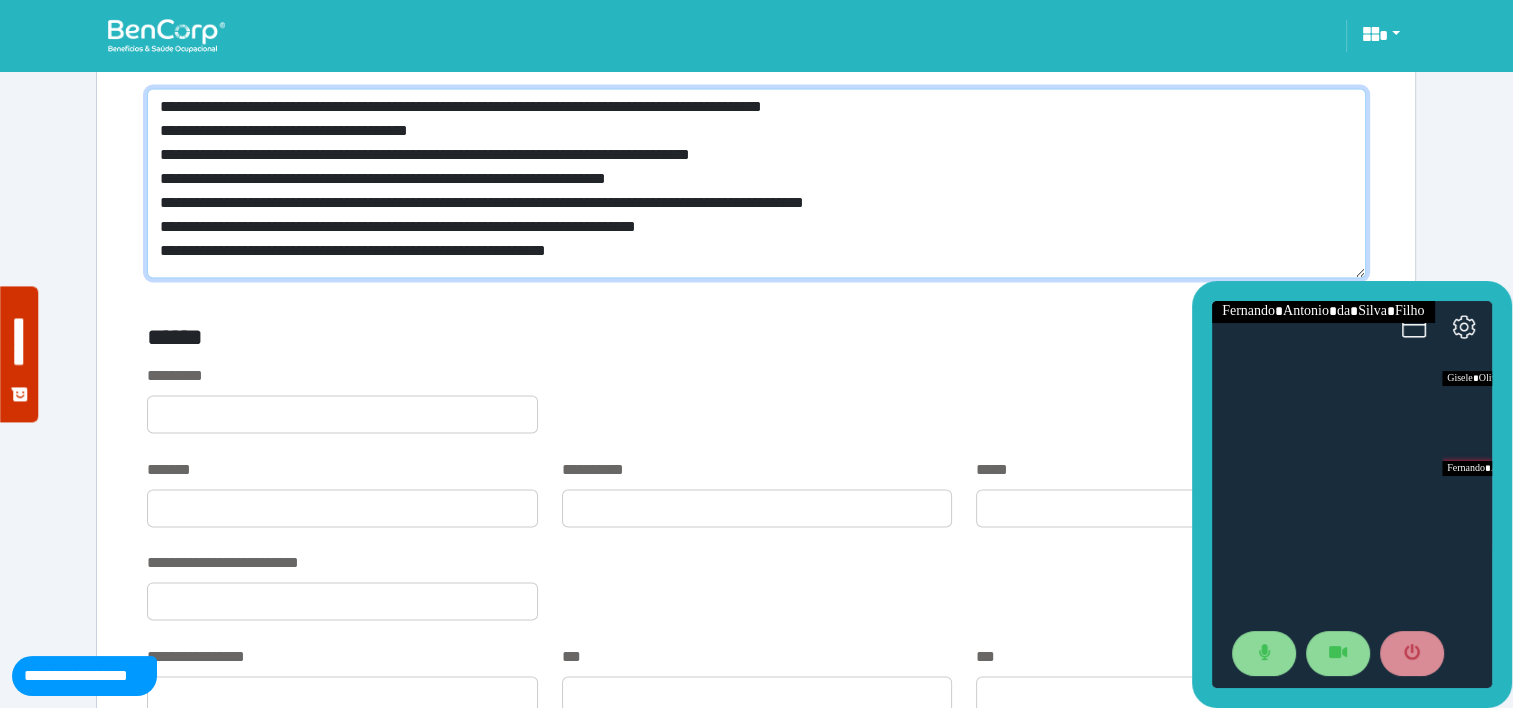 scroll, scrollTop: 0, scrollLeft: 0, axis: both 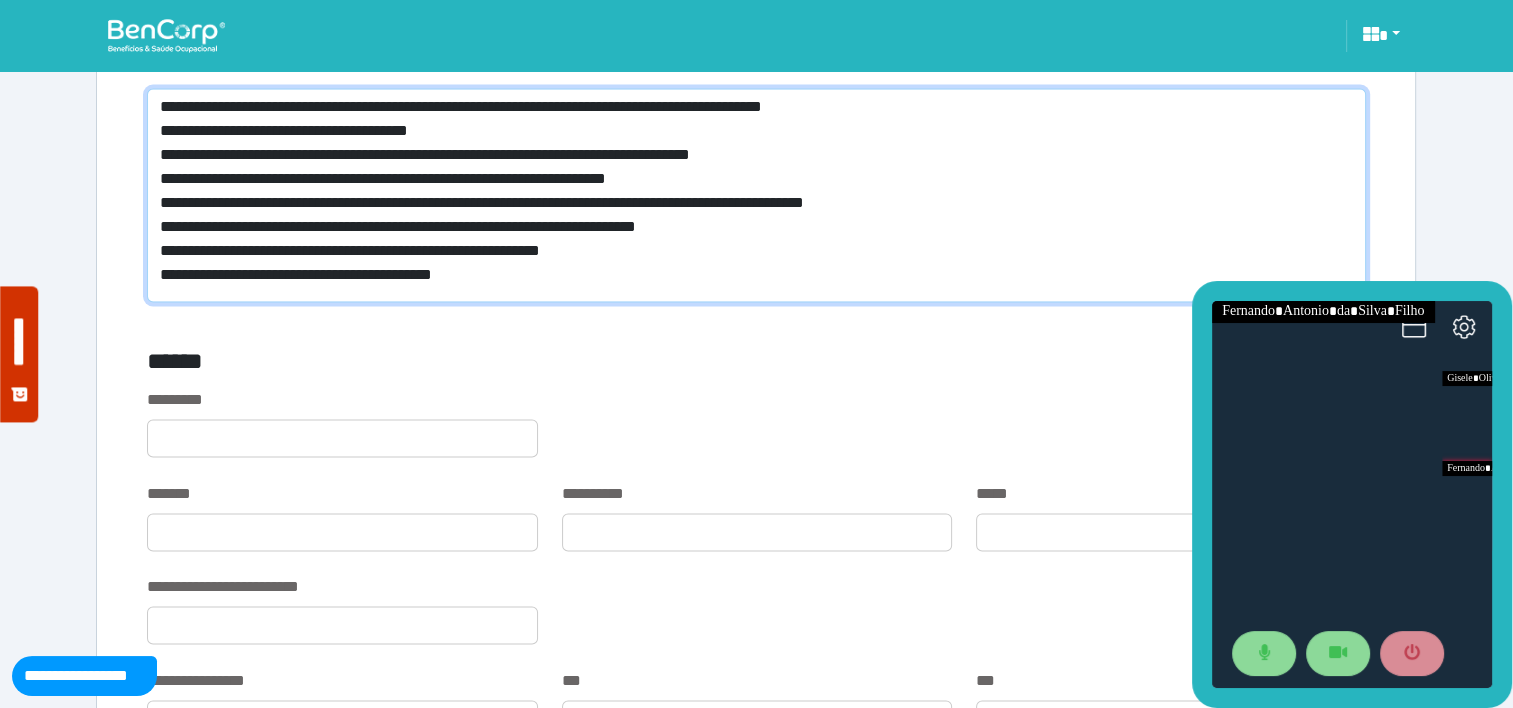 click on "**********" at bounding box center [756, 195] 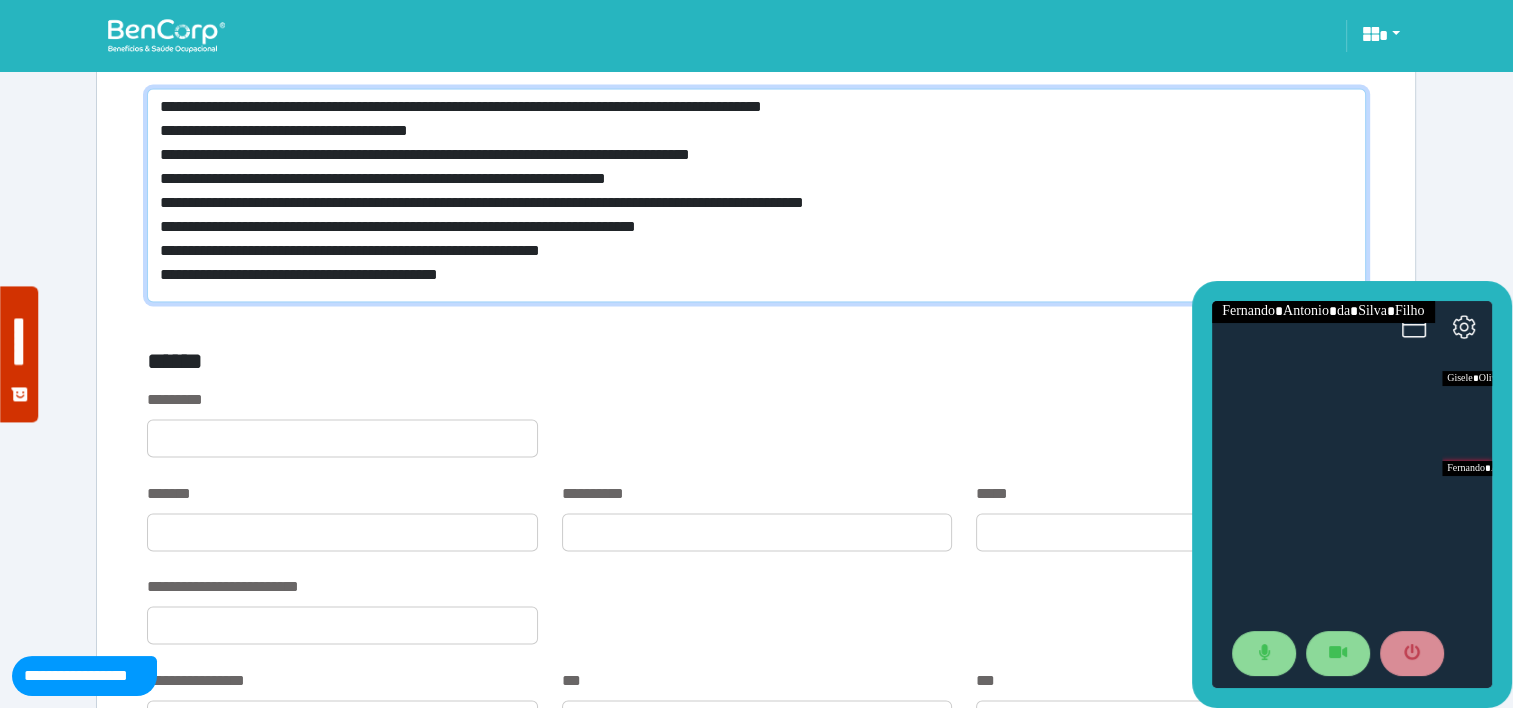 click on "**********" at bounding box center (756, 195) 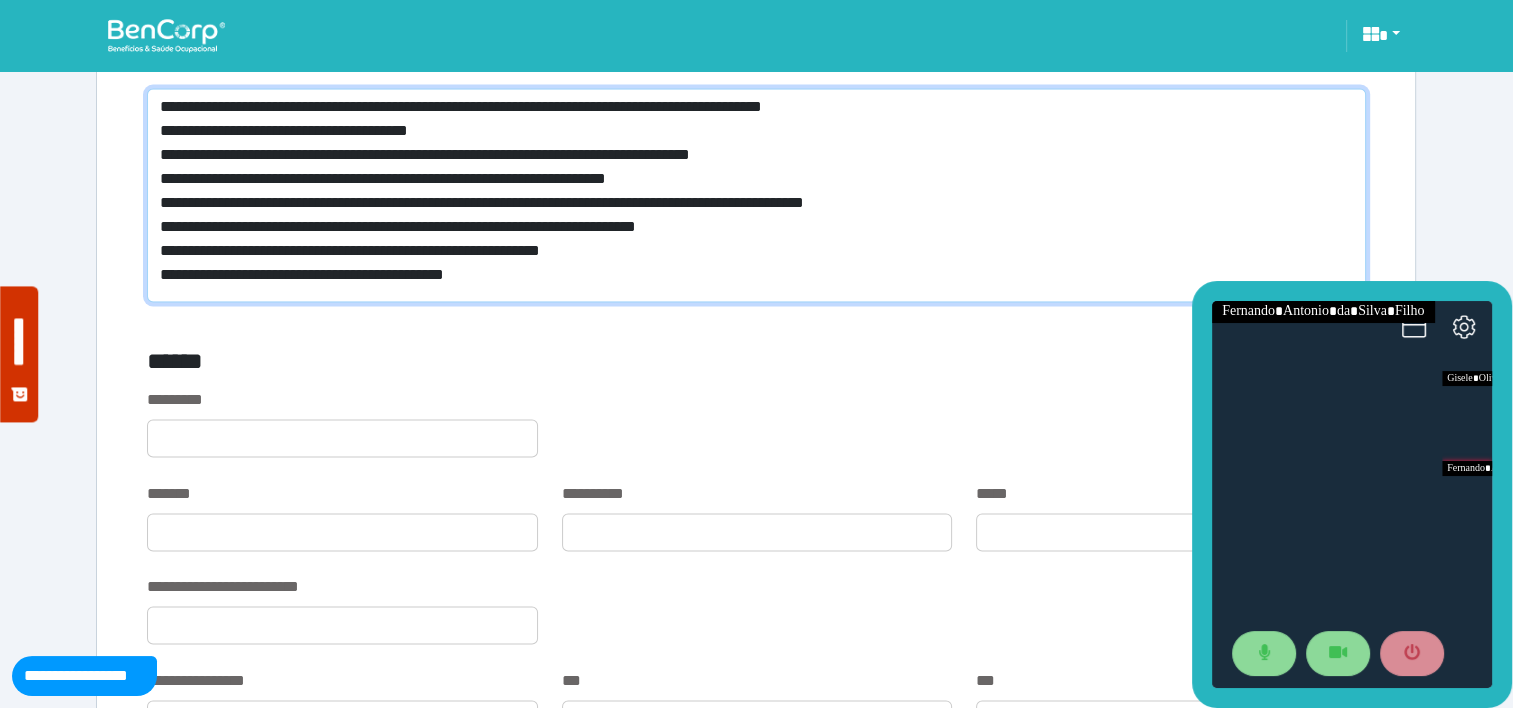 scroll, scrollTop: 0, scrollLeft: 0, axis: both 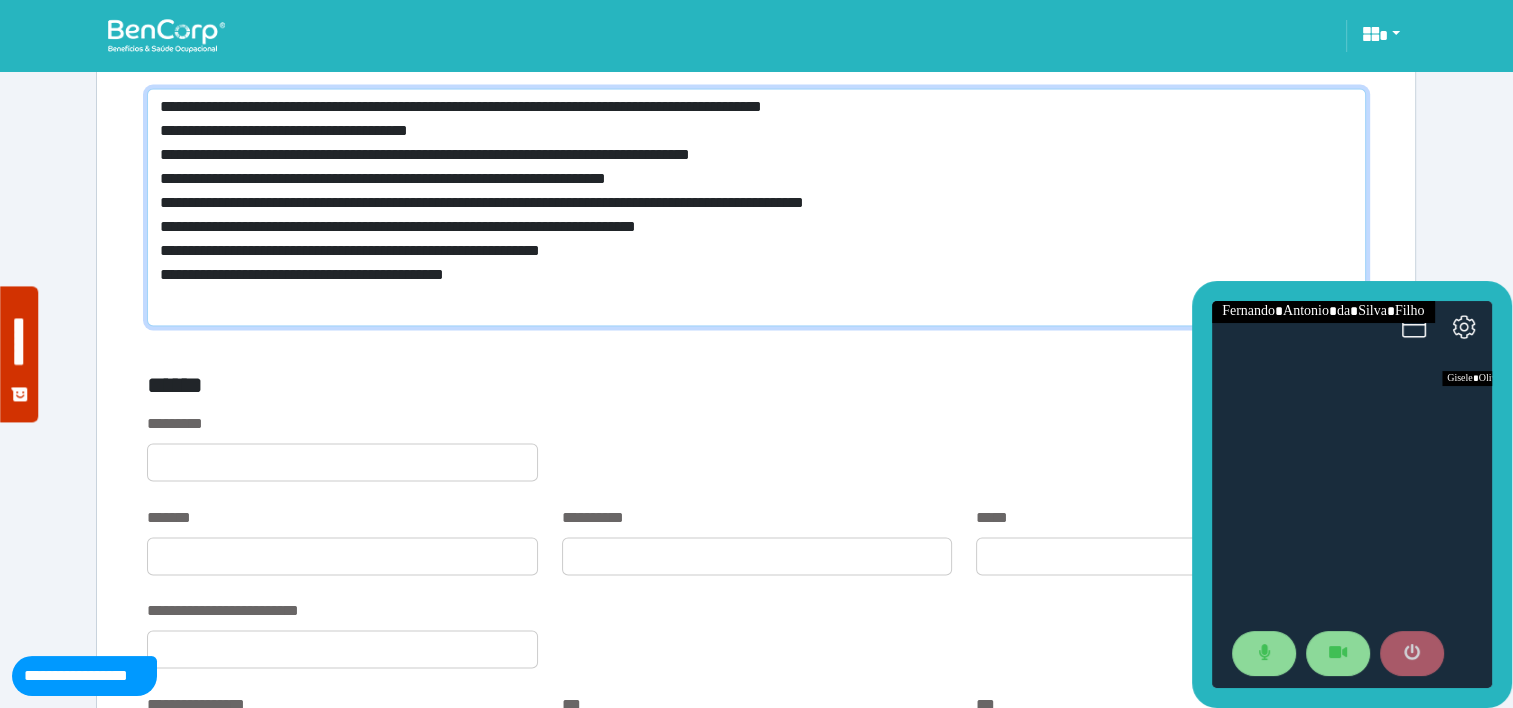type on "**********" 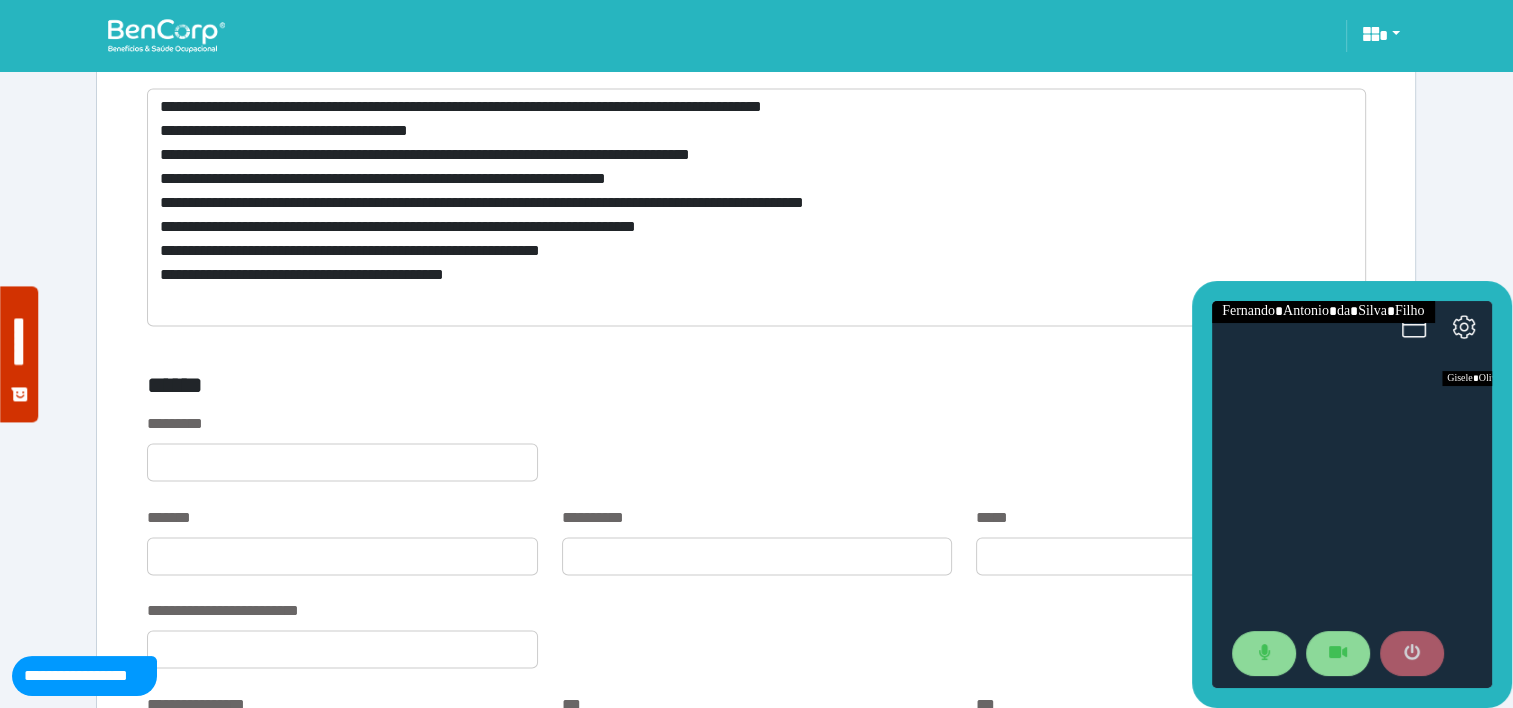 click 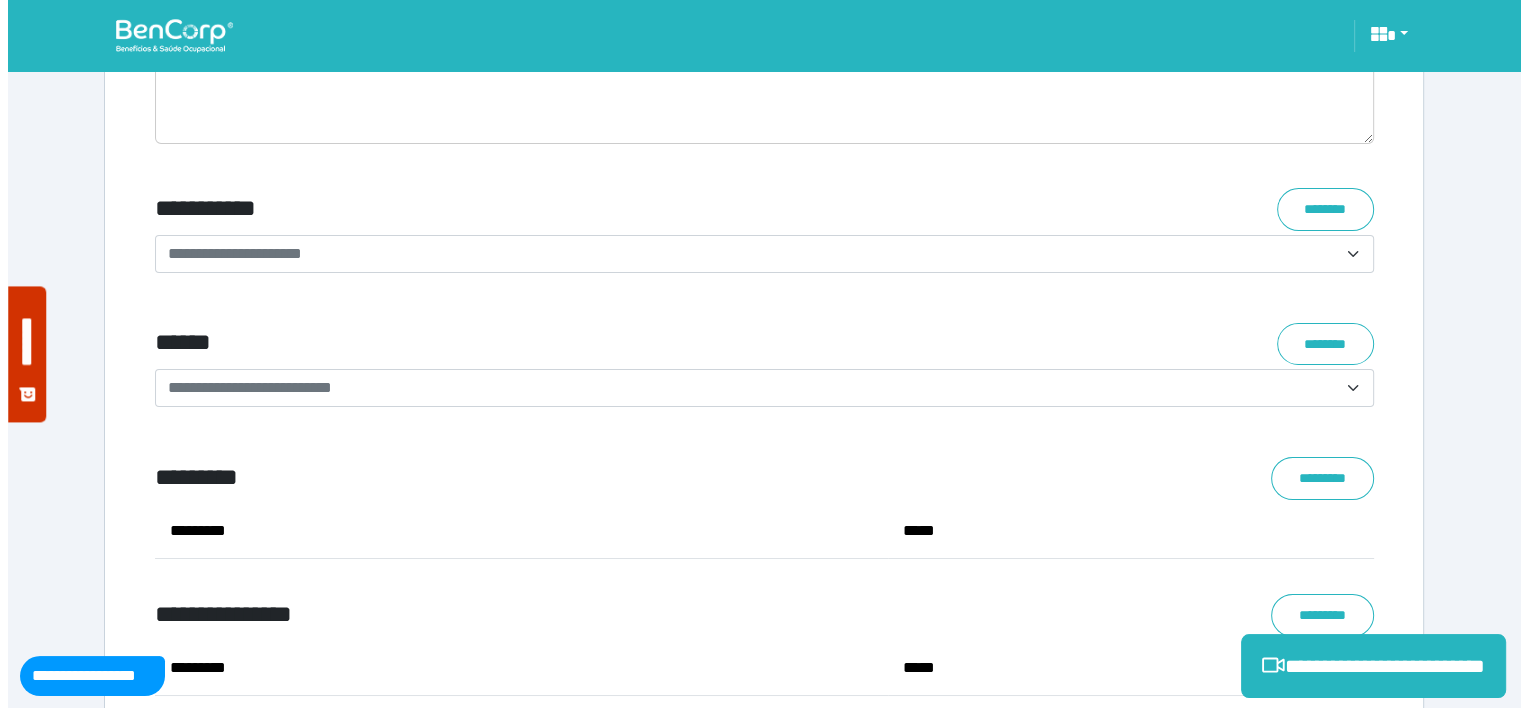 scroll, scrollTop: 7918, scrollLeft: 0, axis: vertical 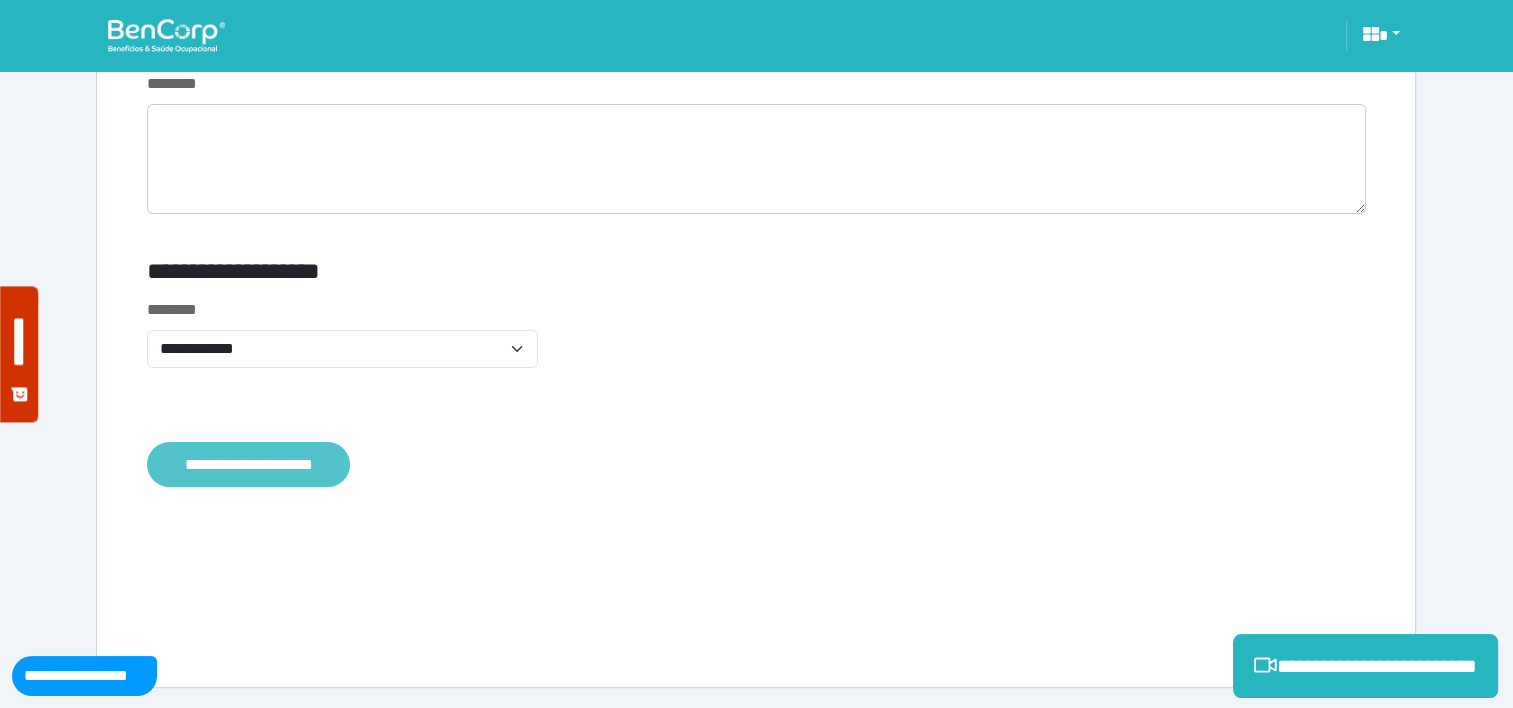 click on "**********" at bounding box center (248, 465) 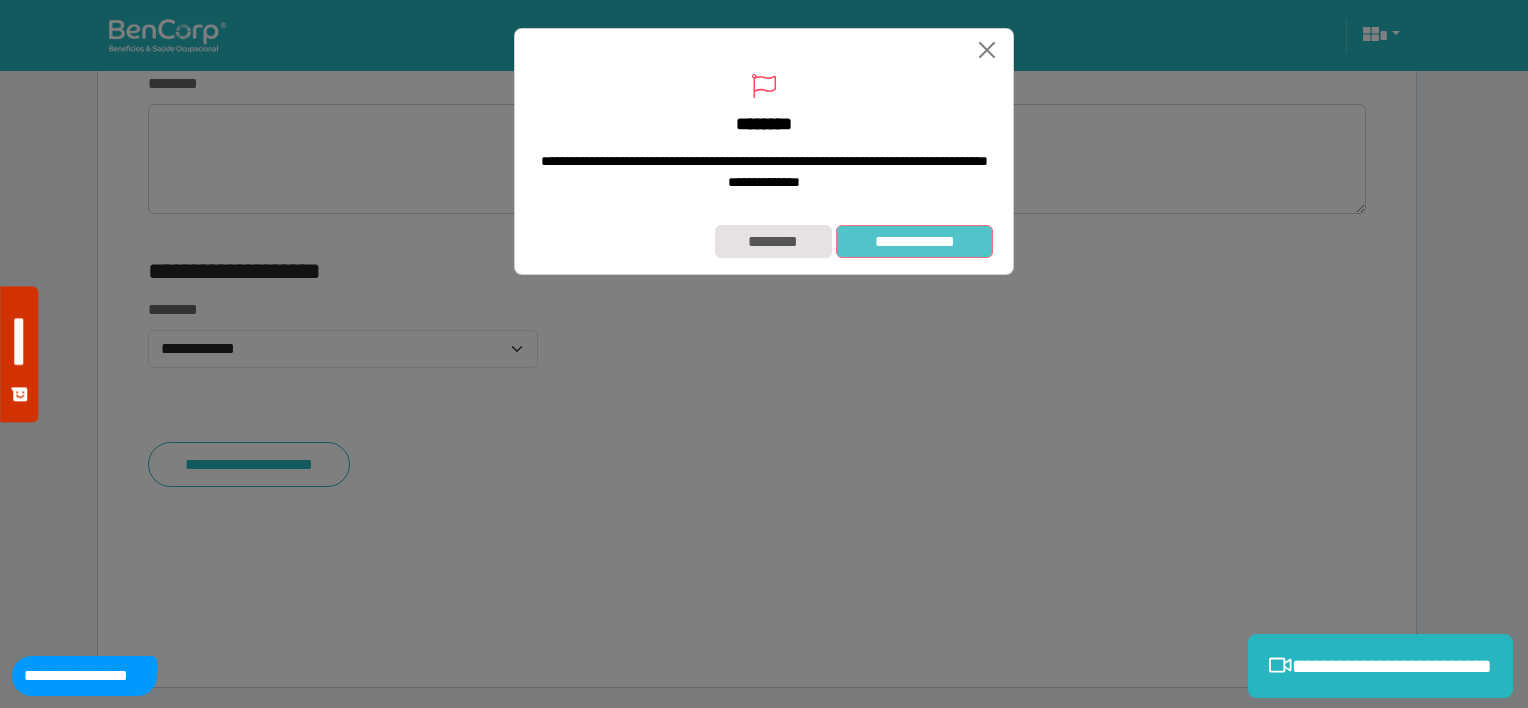 click on "**********" at bounding box center (914, 242) 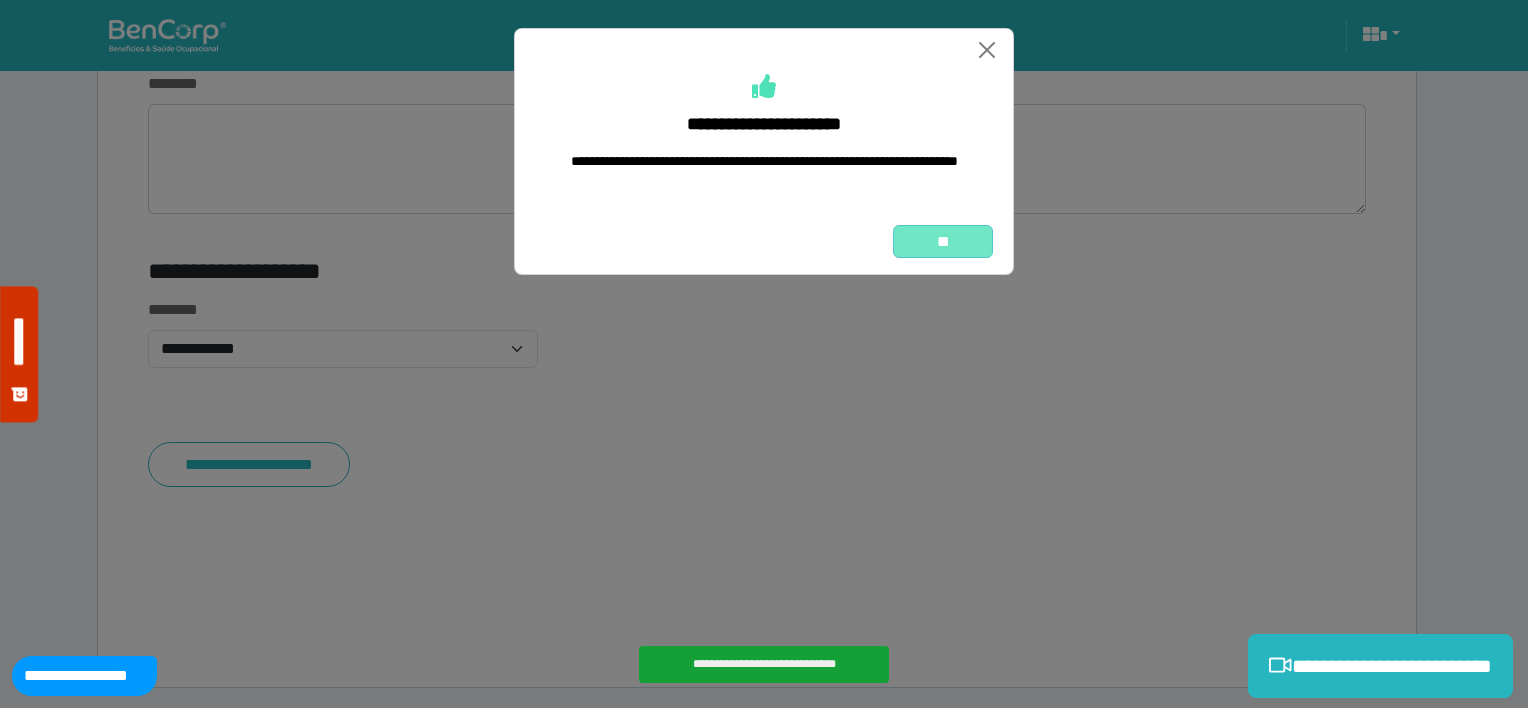click on "**" at bounding box center (943, 242) 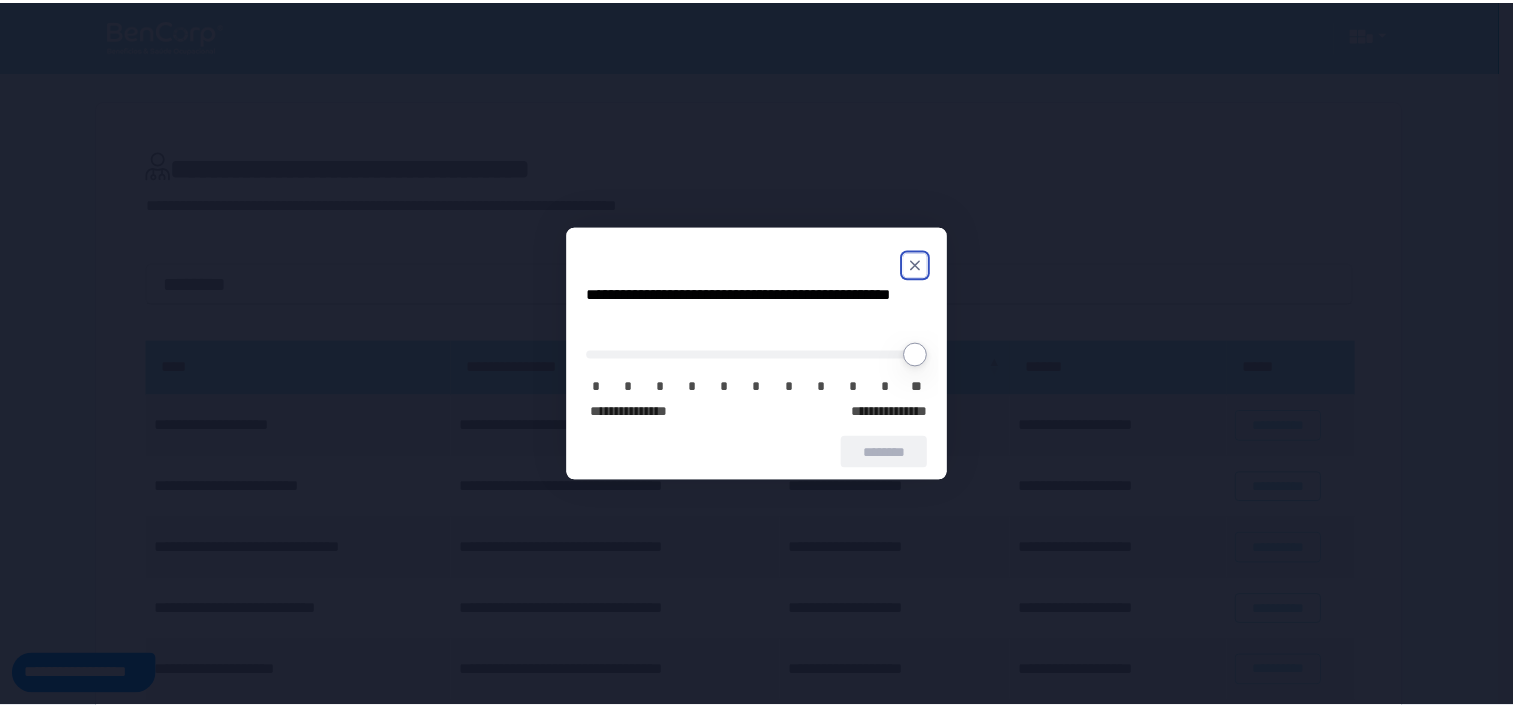 scroll, scrollTop: 0, scrollLeft: 0, axis: both 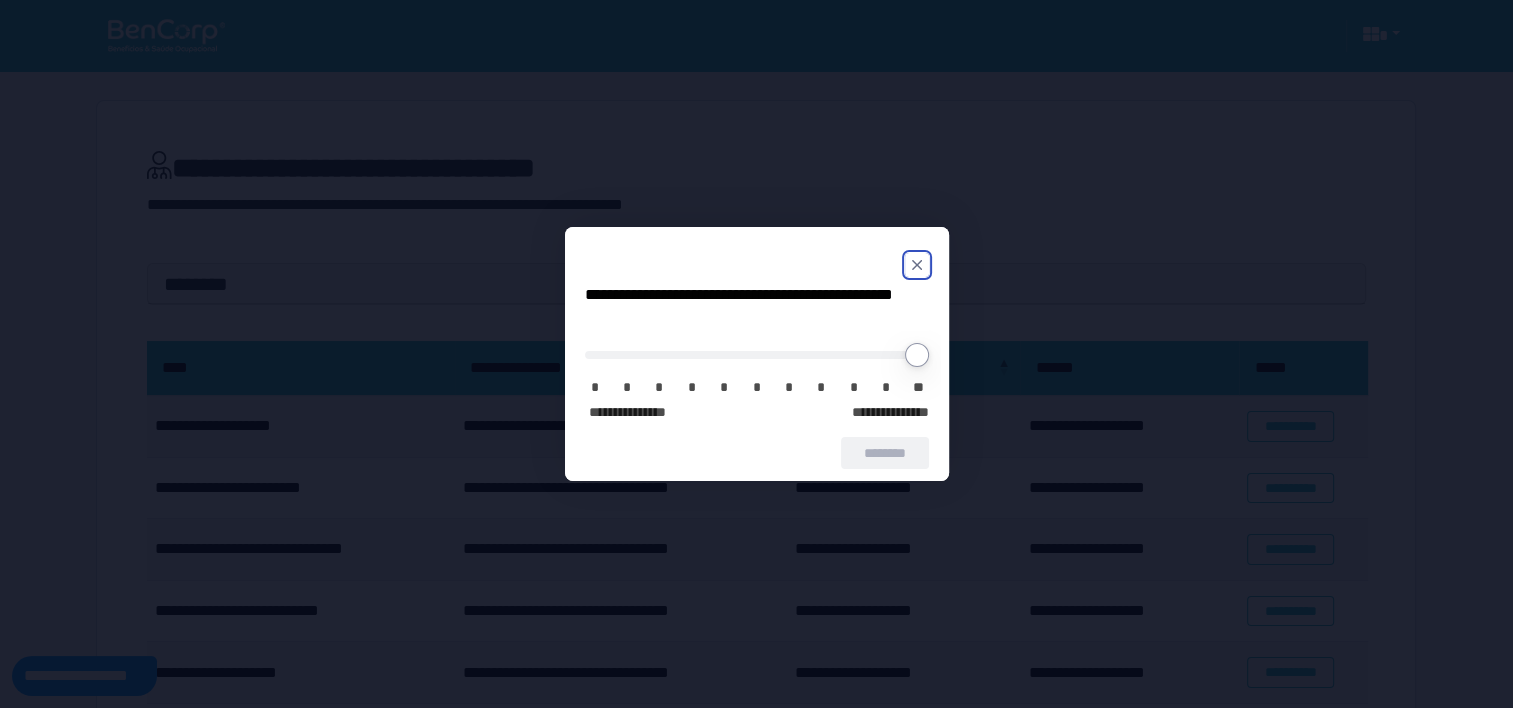 click 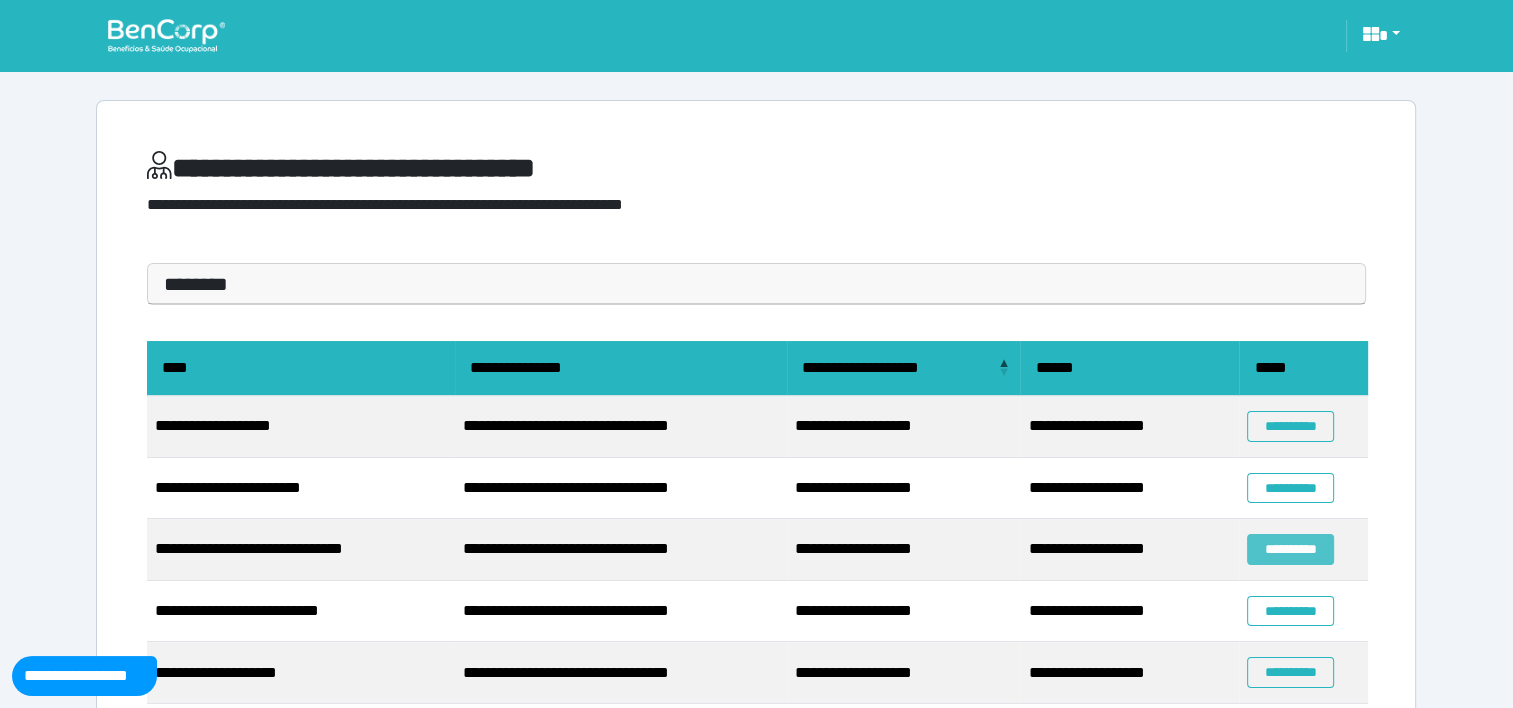 click on "**********" at bounding box center [1290, 549] 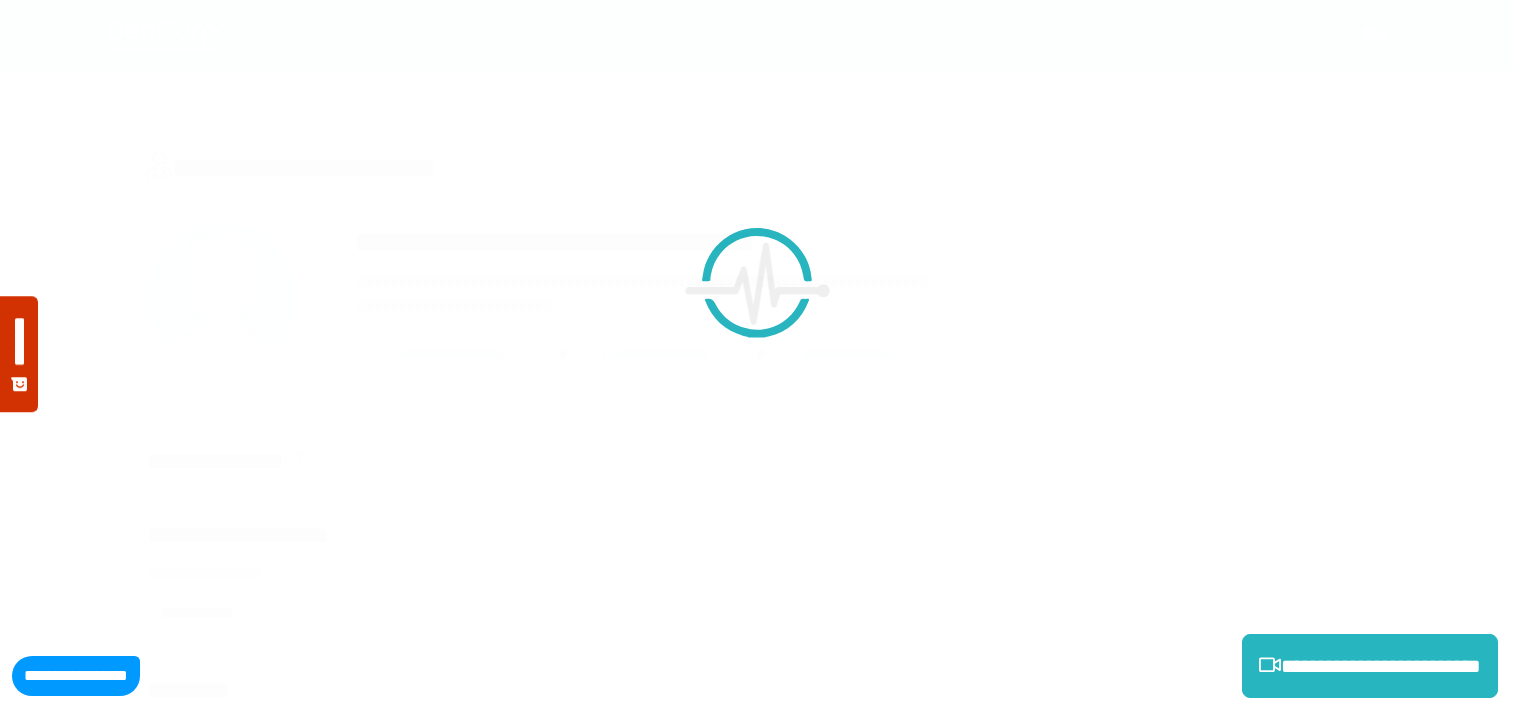 scroll, scrollTop: 0, scrollLeft: 0, axis: both 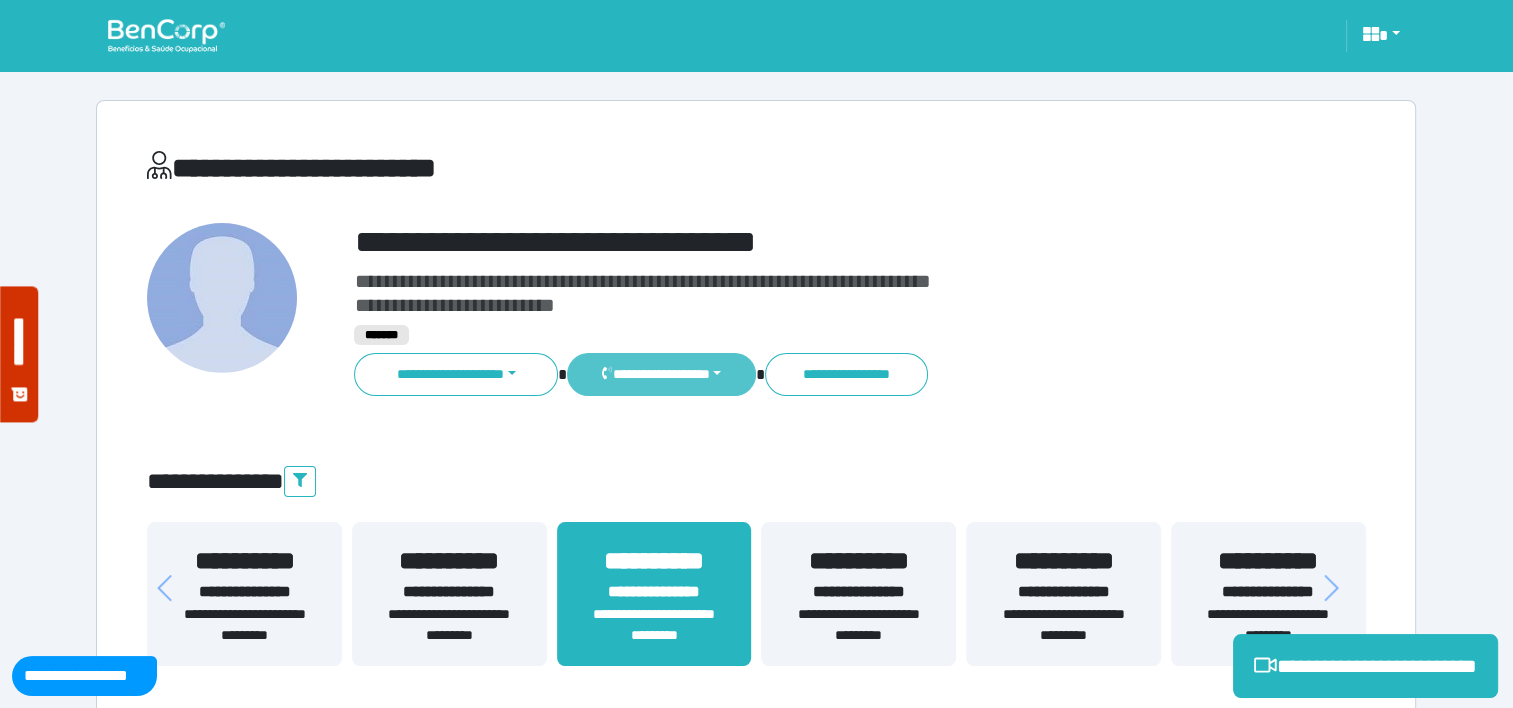 click on "**********" at bounding box center (661, 374) 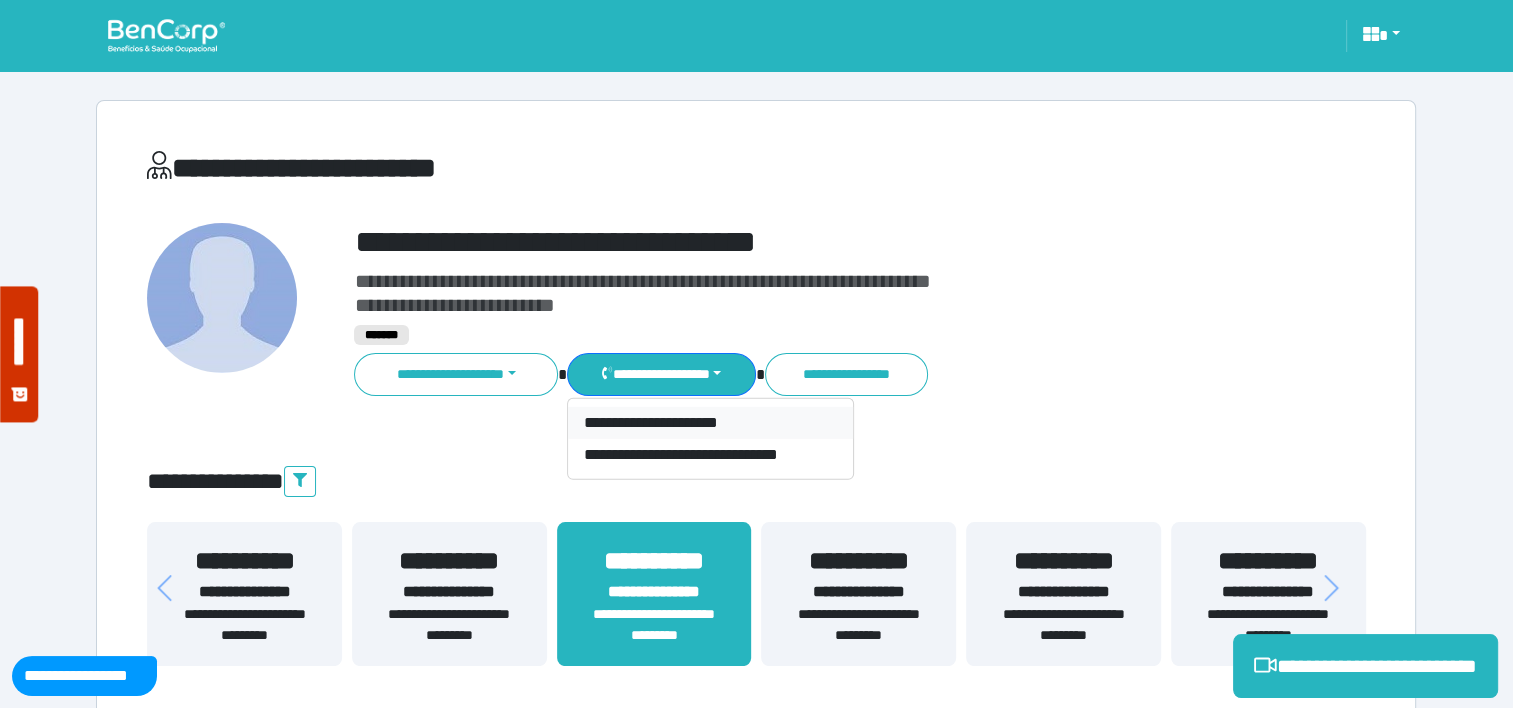 click on "**********" at bounding box center (710, 423) 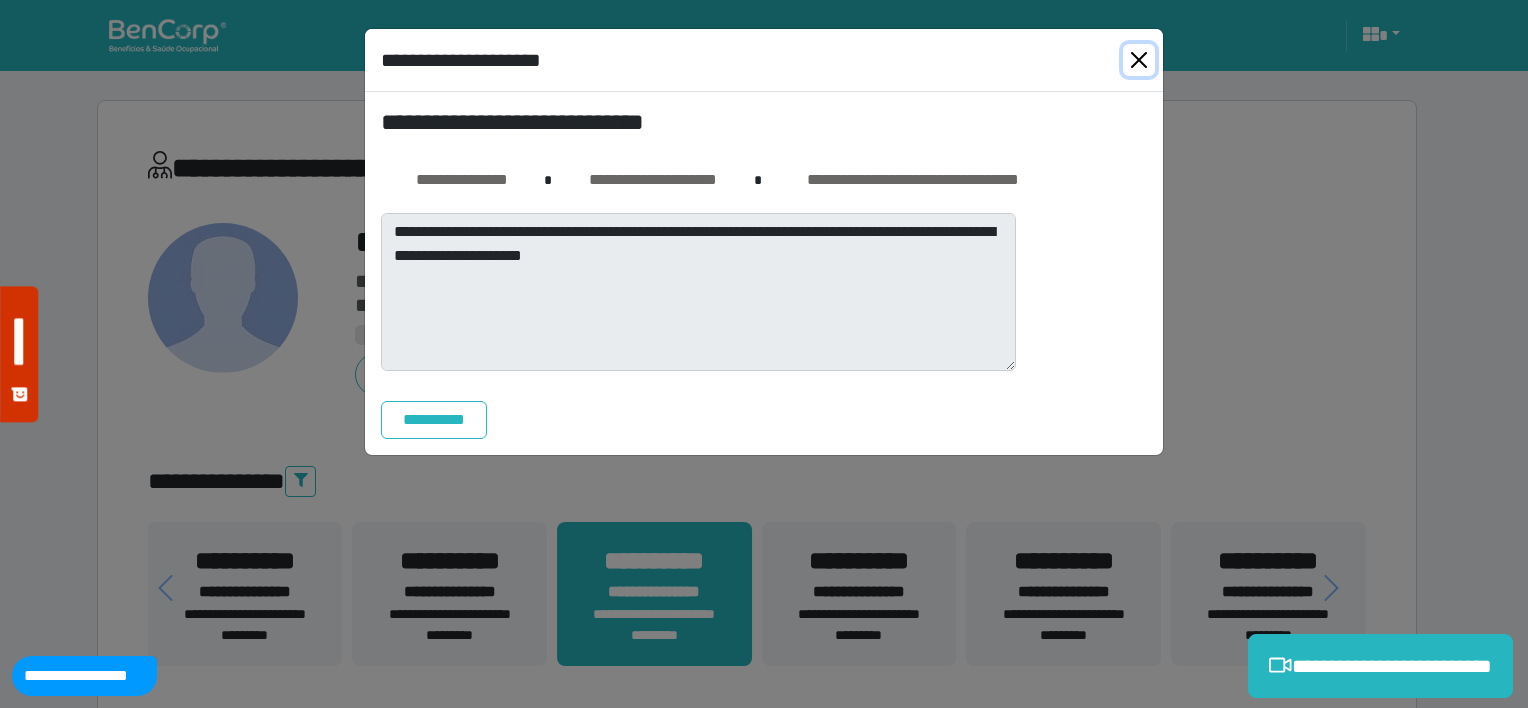 click at bounding box center (1139, 60) 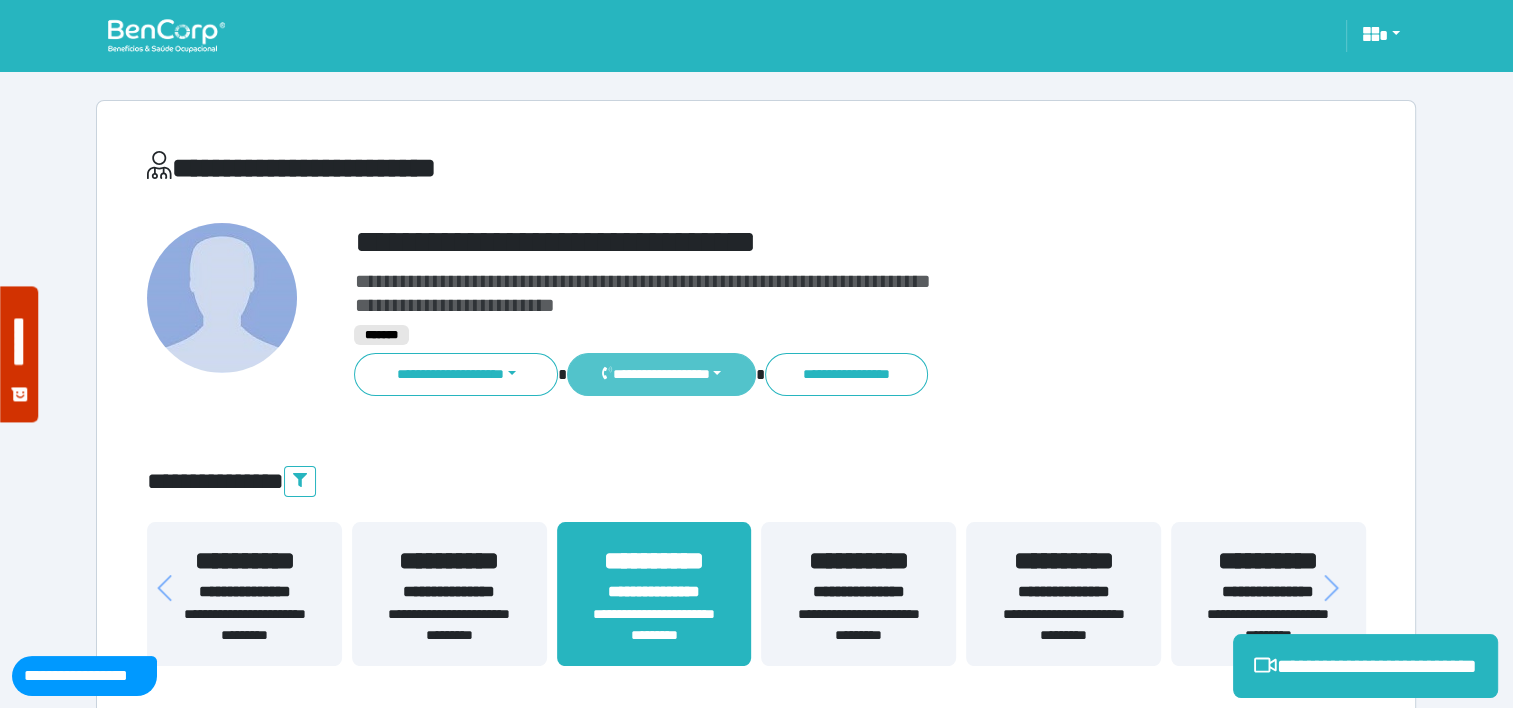 click on "**********" at bounding box center (661, 374) 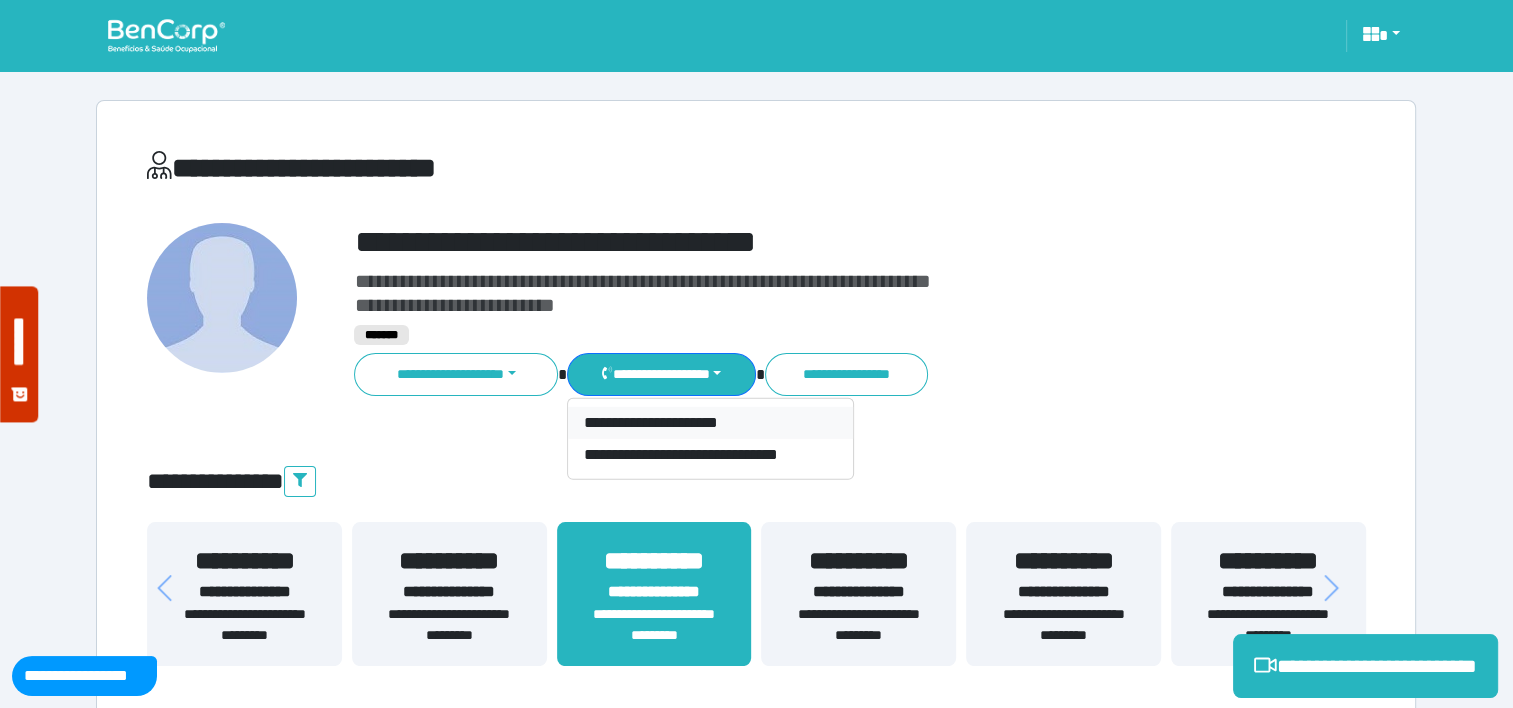 click on "**********" at bounding box center (710, 423) 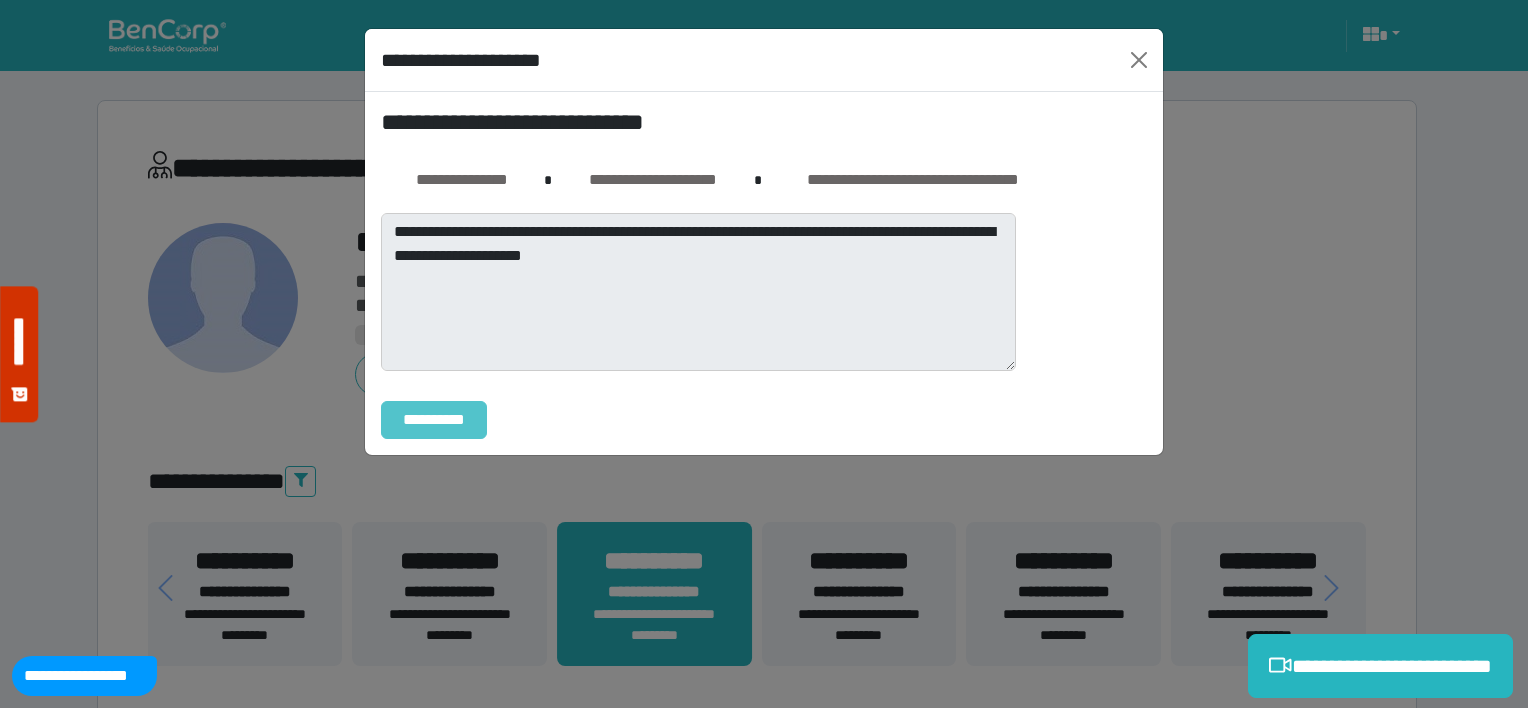 click on "**********" at bounding box center (434, 420) 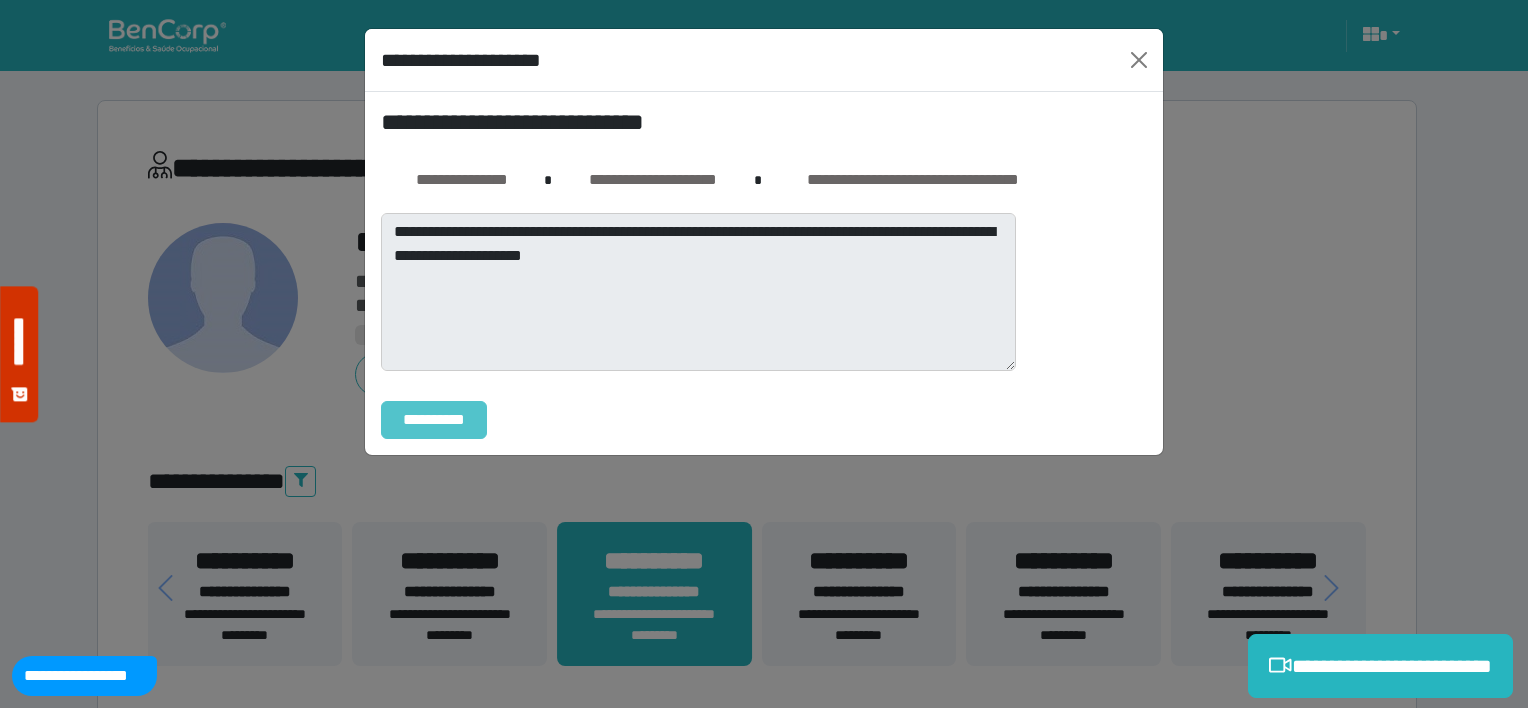 click on "**********" at bounding box center [434, 420] 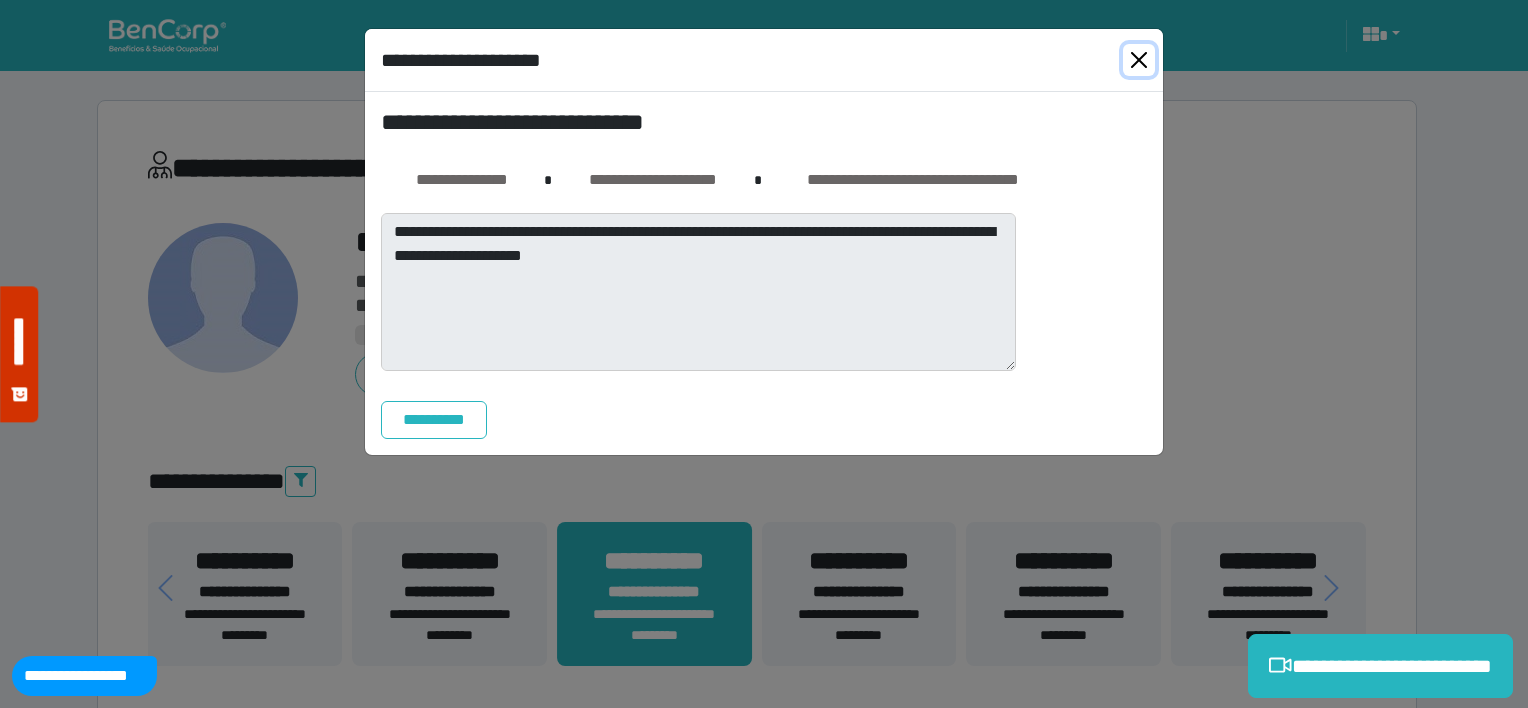 click at bounding box center [1139, 60] 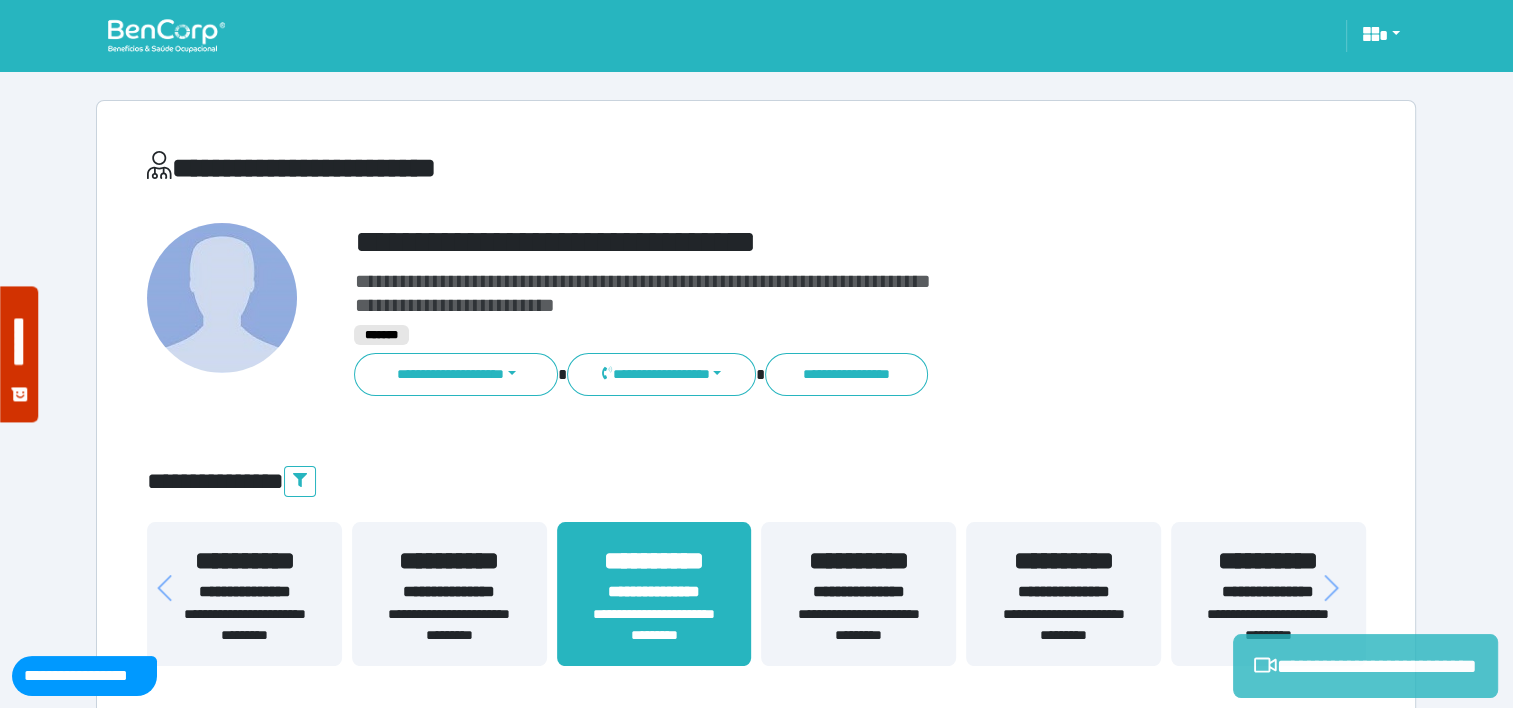 click on "**********" at bounding box center (1365, 666) 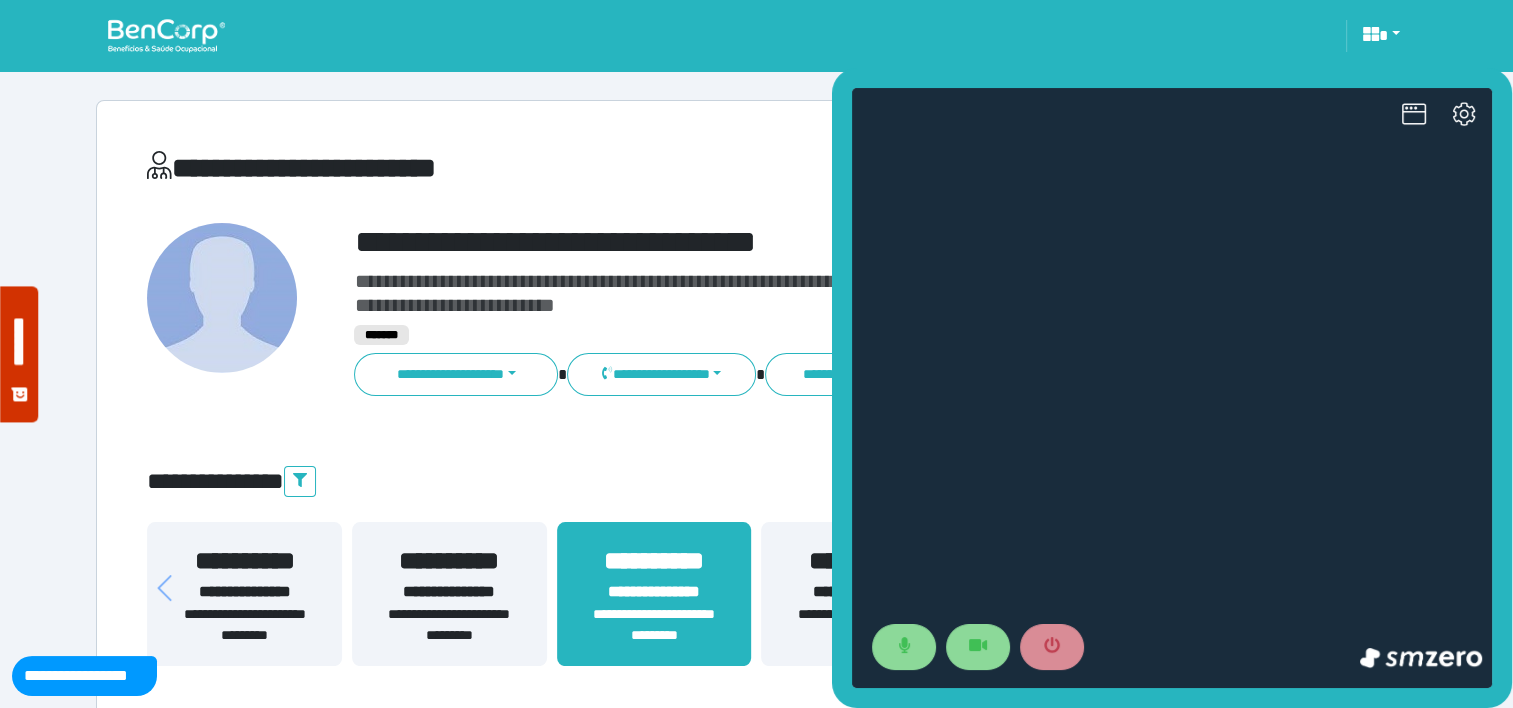 scroll, scrollTop: 0, scrollLeft: 0, axis: both 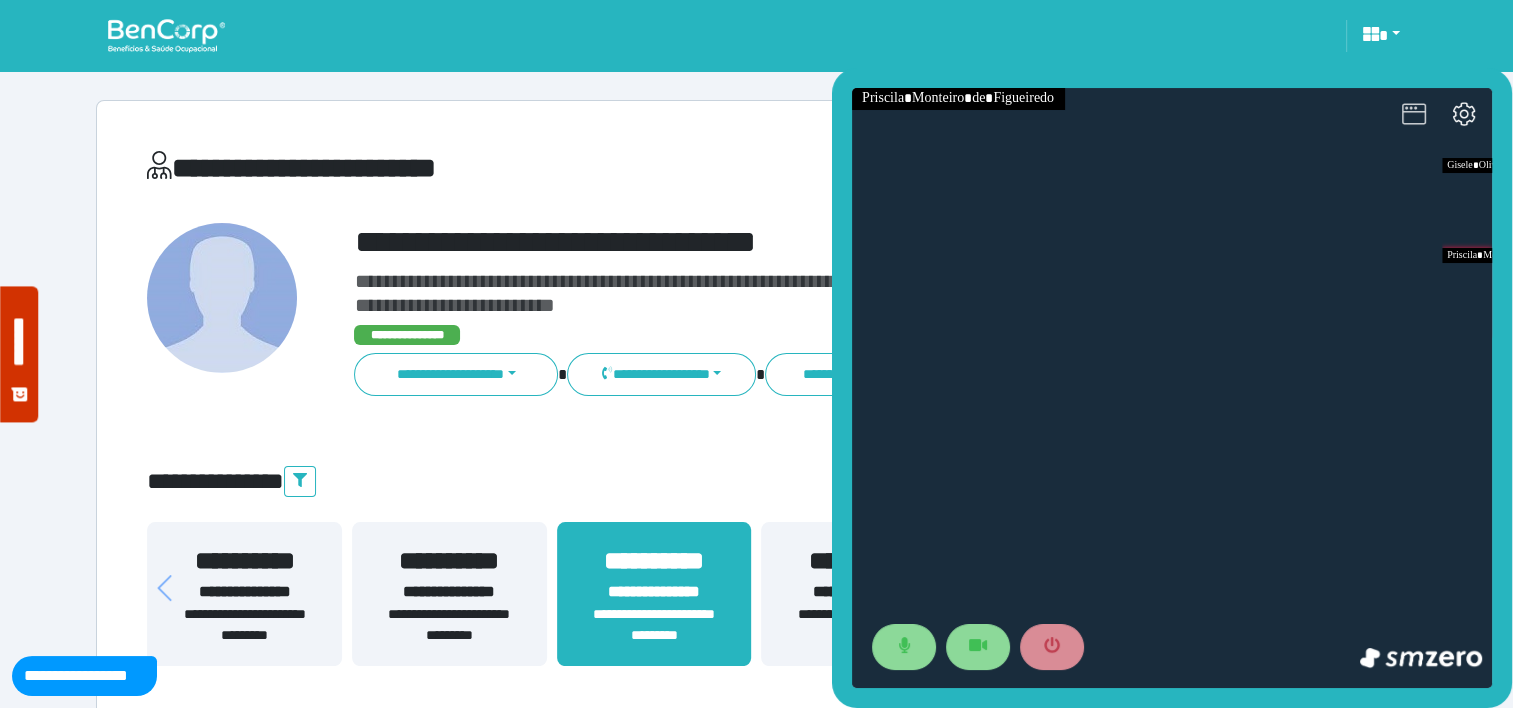 click 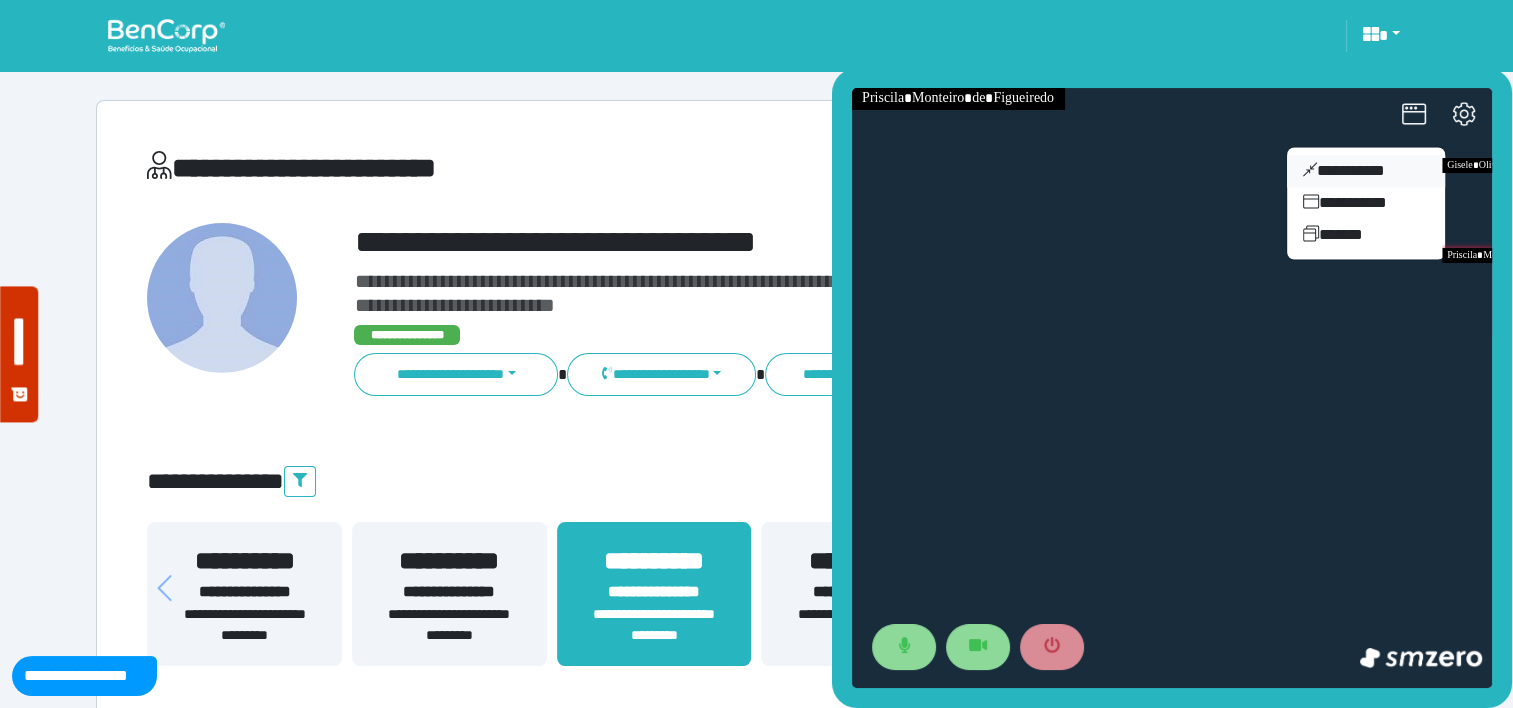 click on "**********" at bounding box center [1366, 171] 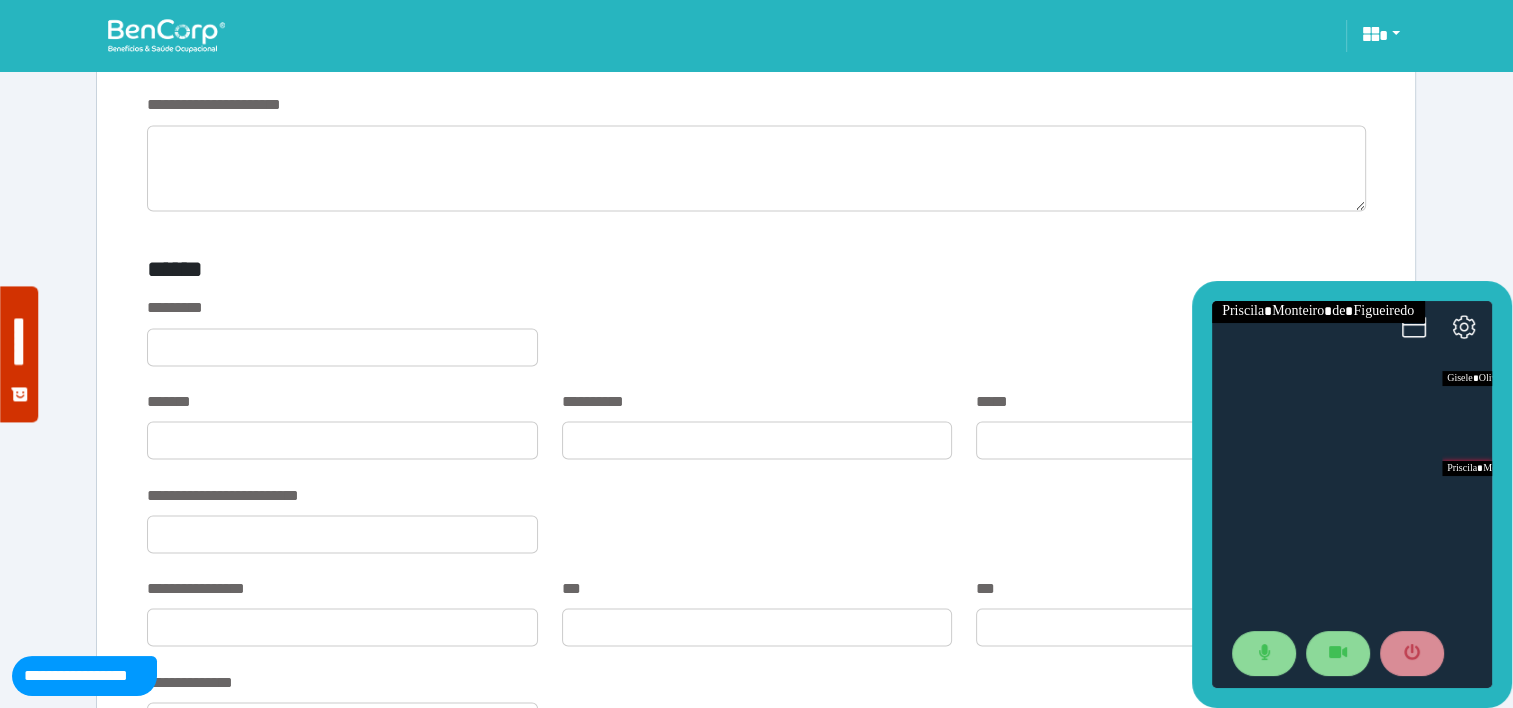 scroll, scrollTop: 2486, scrollLeft: 0, axis: vertical 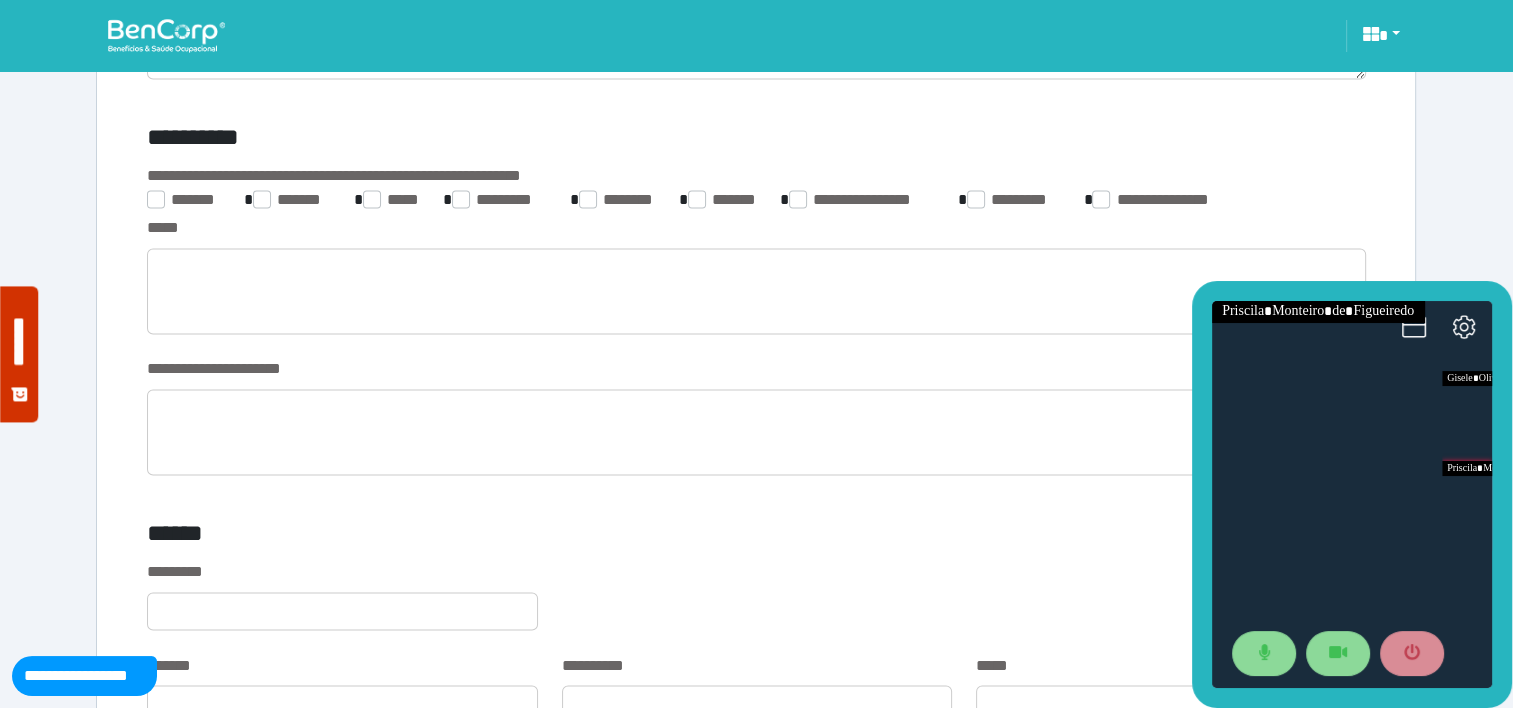 click on "**********" at bounding box center [756, 416] 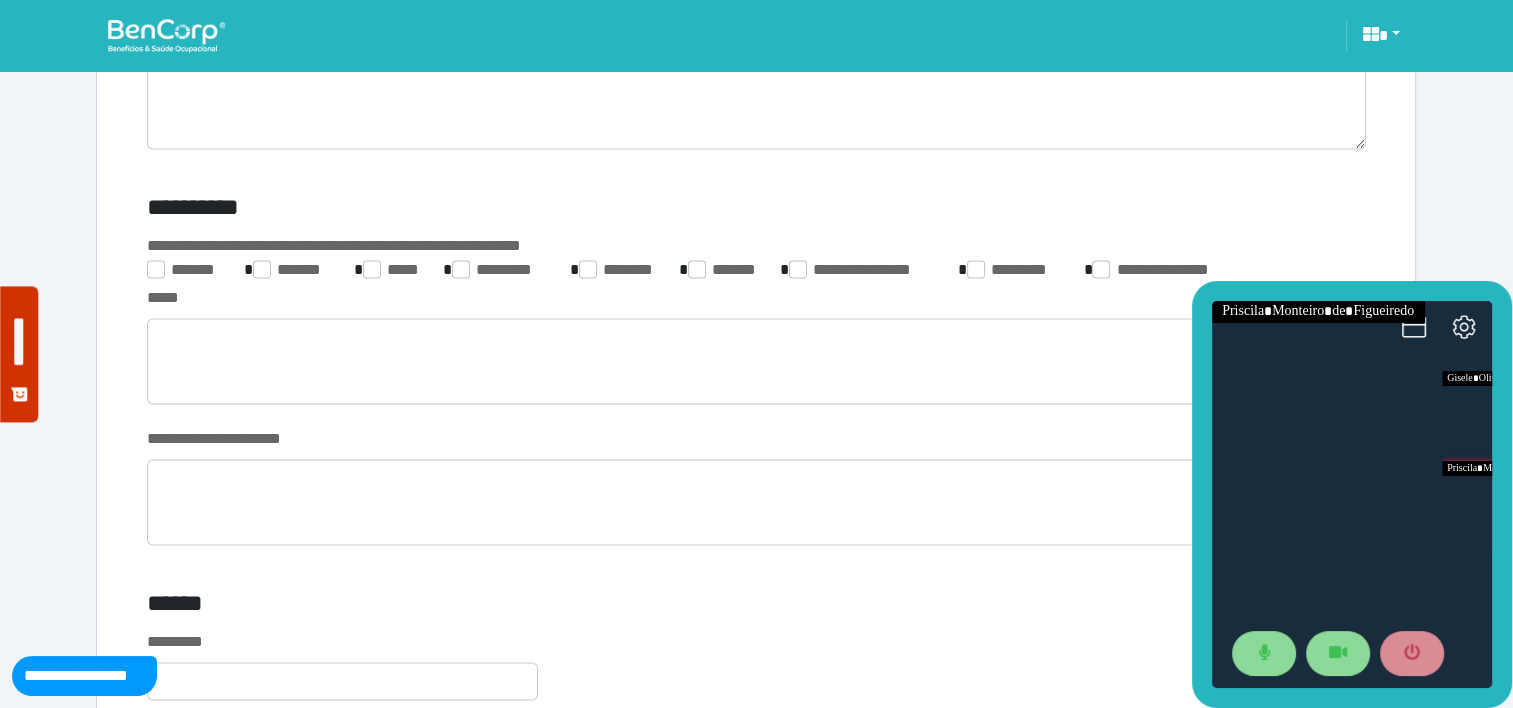 scroll, scrollTop: 3111, scrollLeft: 0, axis: vertical 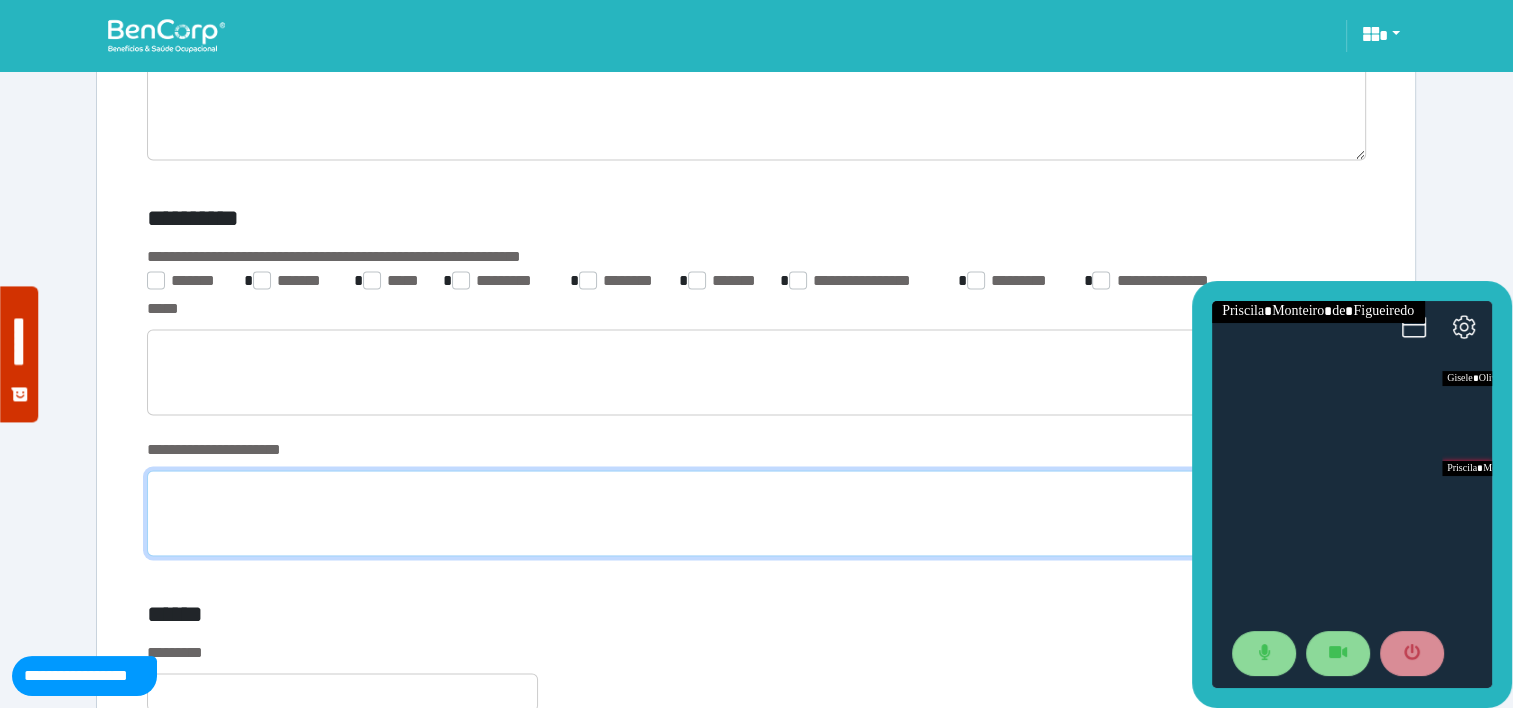 click at bounding box center [756, 513] 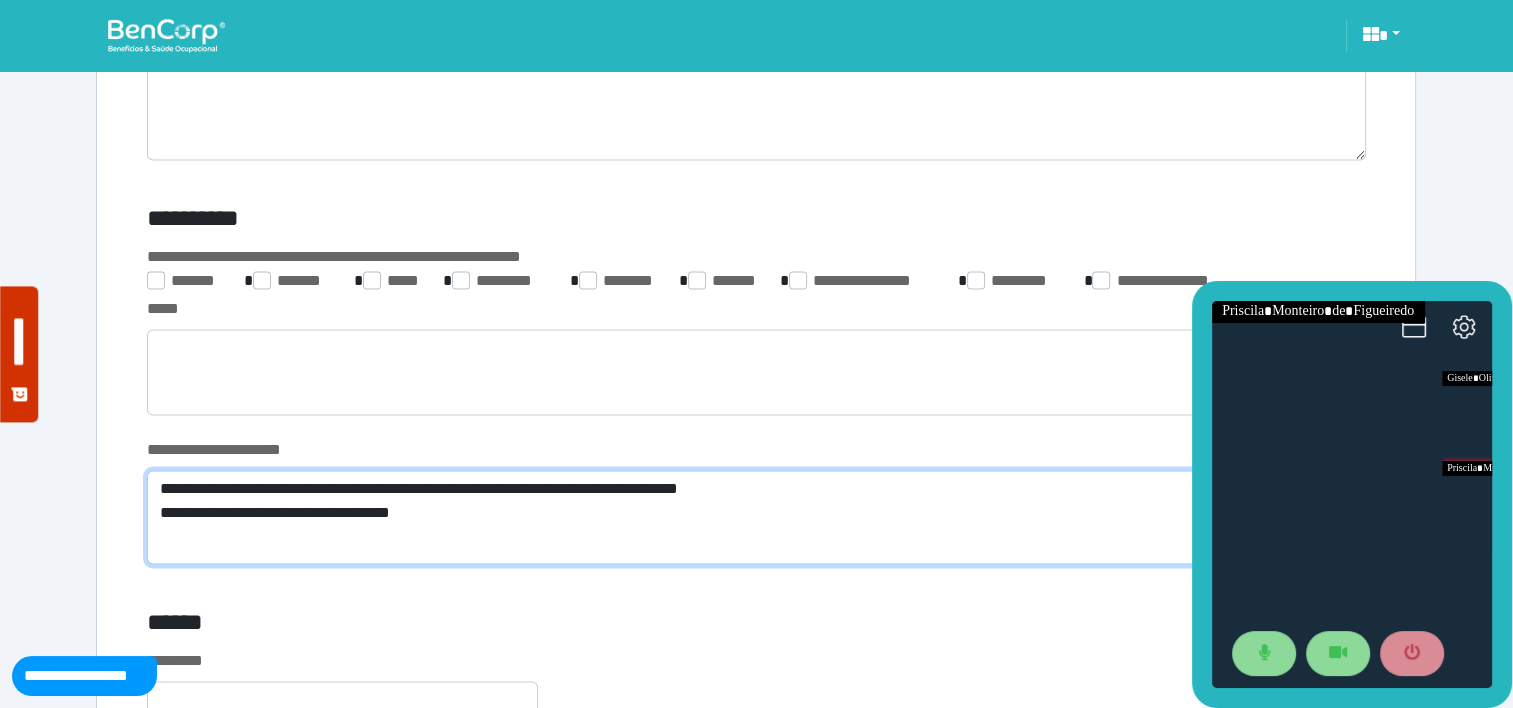 scroll, scrollTop: 0, scrollLeft: 0, axis: both 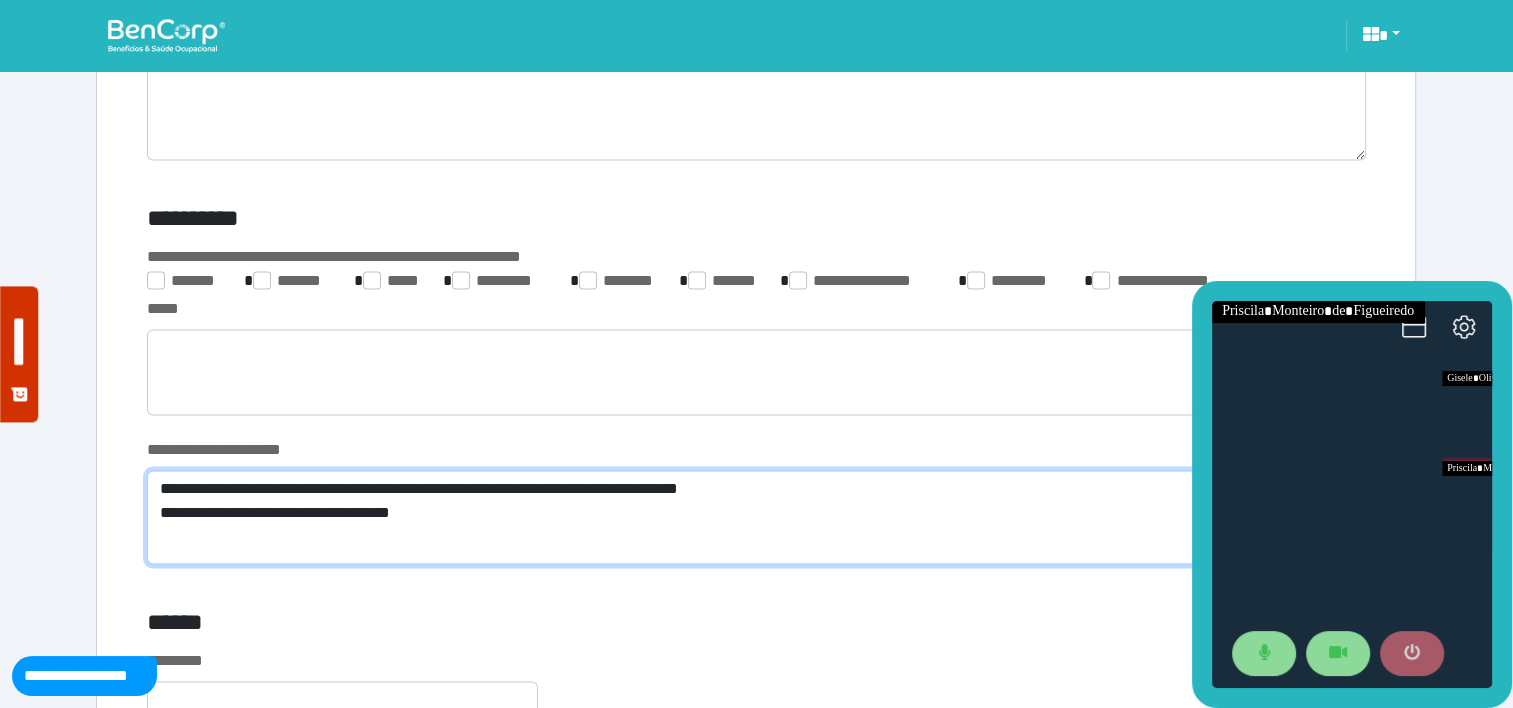 type on "**********" 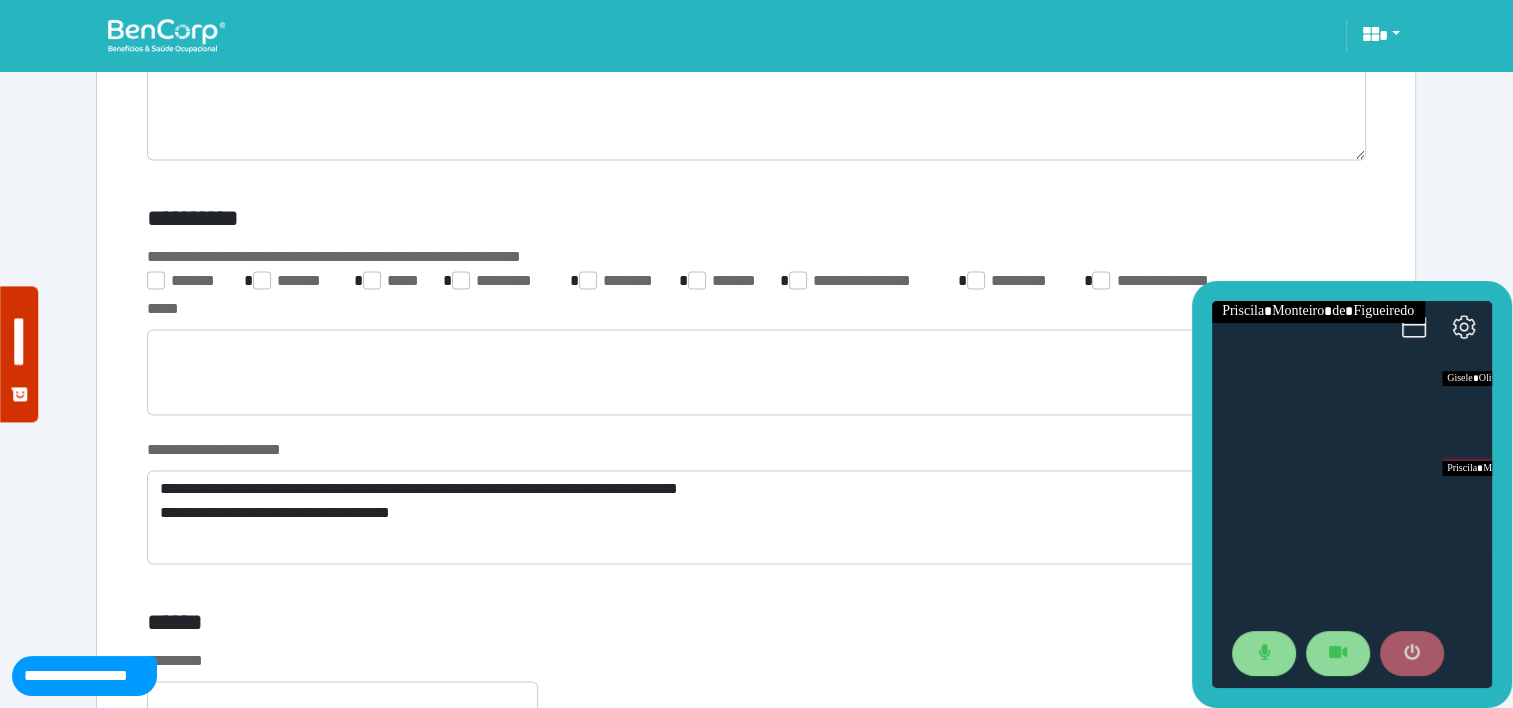 click 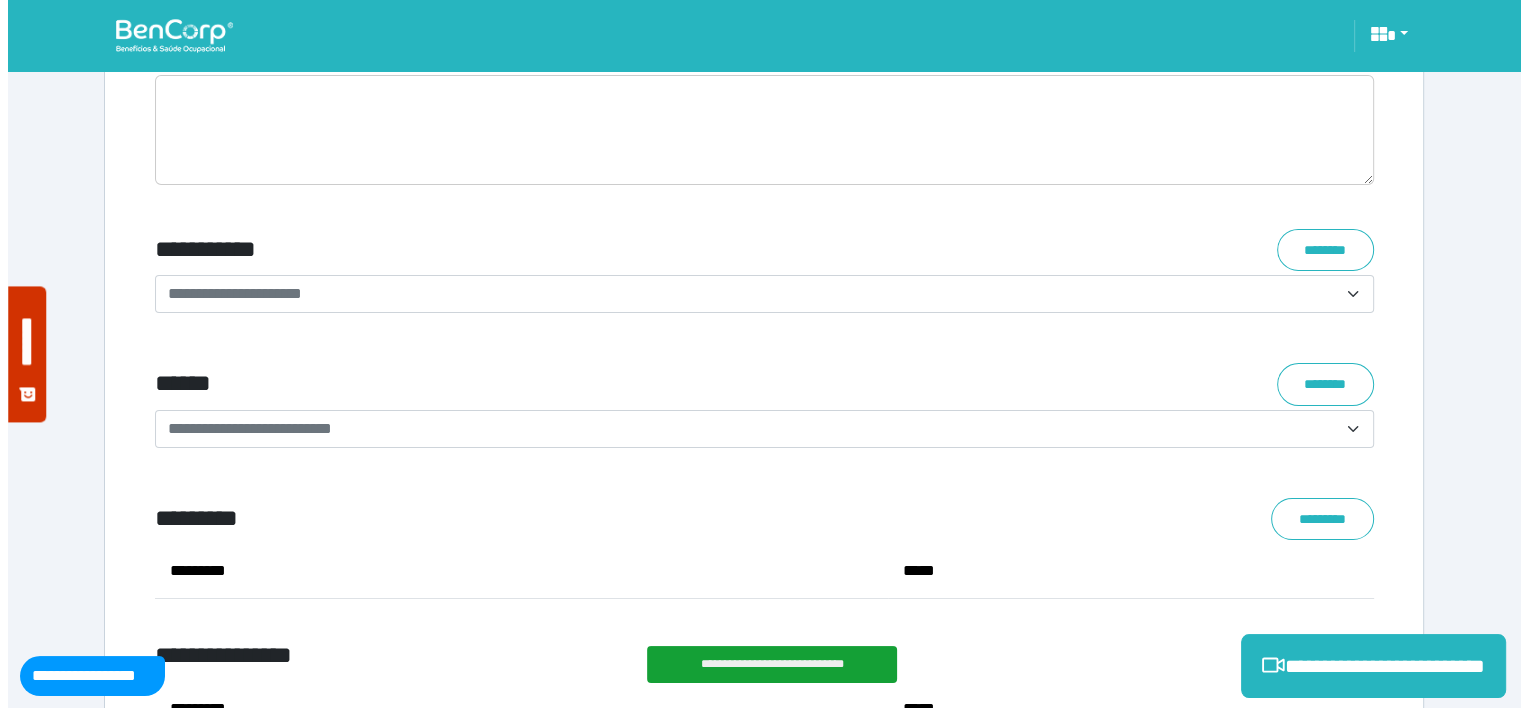 scroll, scrollTop: 7828, scrollLeft: 0, axis: vertical 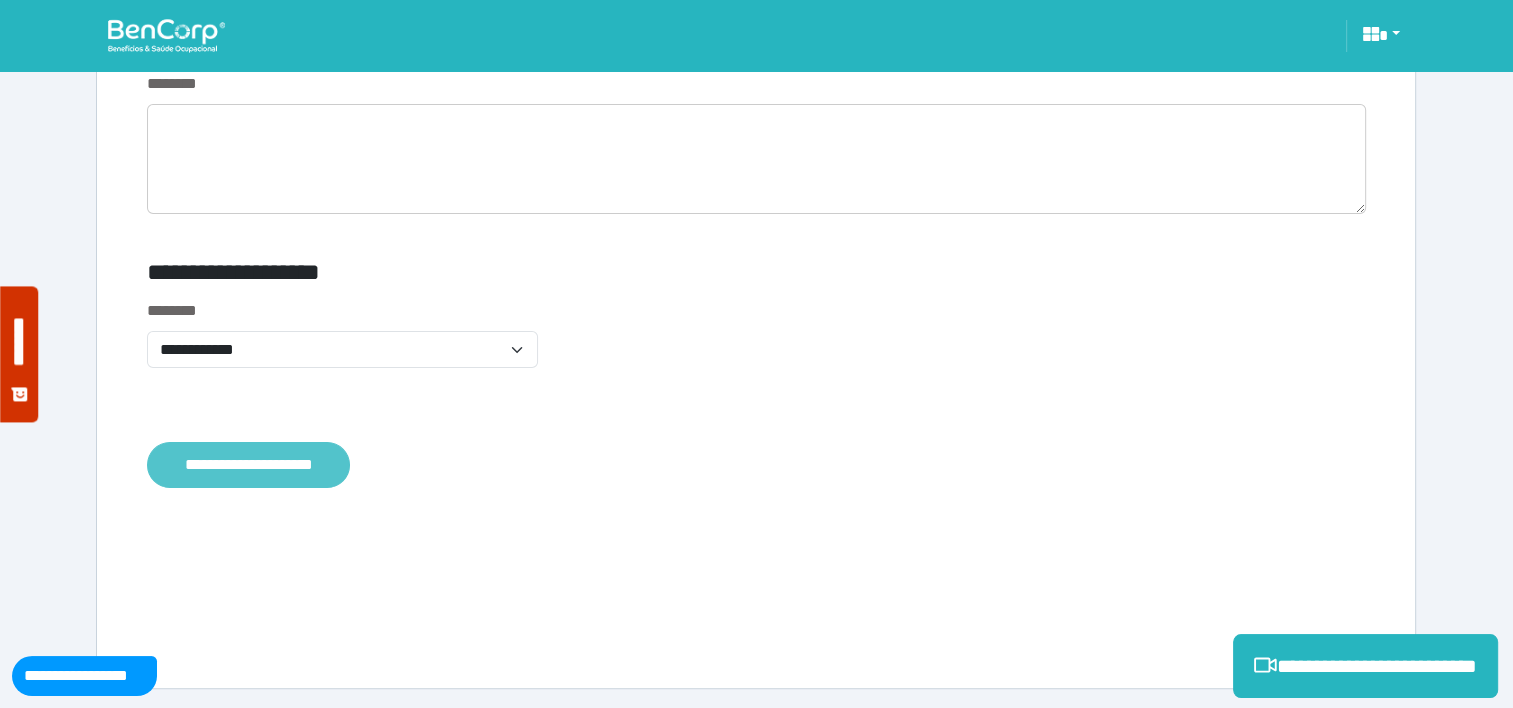 click on "**********" at bounding box center (248, 465) 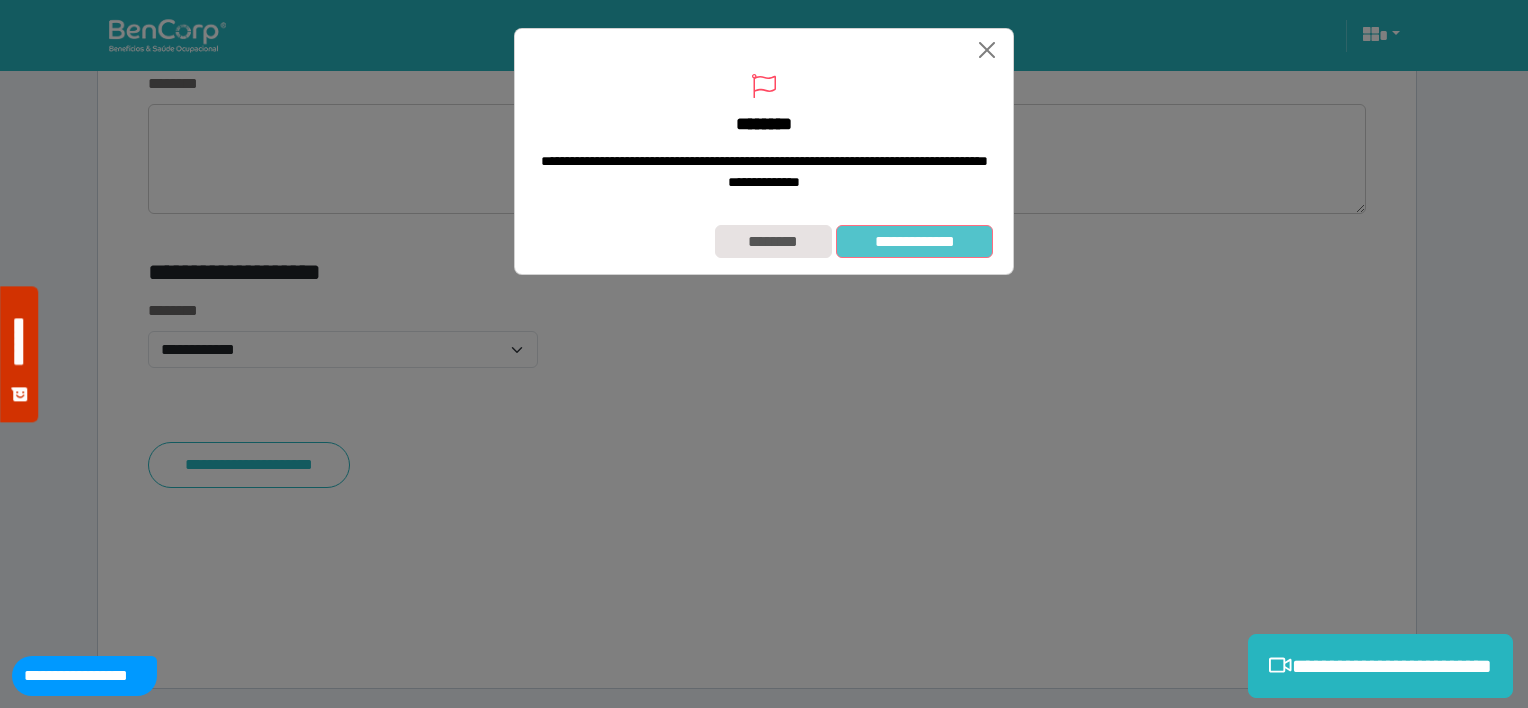 click on "**********" at bounding box center (914, 242) 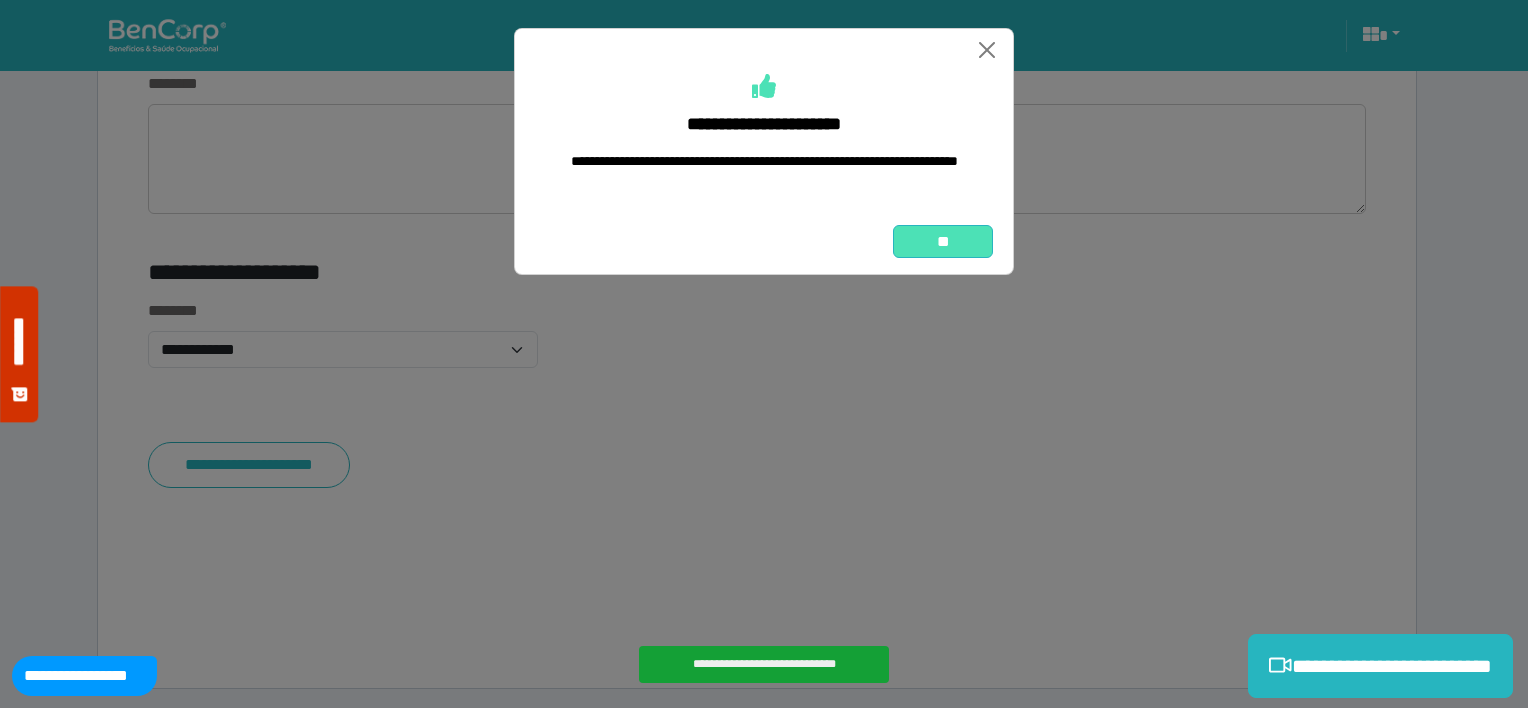 click on "**" at bounding box center [943, 242] 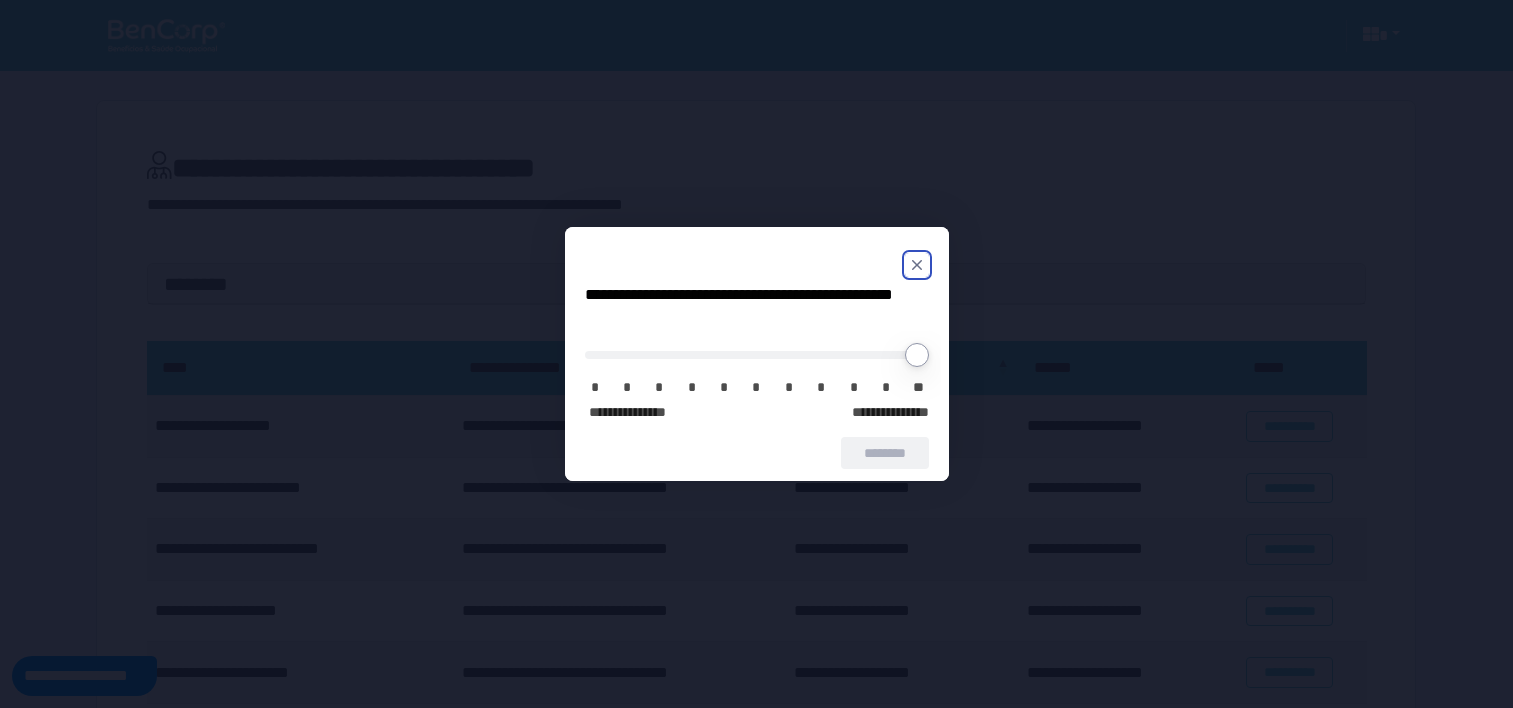 scroll, scrollTop: 0, scrollLeft: 0, axis: both 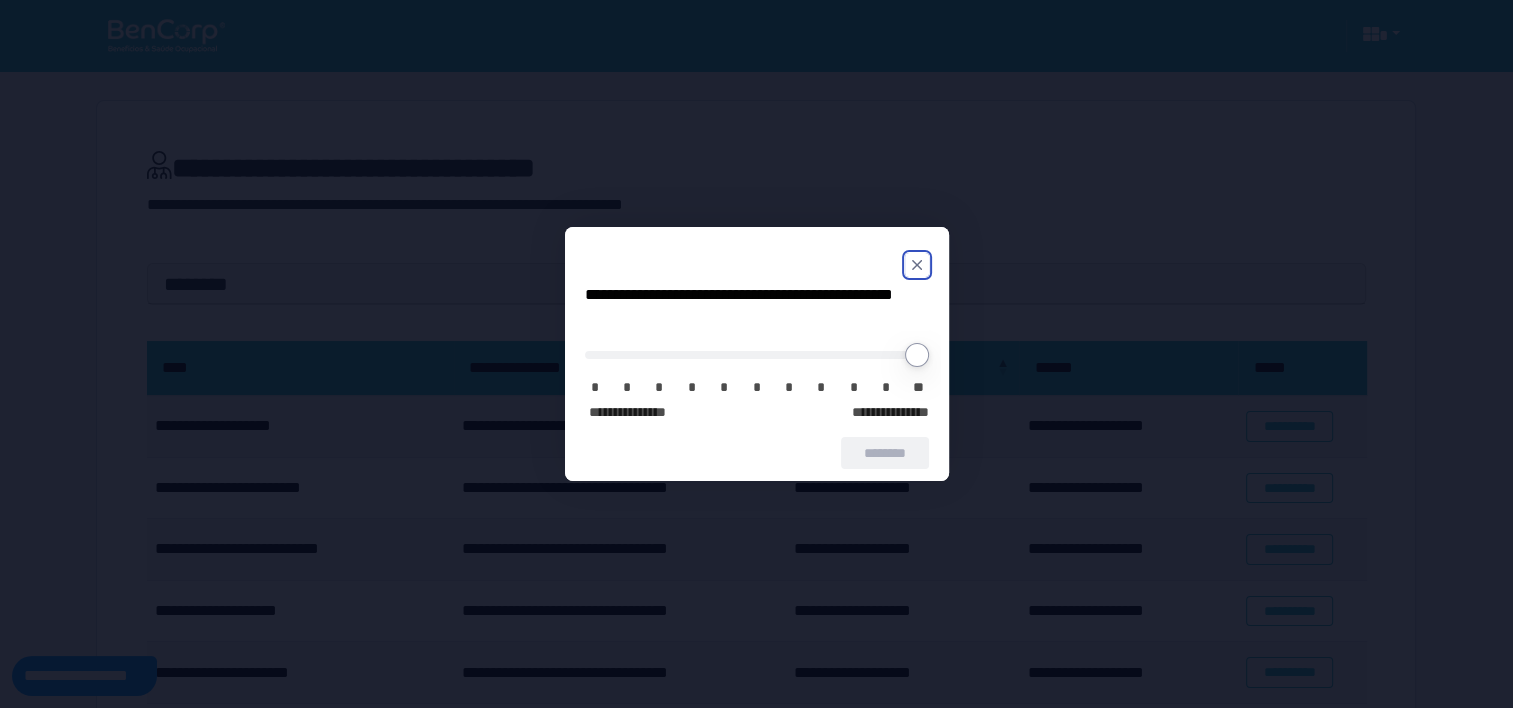 click 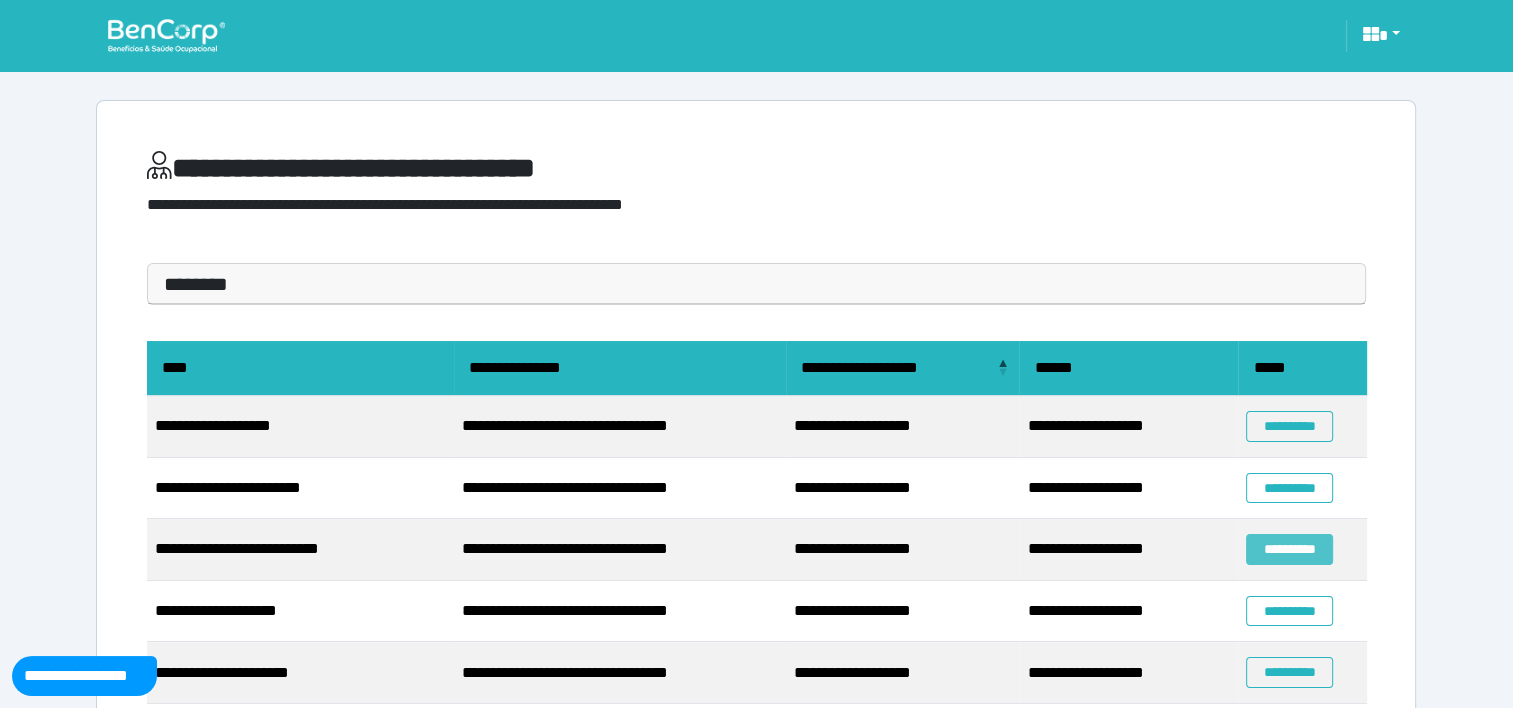 click on "**********" at bounding box center [1289, 549] 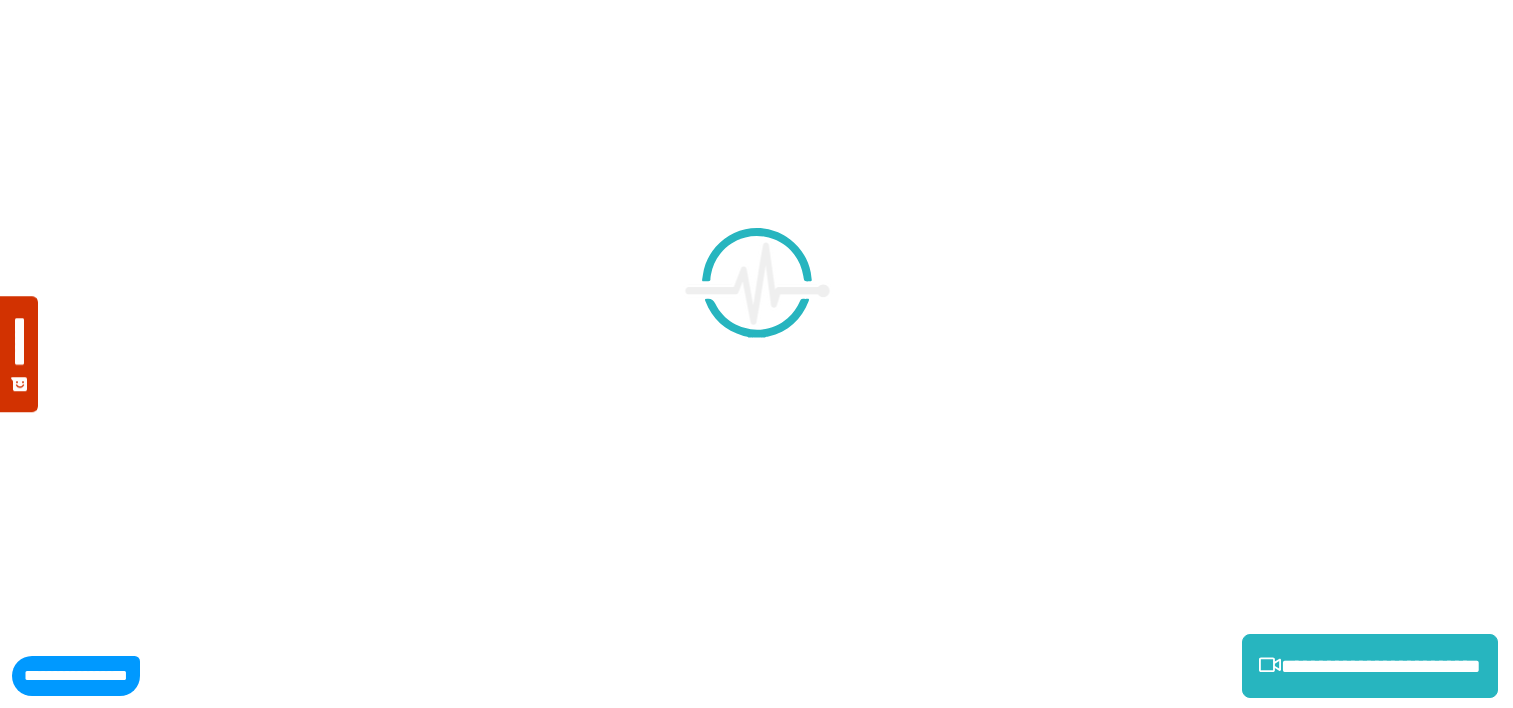 scroll, scrollTop: 0, scrollLeft: 0, axis: both 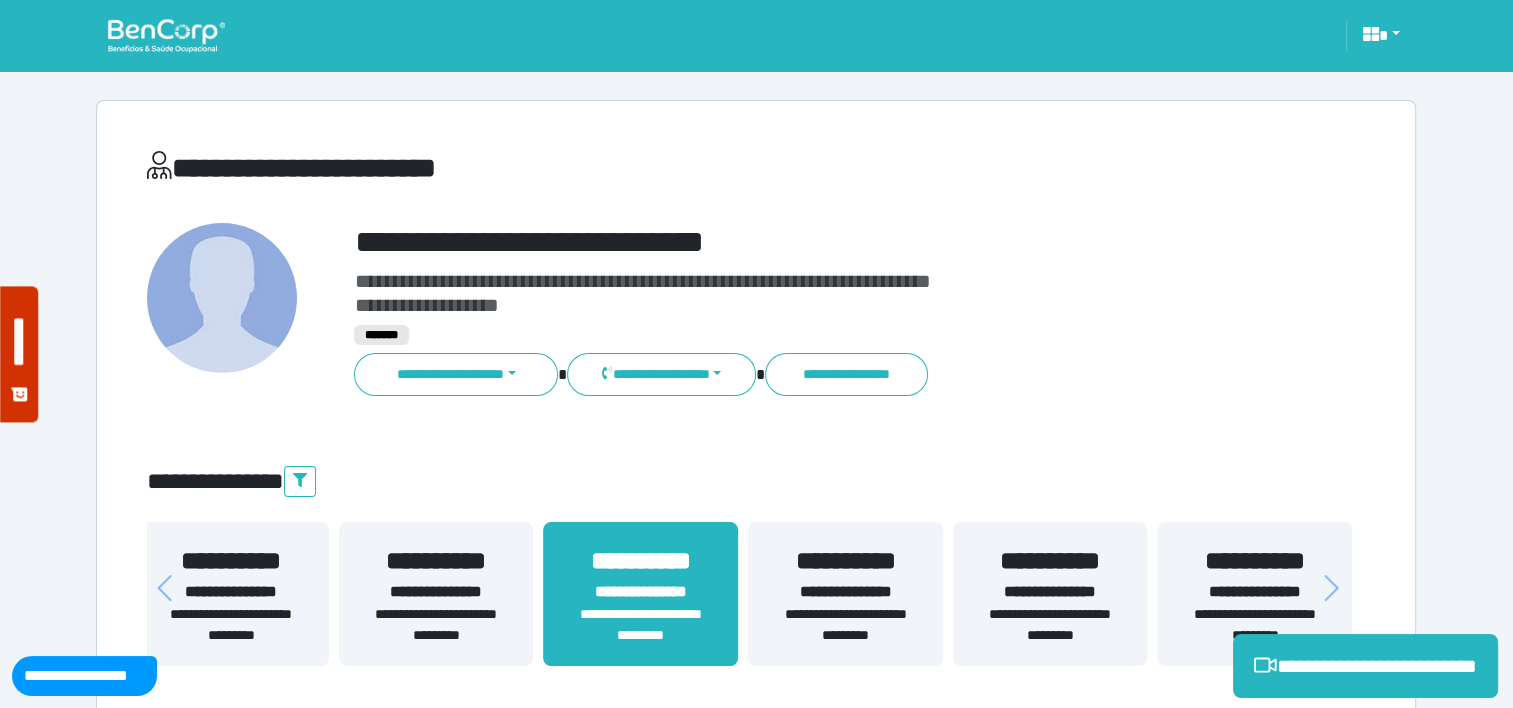 drag, startPoint x: 0, startPoint y: 0, endPoint x: 915, endPoint y: 442, distance: 1016.1639 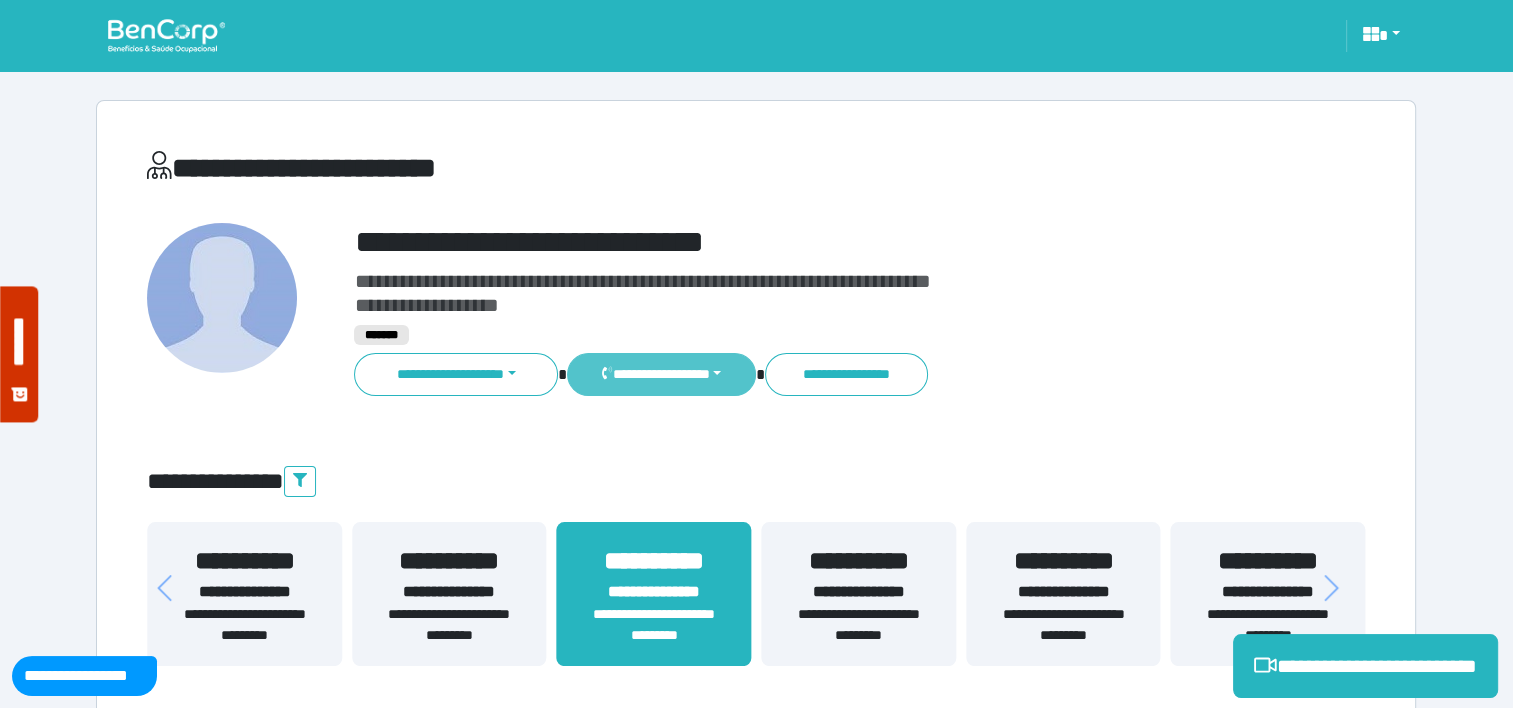 click on "**********" at bounding box center [661, 374] 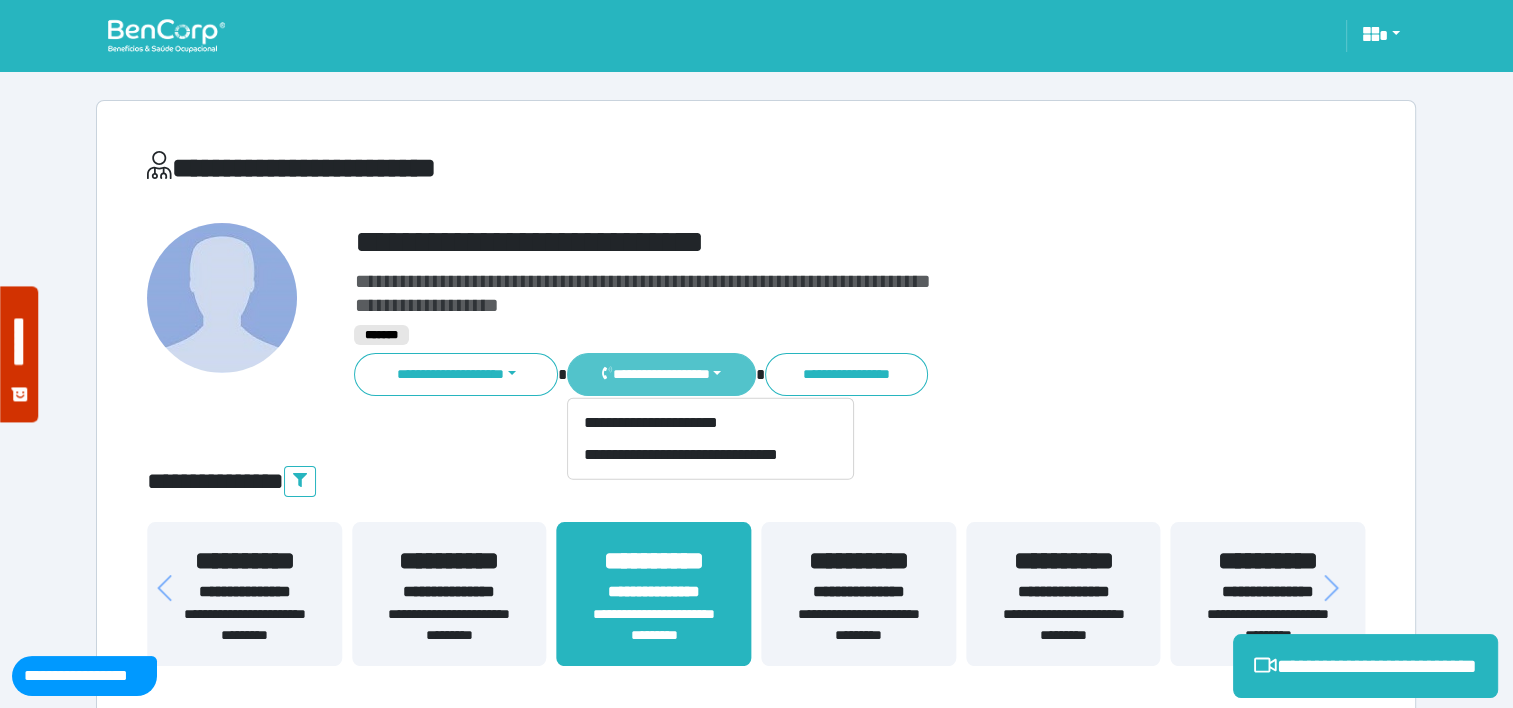 click on "**********" at bounding box center [661, 374] 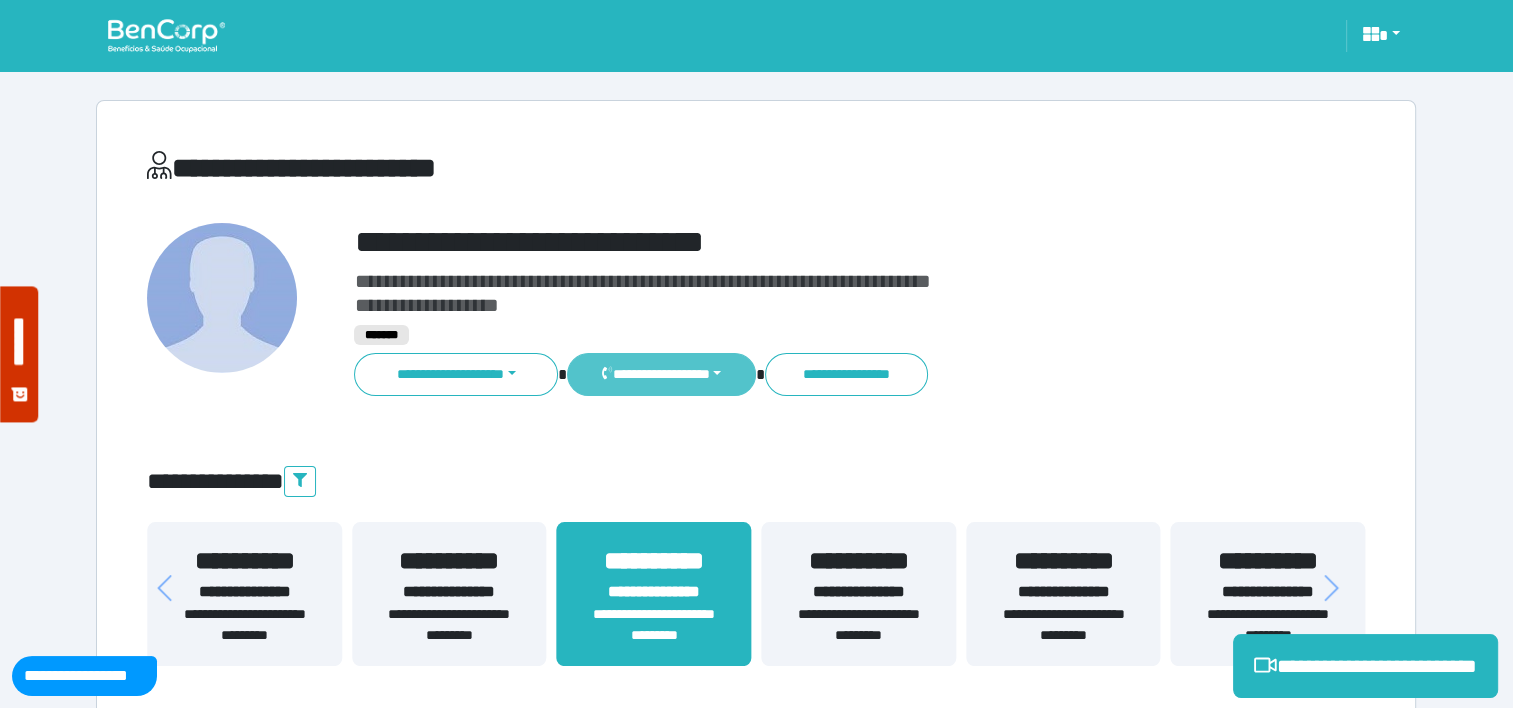 click on "**********" at bounding box center [661, 374] 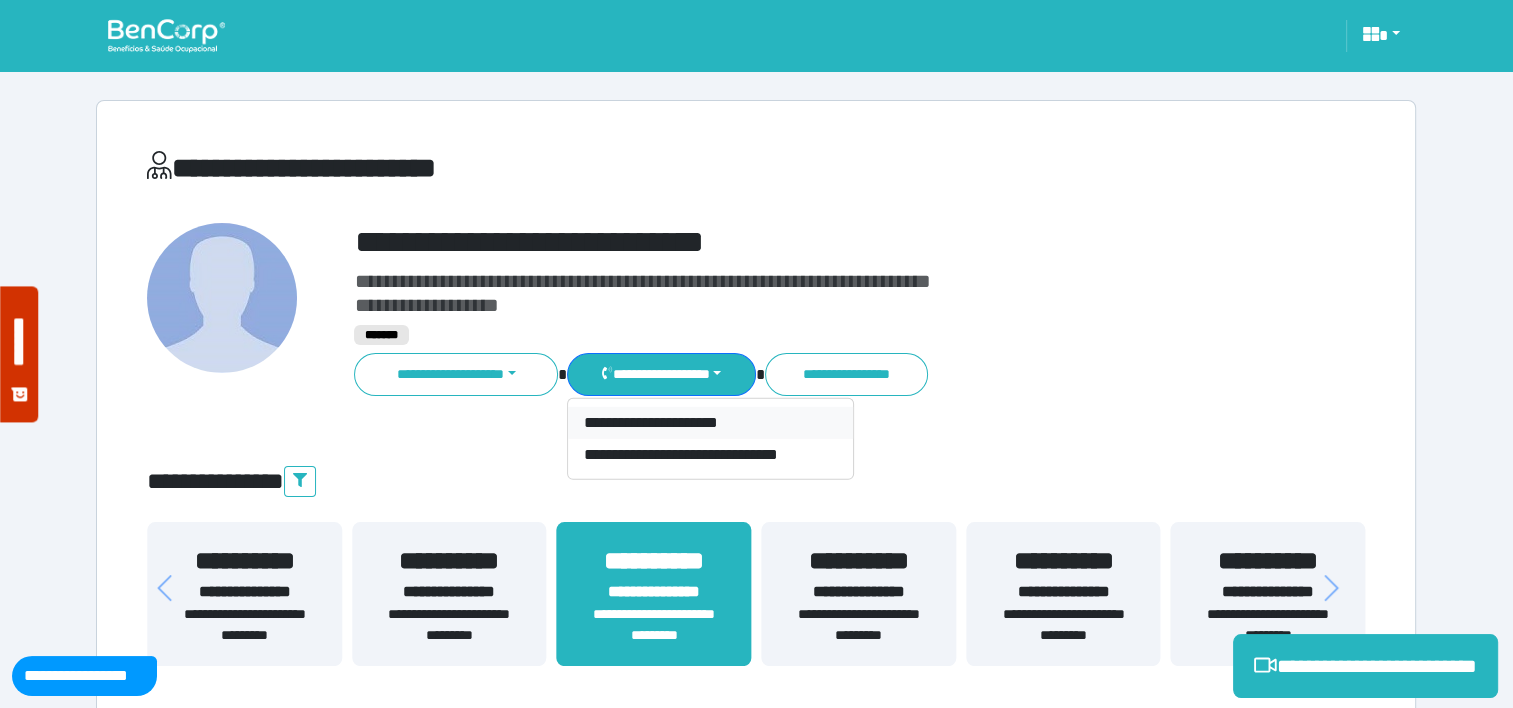 click on "**********" at bounding box center (710, 423) 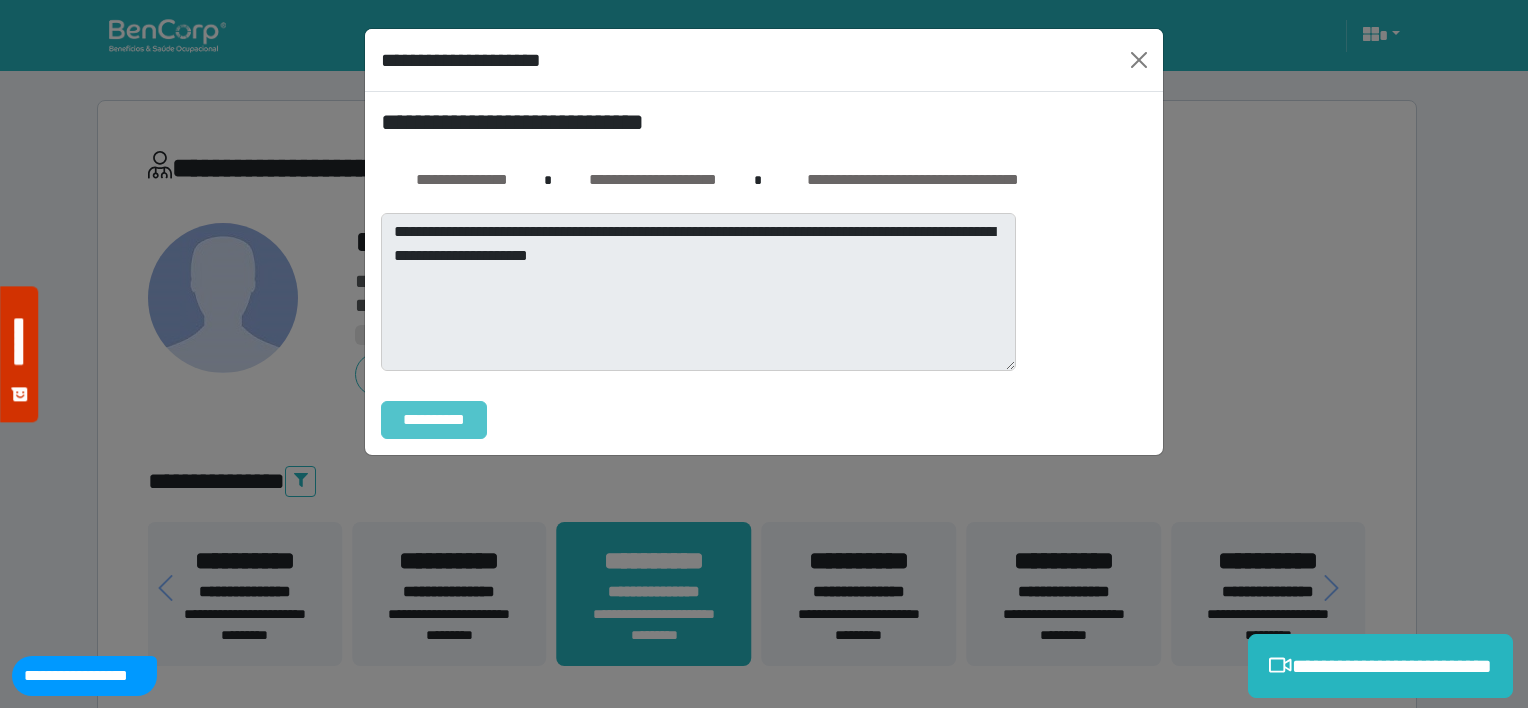 click on "**********" at bounding box center [434, 420] 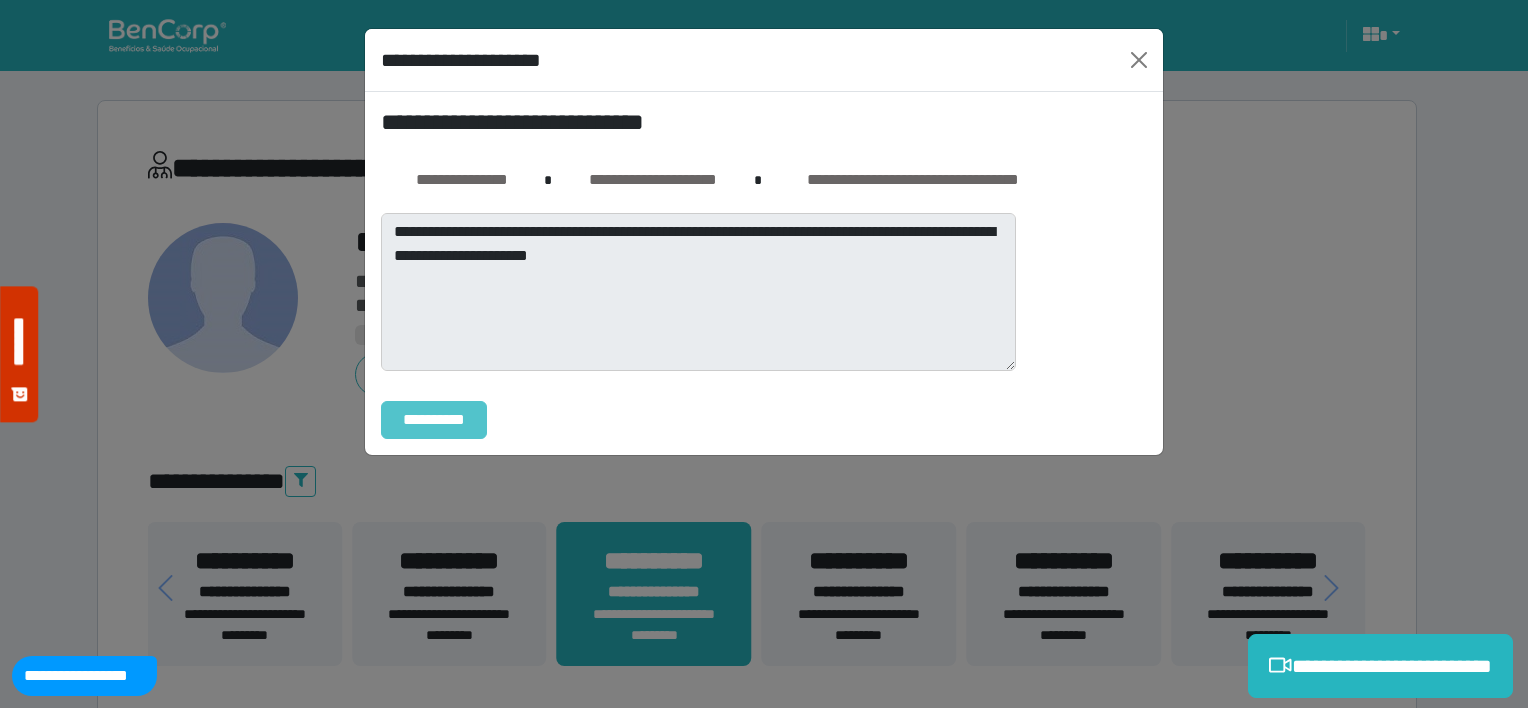click on "**********" at bounding box center (434, 420) 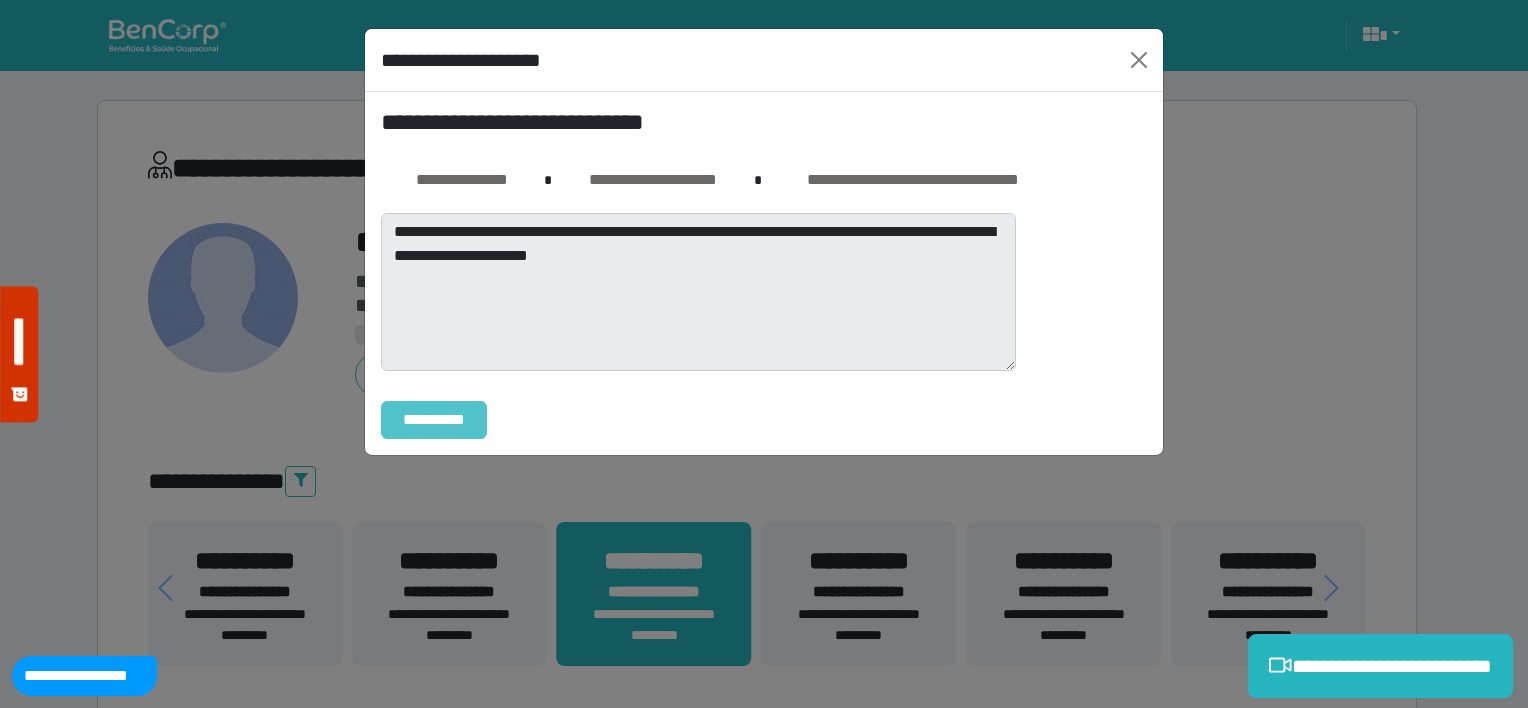 click on "**********" at bounding box center [434, 420] 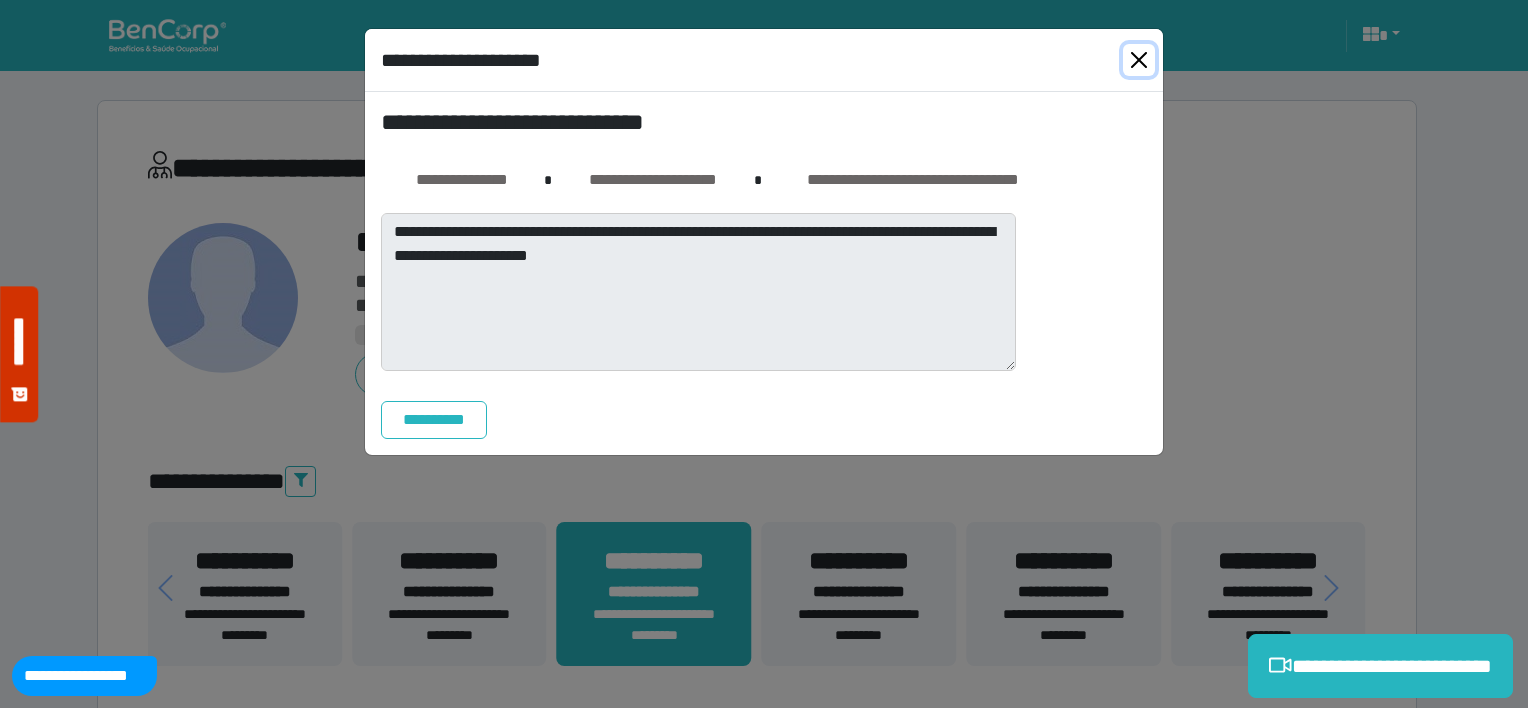 click at bounding box center (1139, 60) 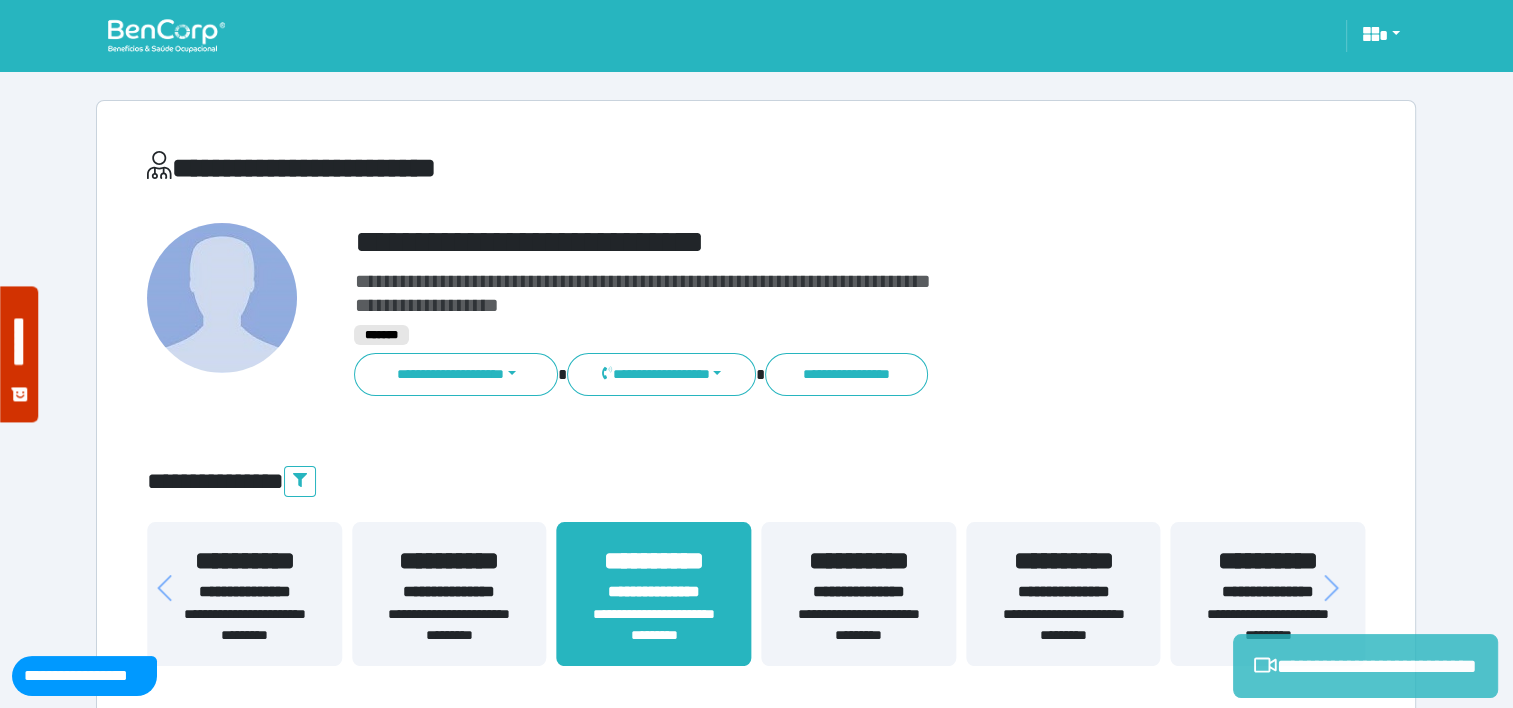 click on "**********" at bounding box center [1365, 666] 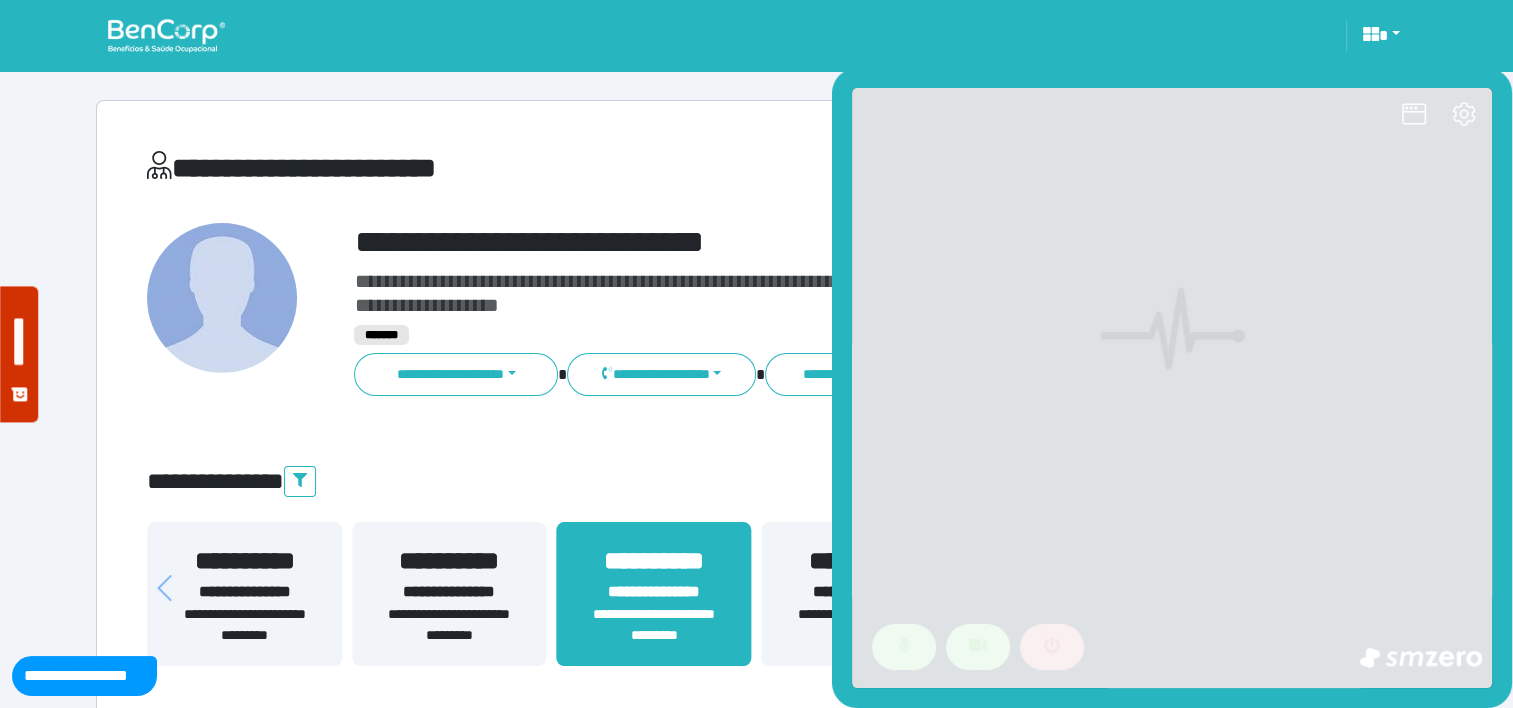 scroll, scrollTop: 0, scrollLeft: 0, axis: both 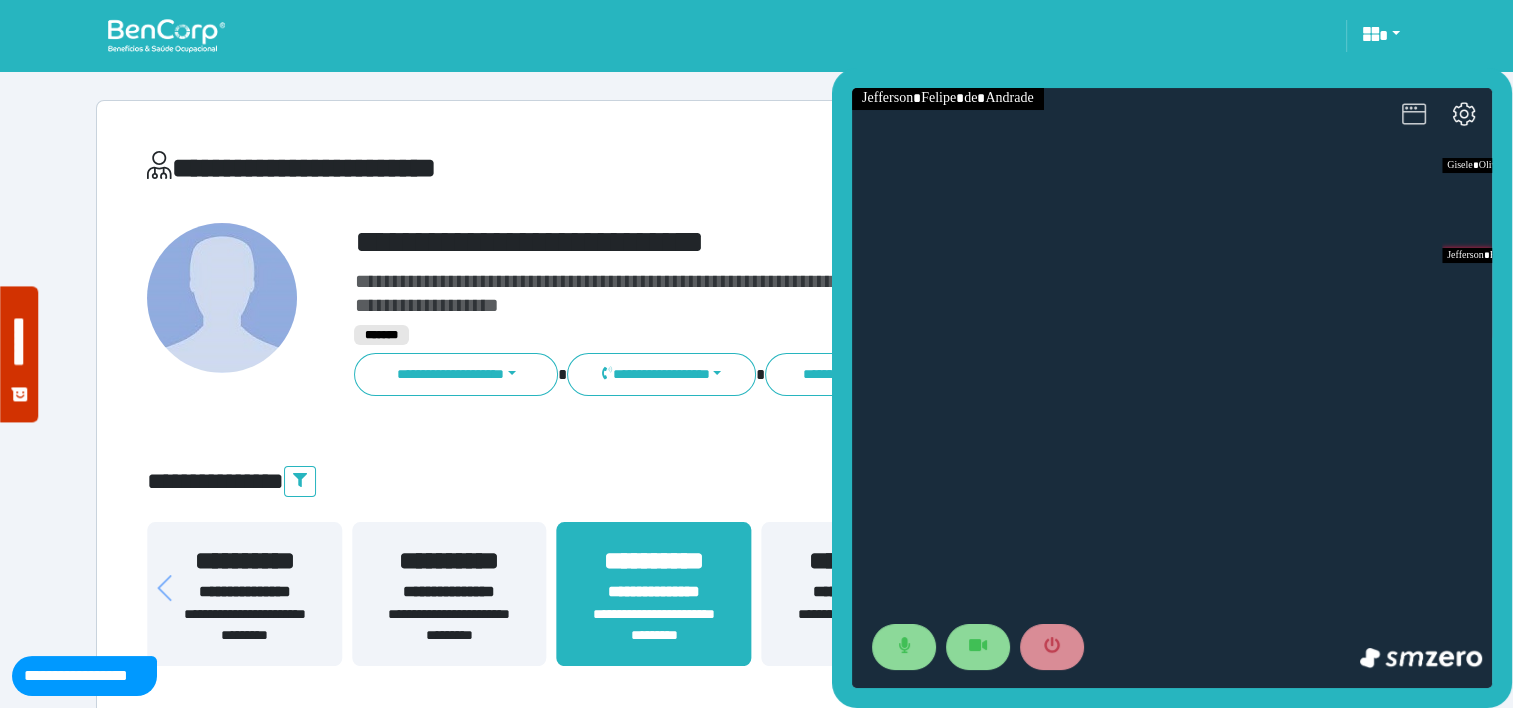 click 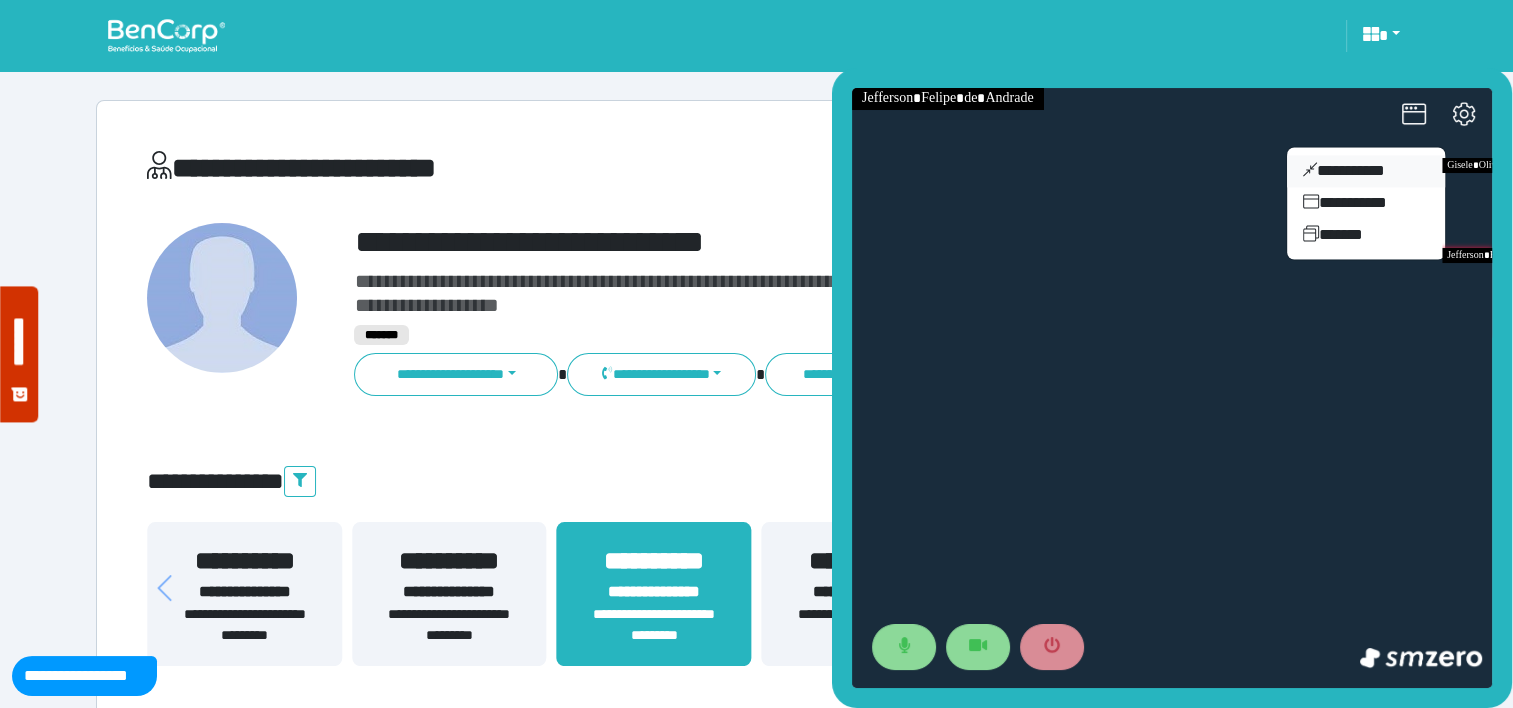click on "**********" at bounding box center [1366, 171] 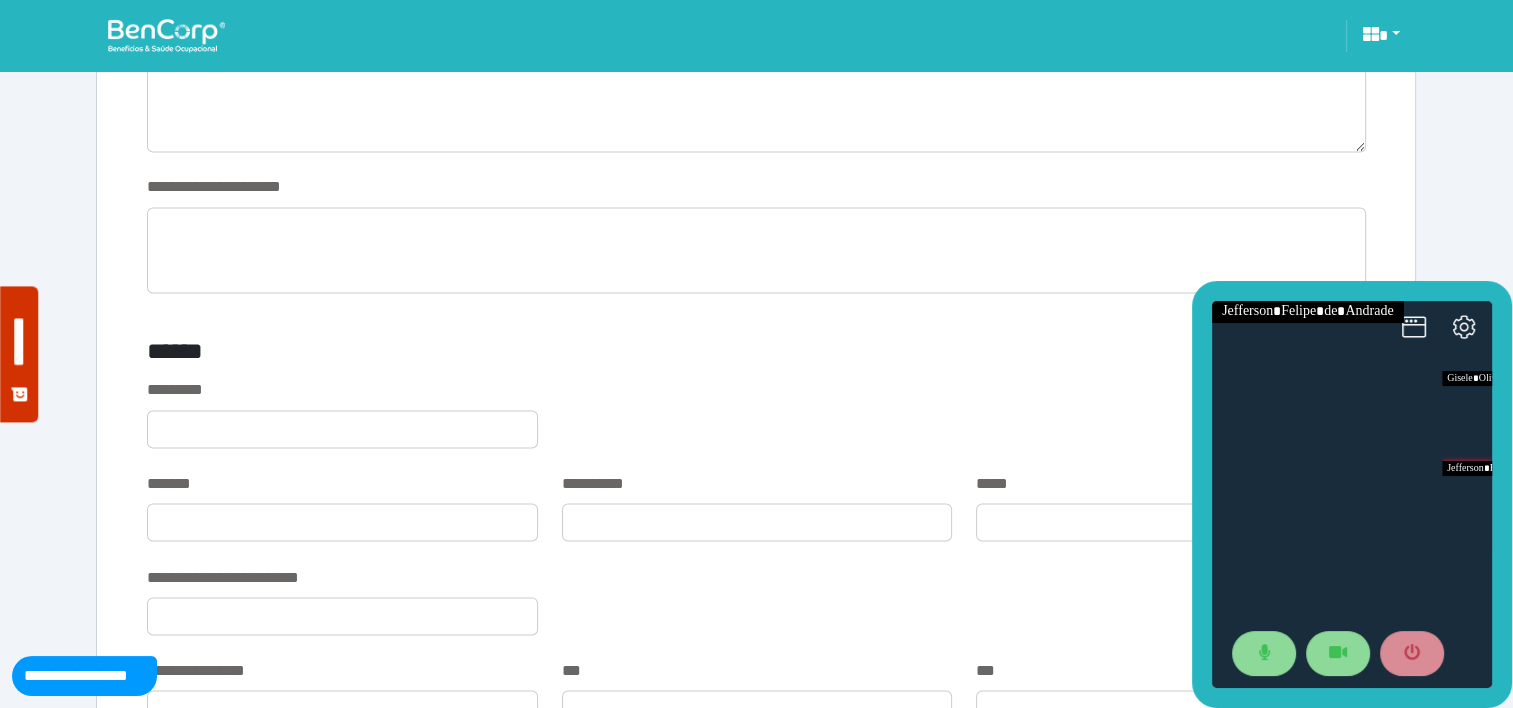 scroll, scrollTop: 3406, scrollLeft: 0, axis: vertical 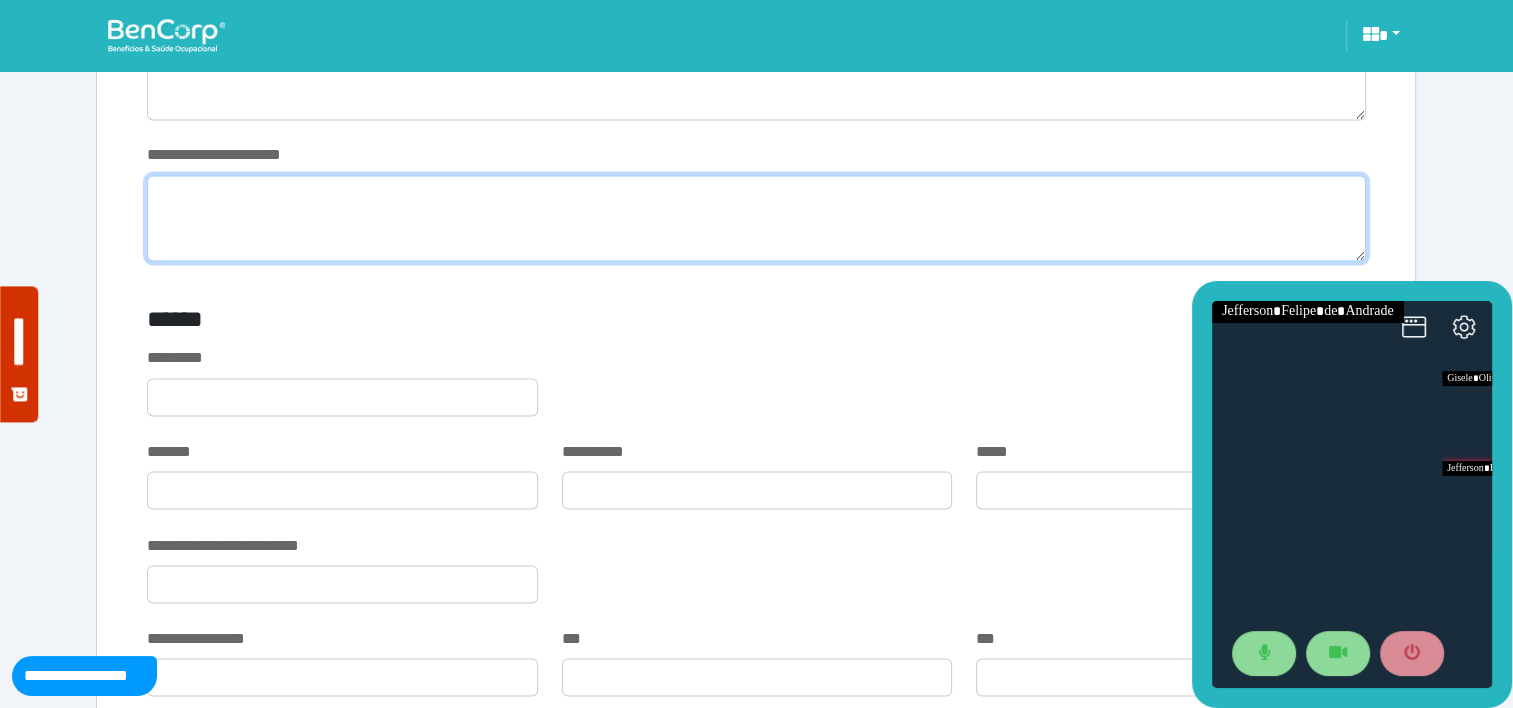 click 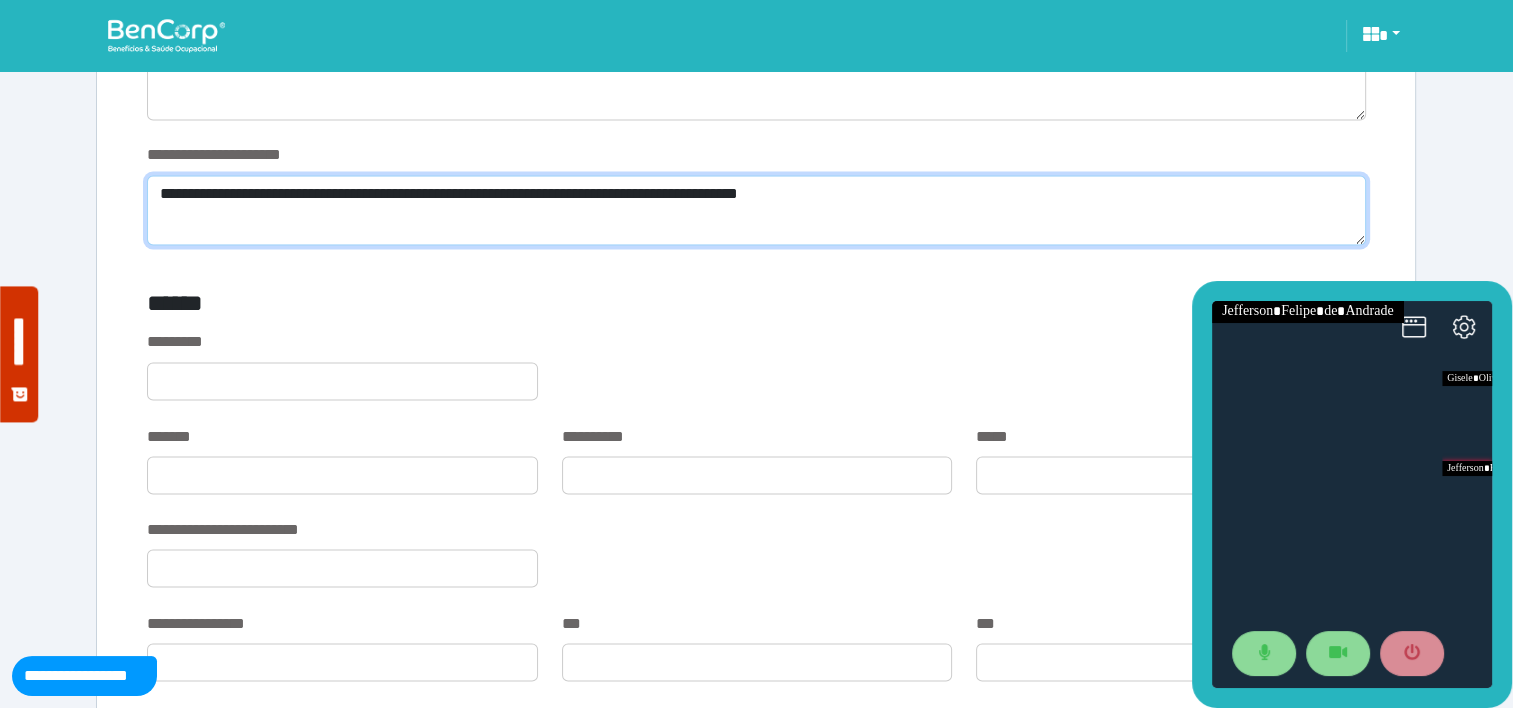 scroll, scrollTop: 0, scrollLeft: 0, axis: both 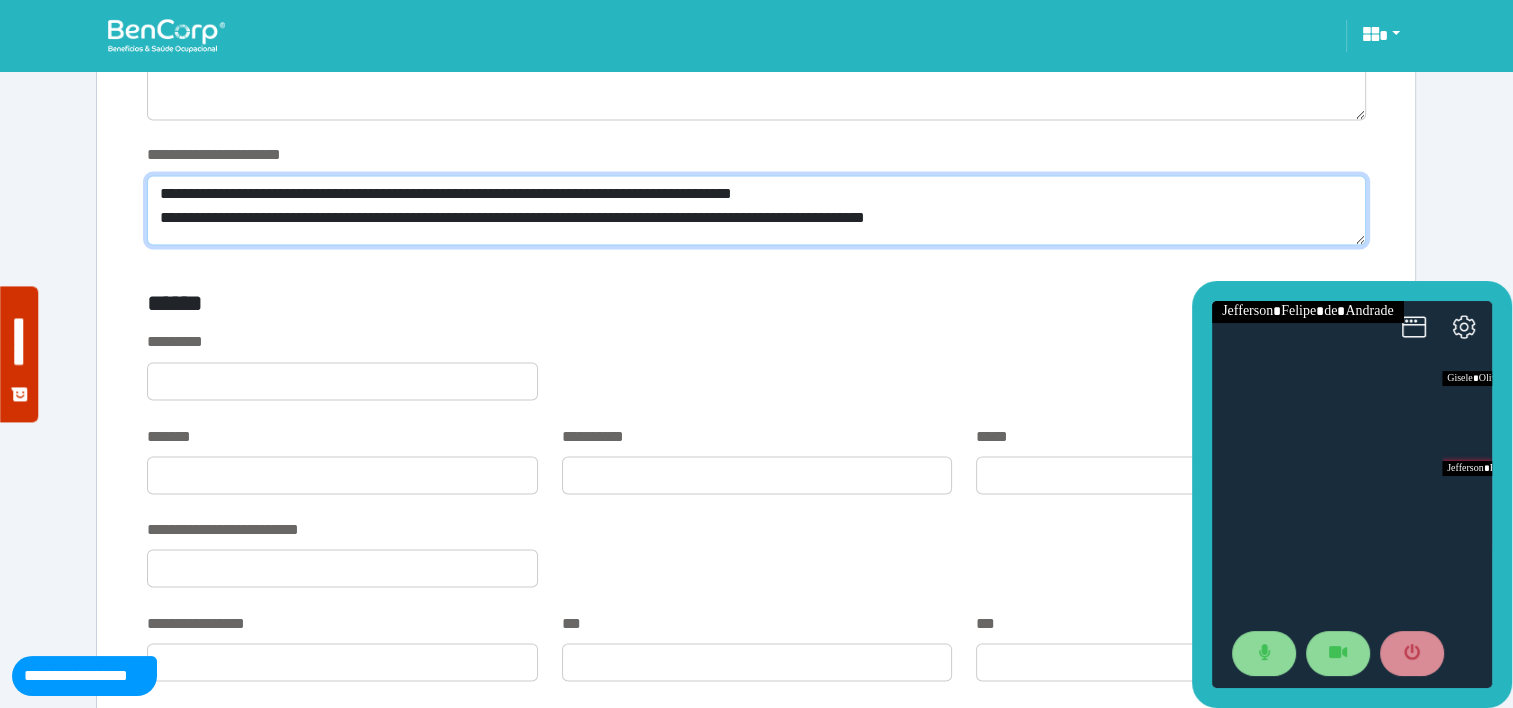click on "**********" 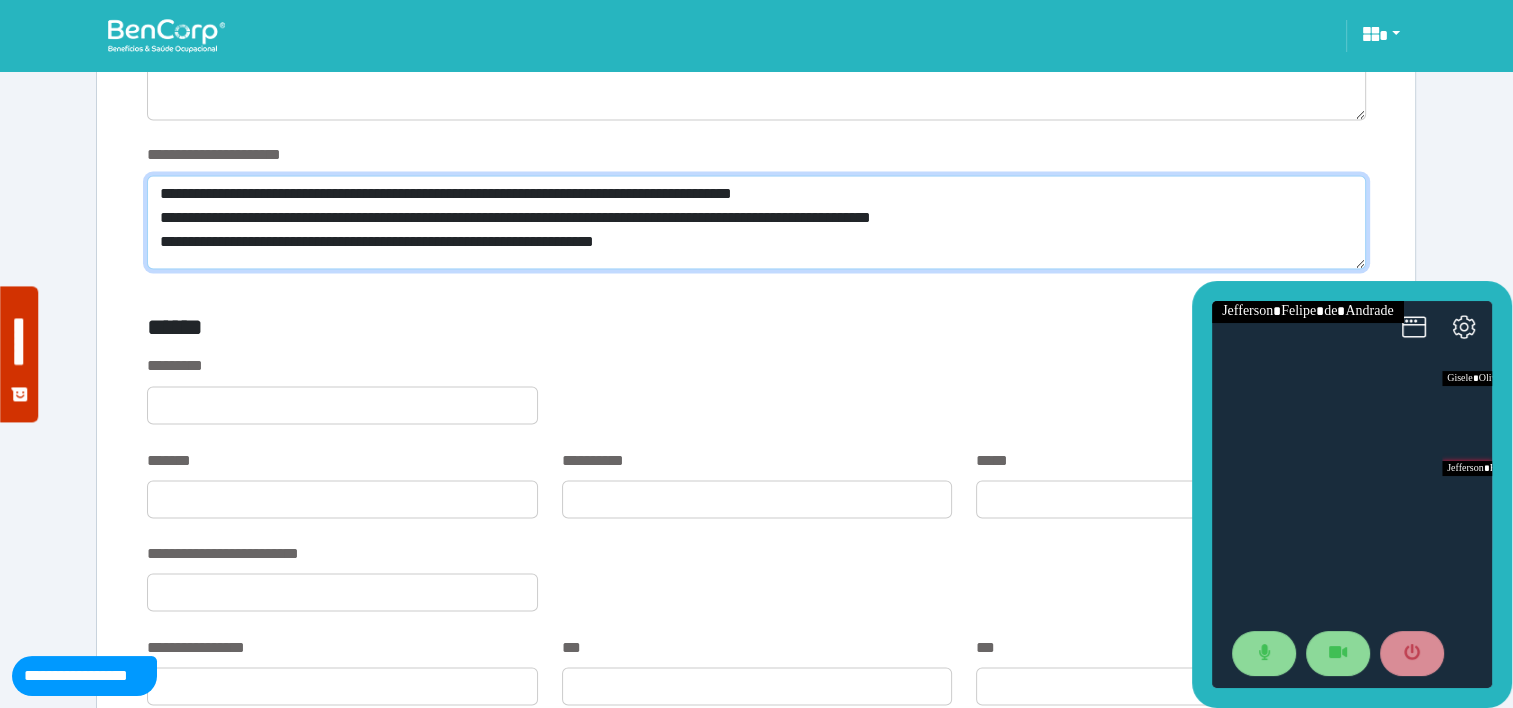scroll, scrollTop: 0, scrollLeft: 0, axis: both 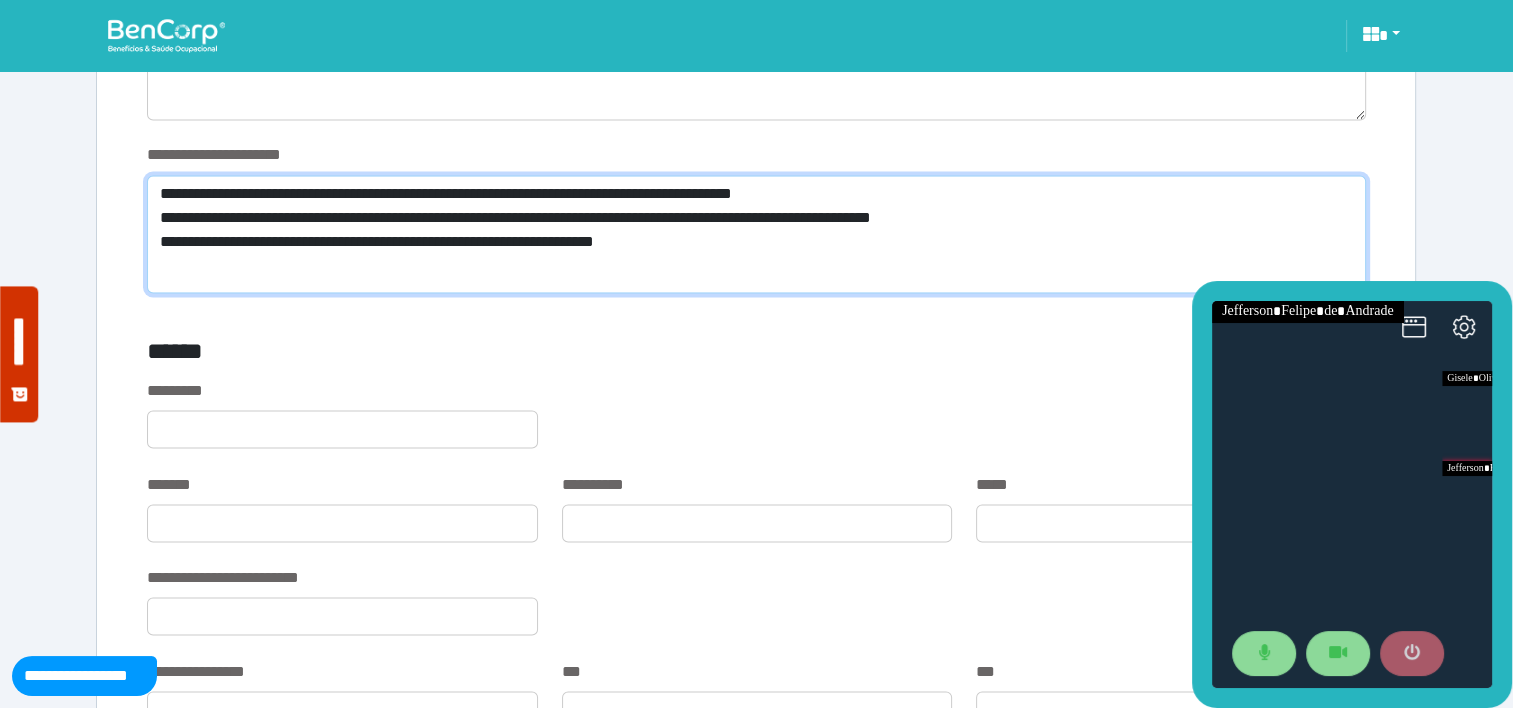 type on "**********" 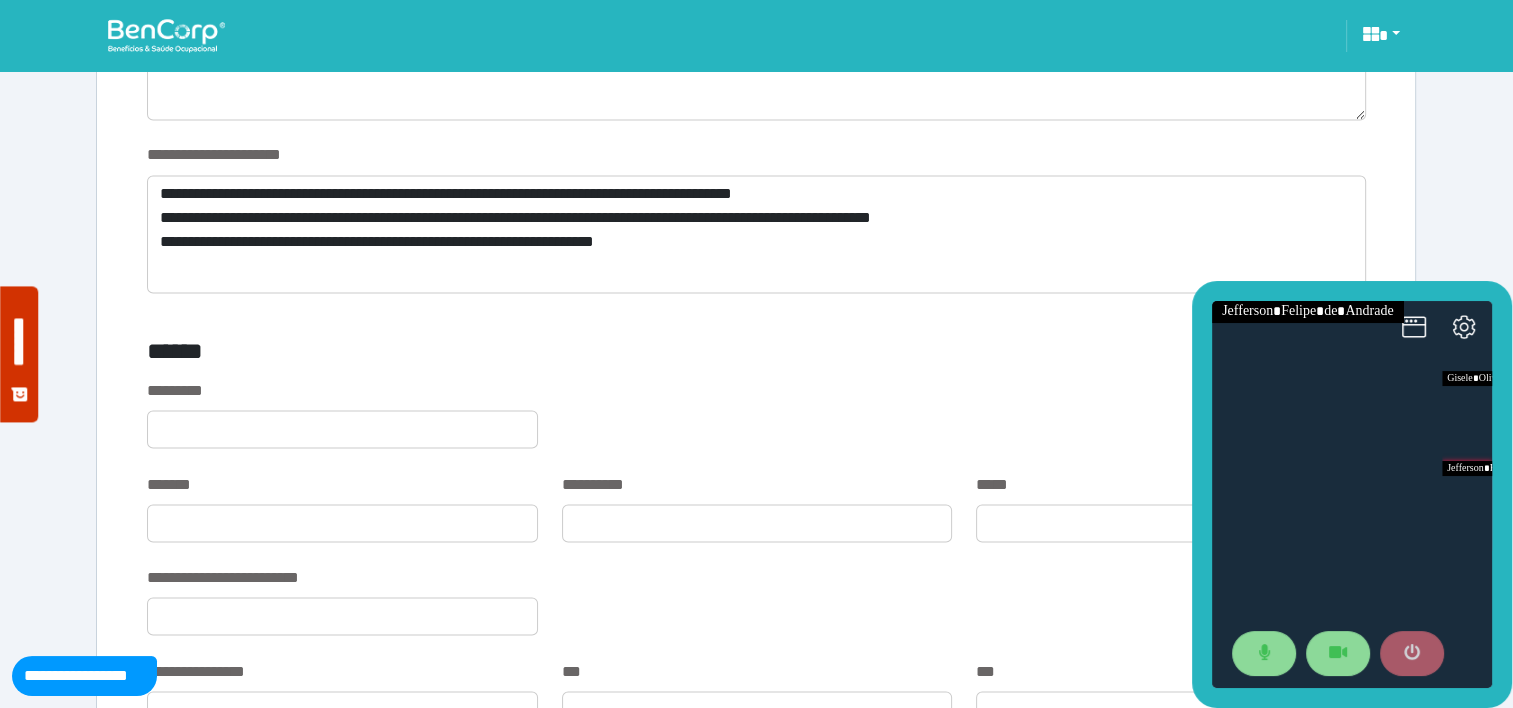 click at bounding box center (1412, 654) 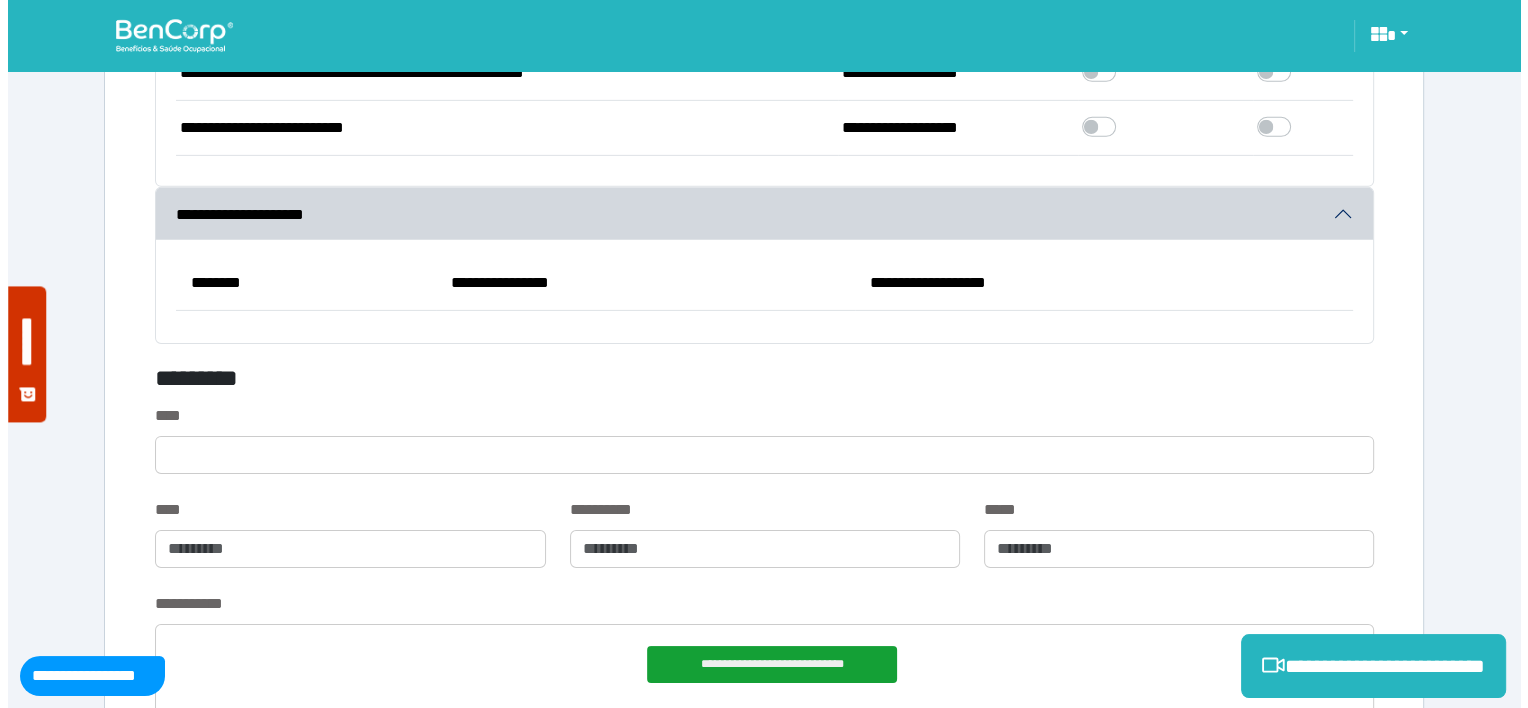 scroll, scrollTop: 8072, scrollLeft: 0, axis: vertical 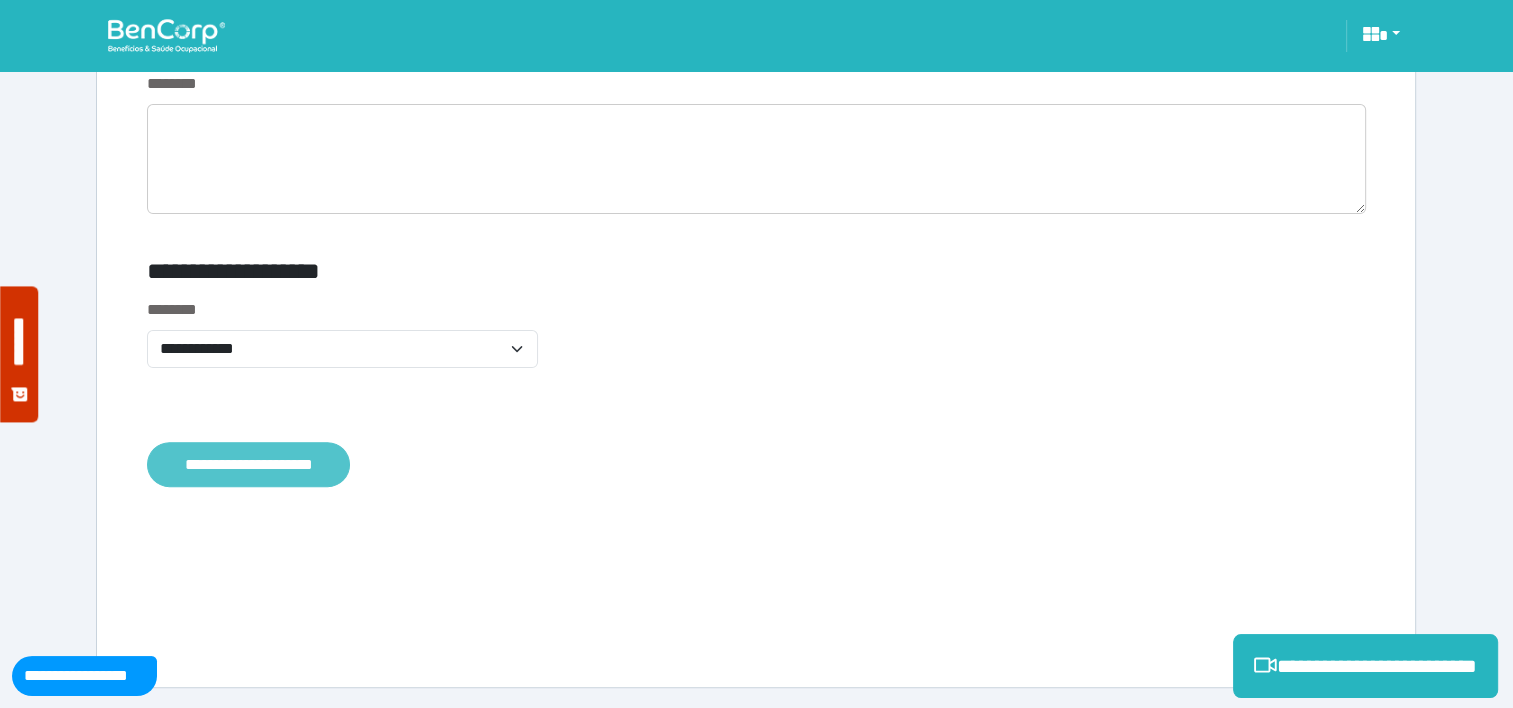 click on "**********" 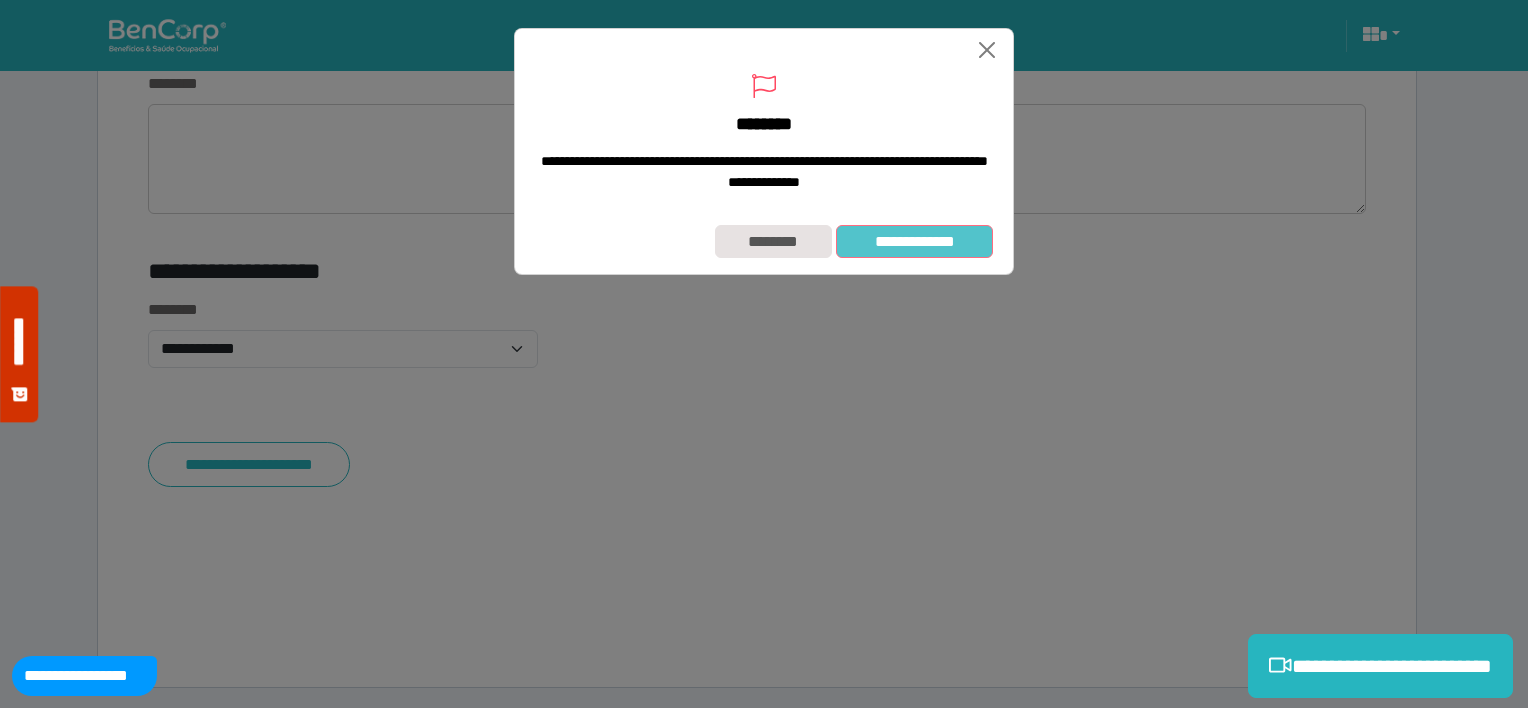 click on "**********" at bounding box center [914, 242] 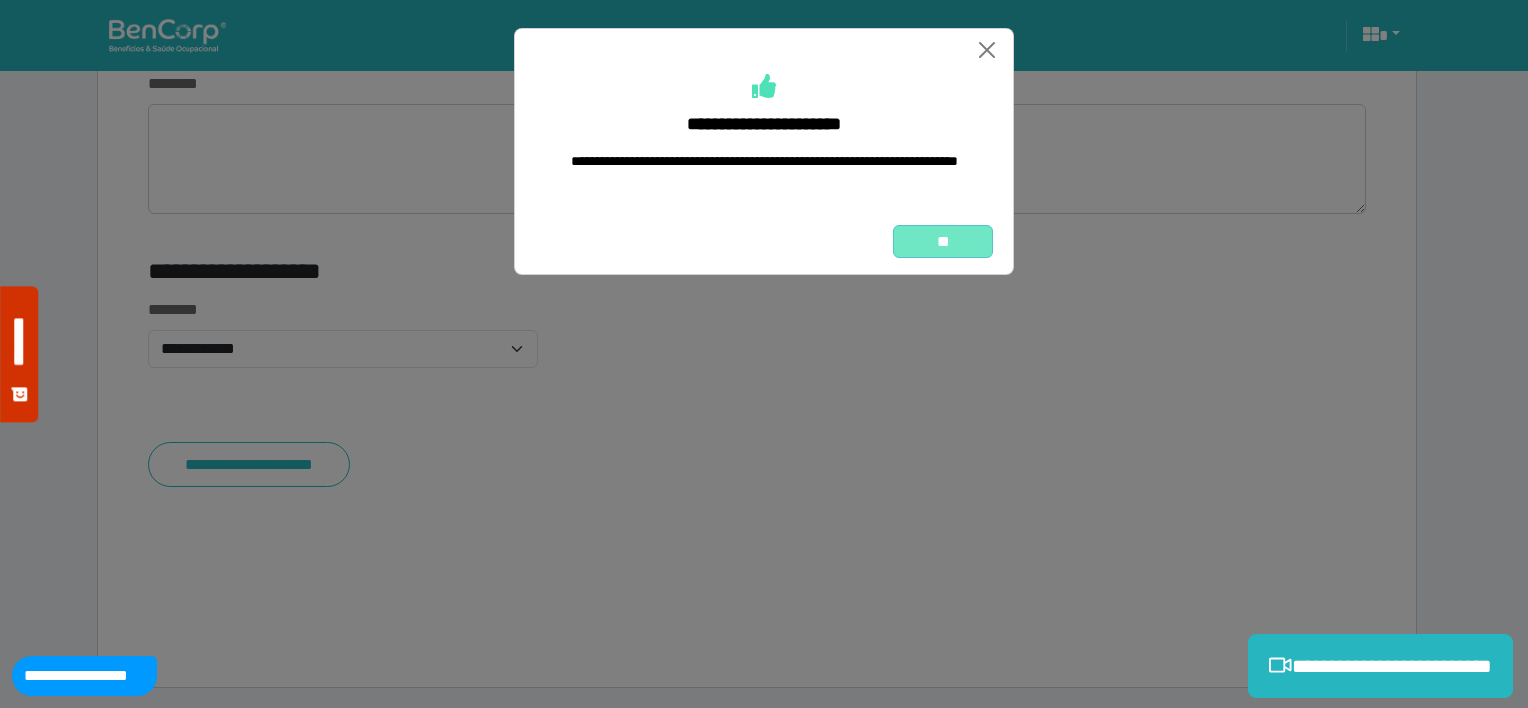 click on "**" at bounding box center [943, 242] 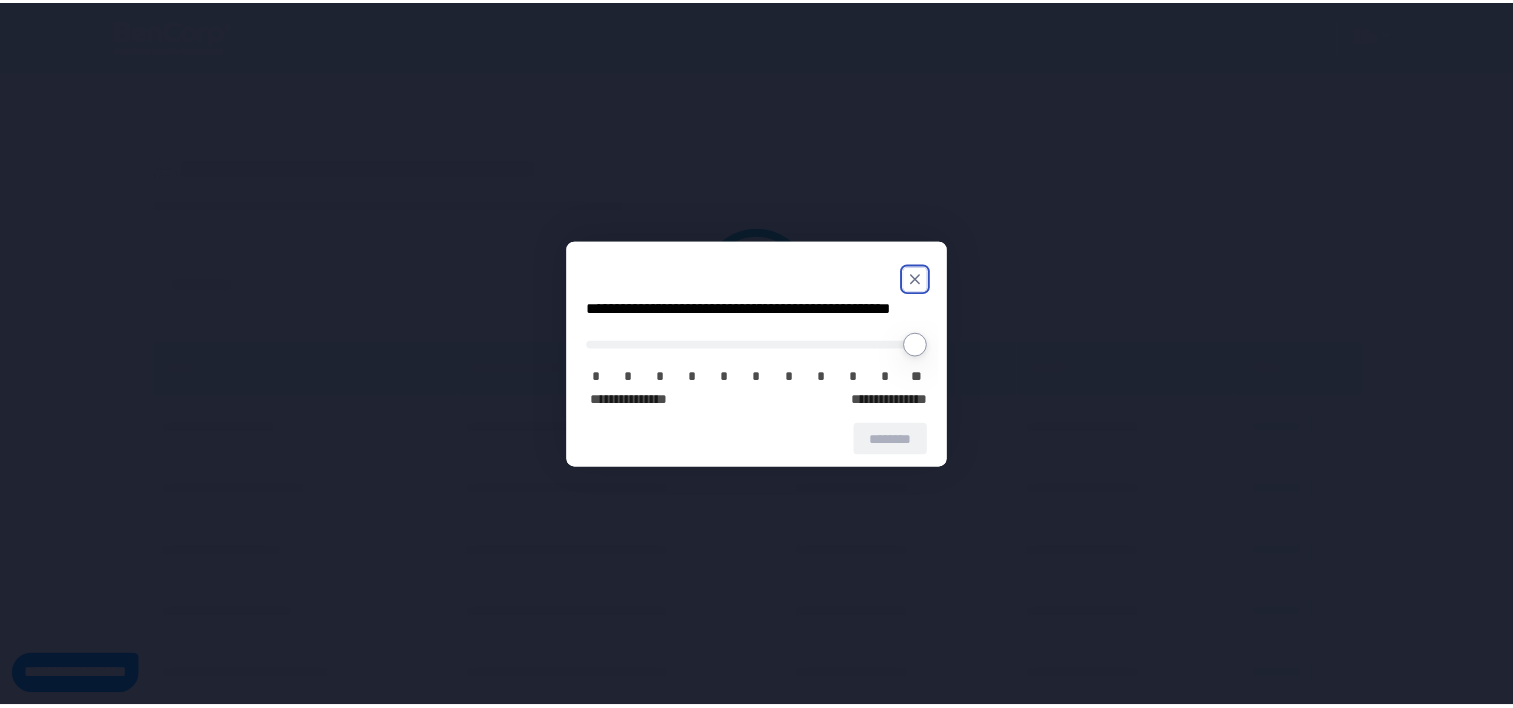 scroll, scrollTop: 0, scrollLeft: 0, axis: both 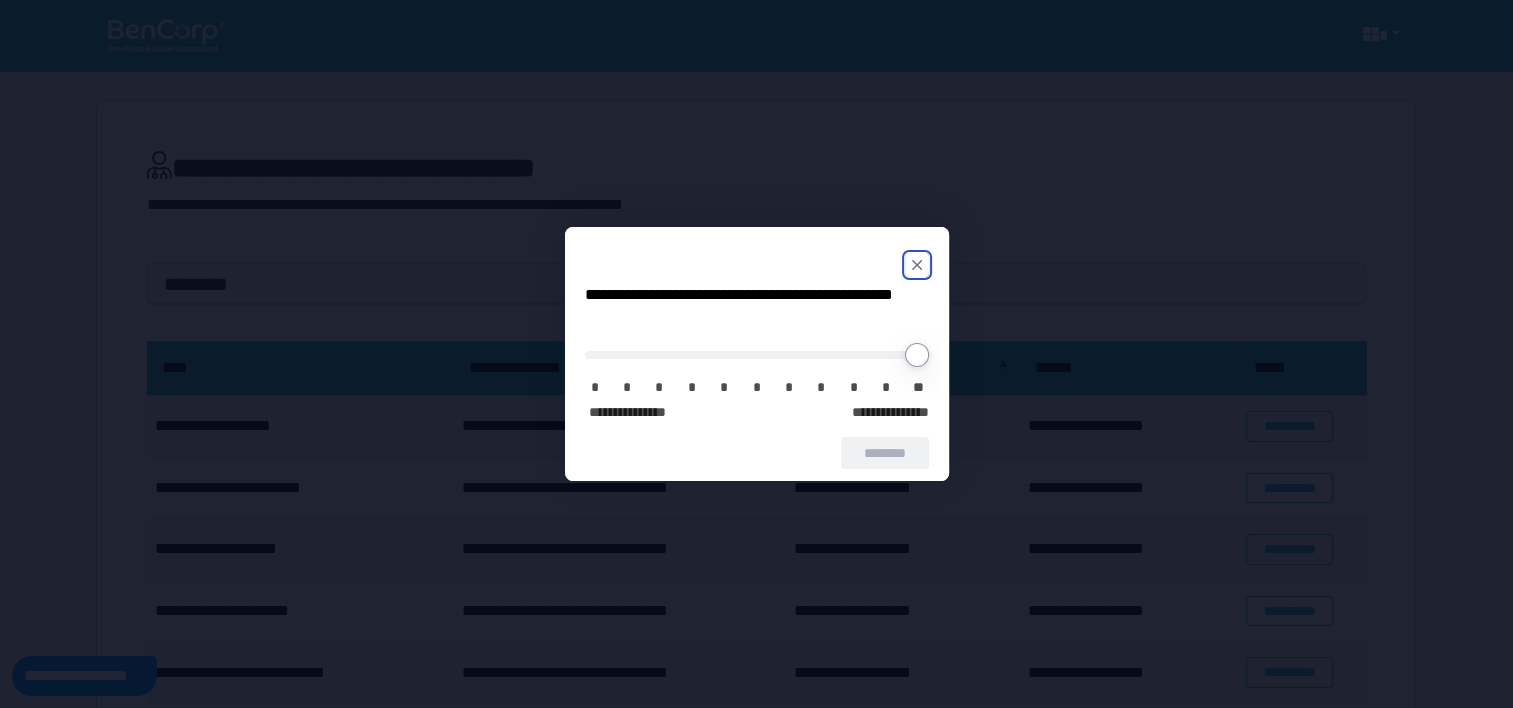 click 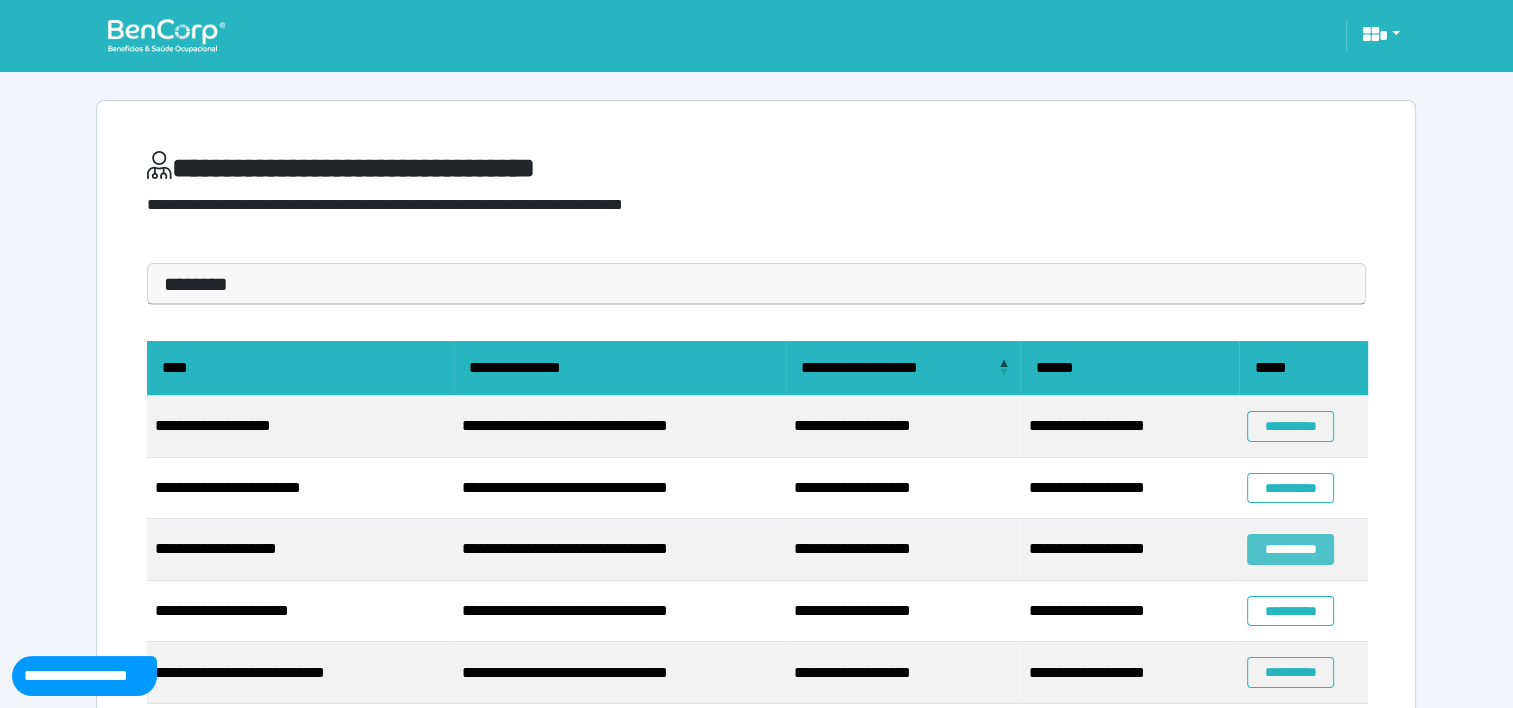 click on "**********" at bounding box center [1290, 549] 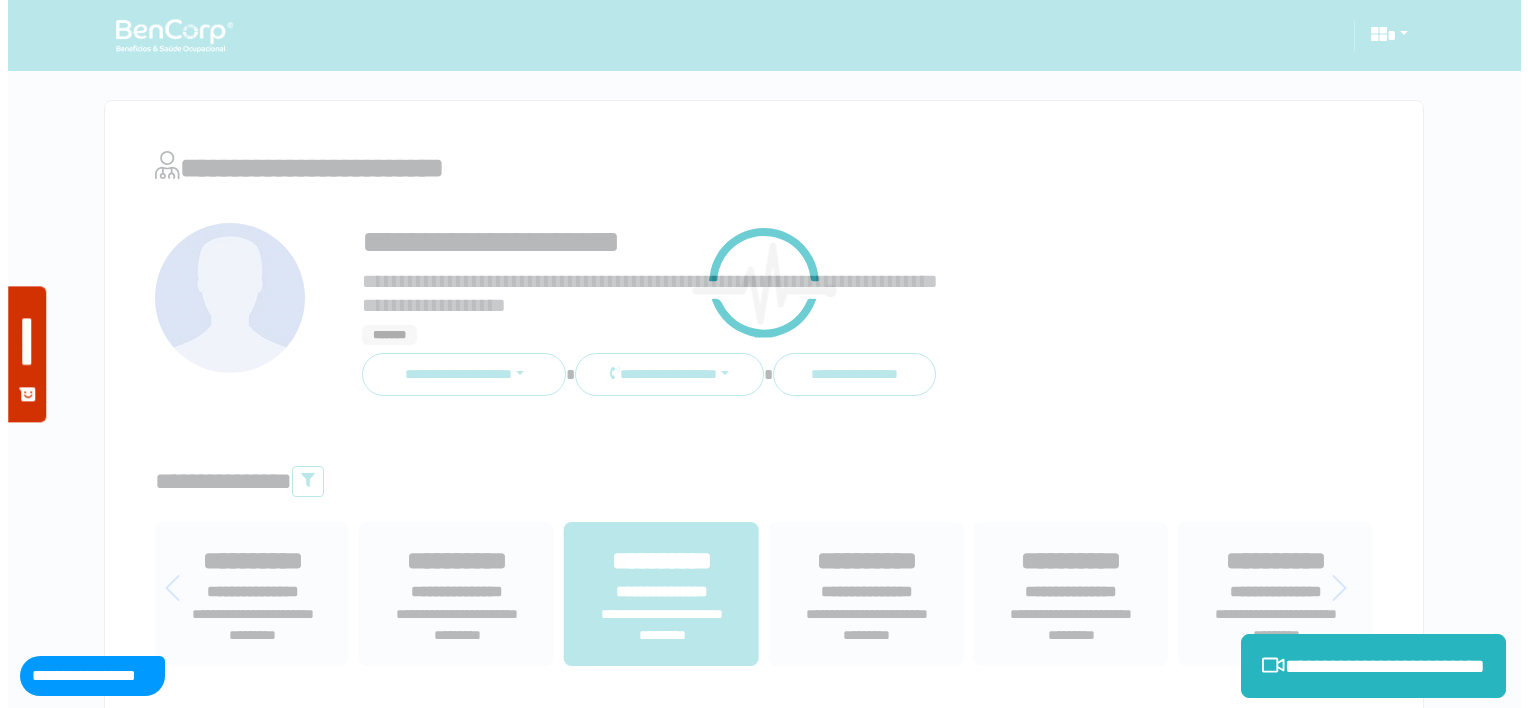 scroll, scrollTop: 0, scrollLeft: 0, axis: both 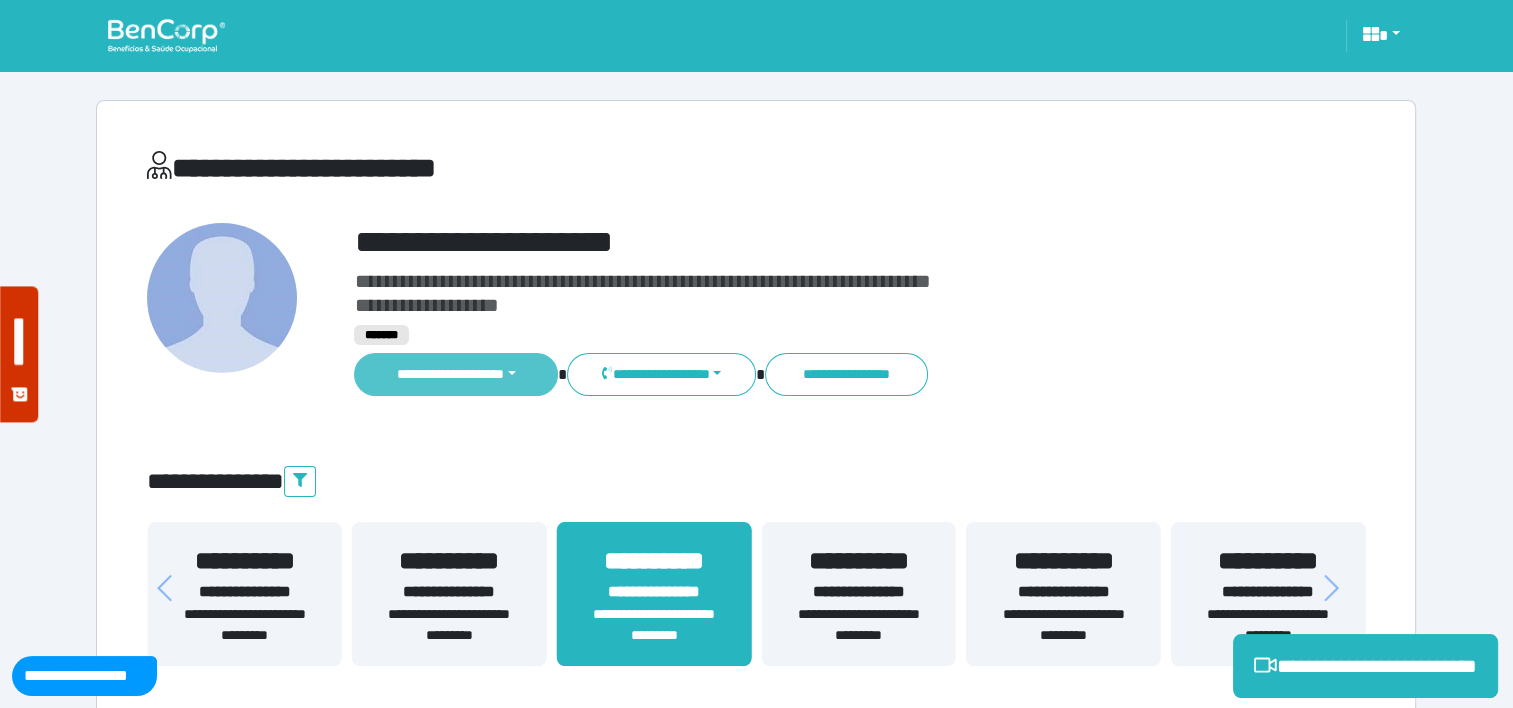 click on "**********" at bounding box center [456, 374] 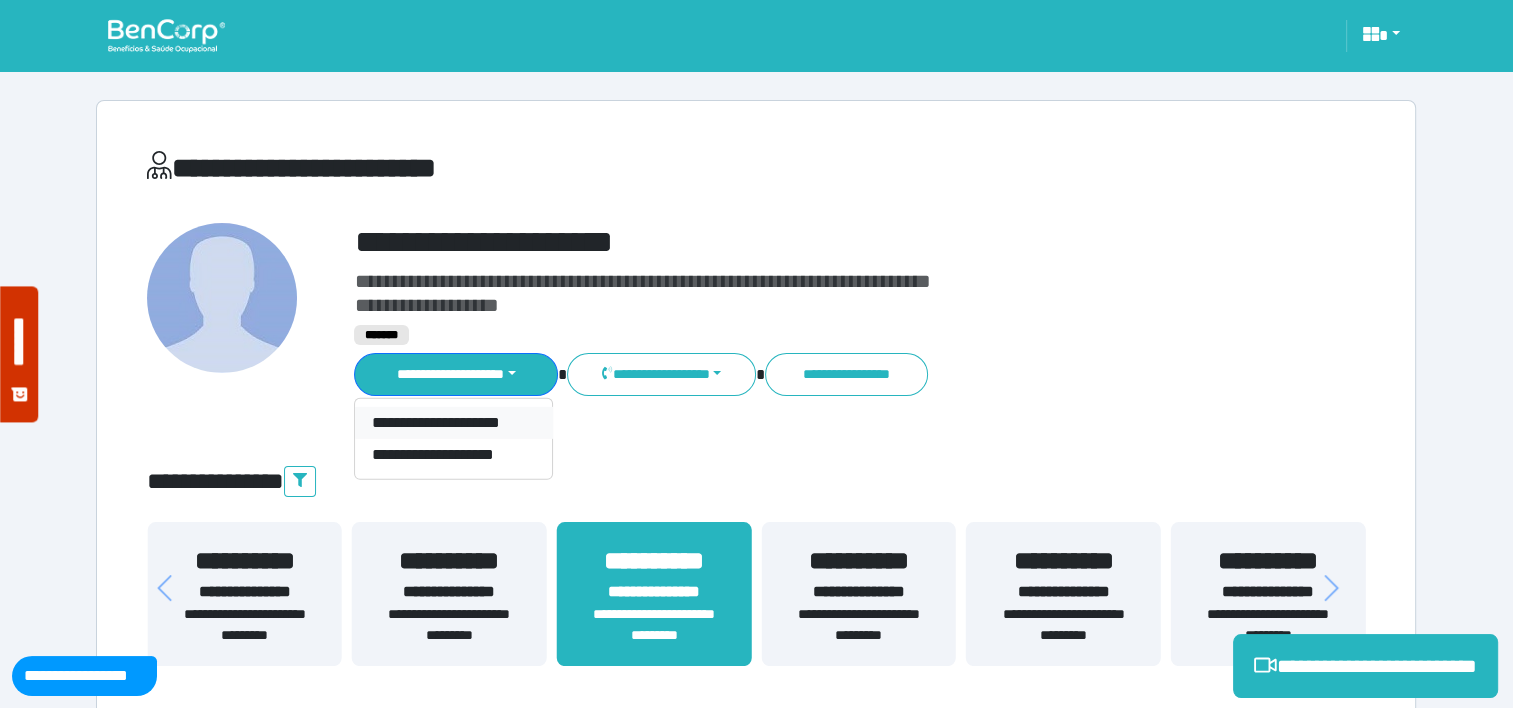 click on "**********" at bounding box center (453, 423) 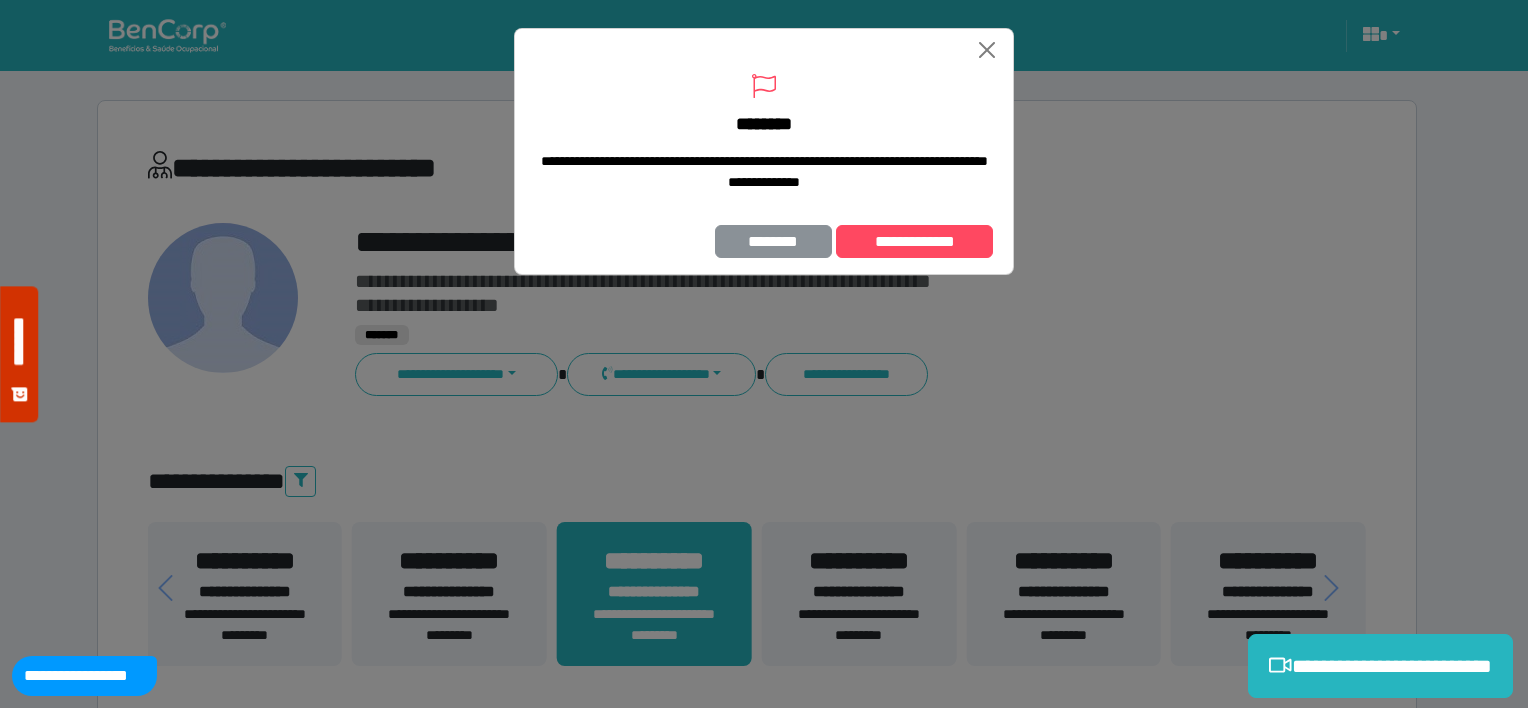 click on "********" at bounding box center [774, 242] 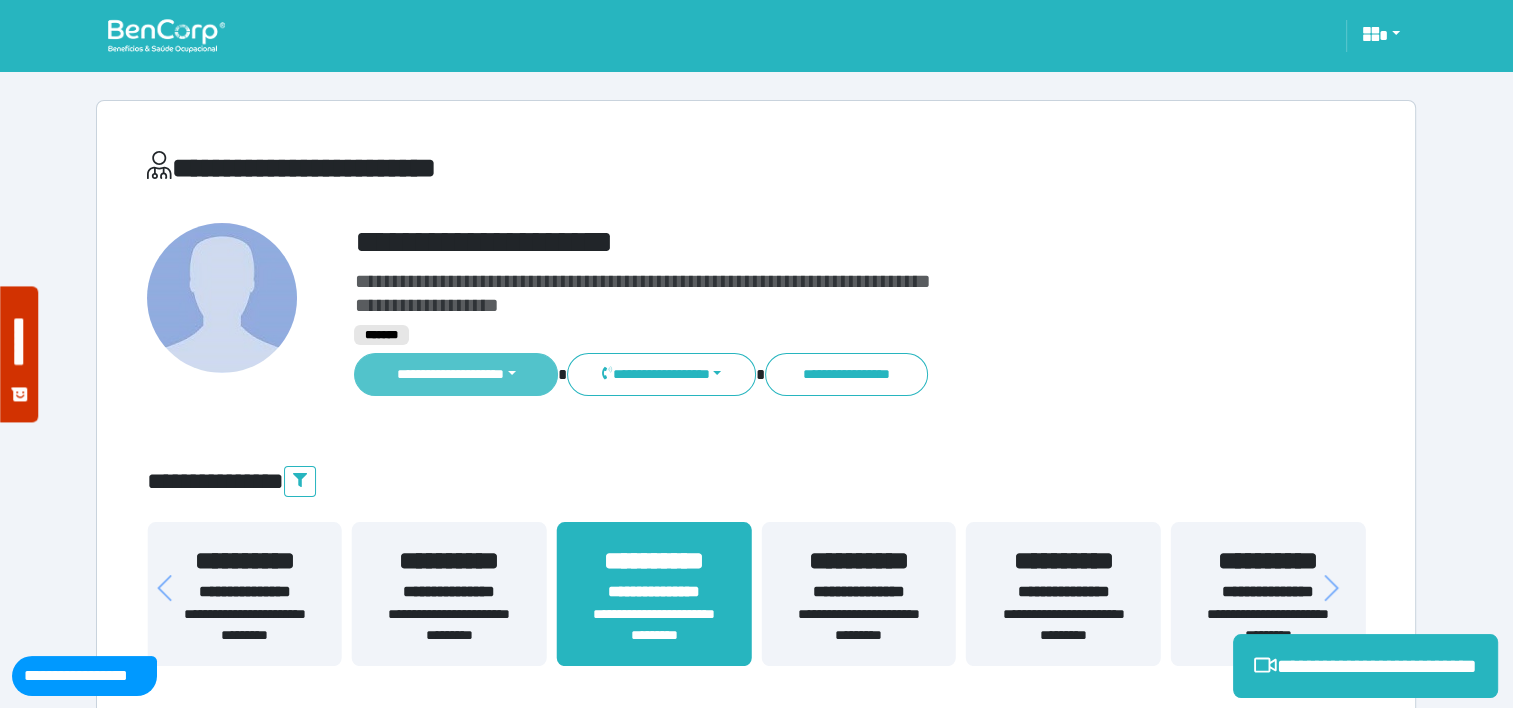 click on "**********" at bounding box center [456, 374] 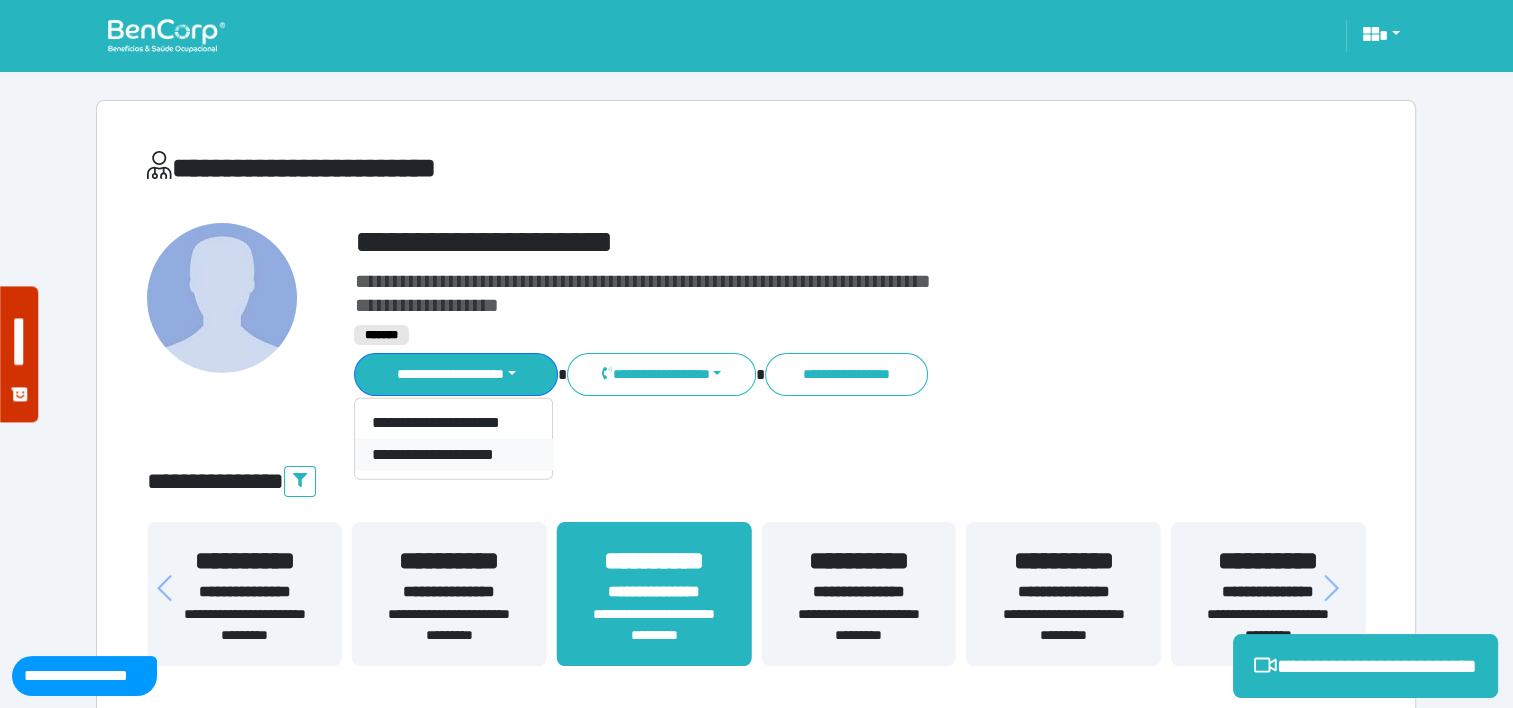 click on "**********" at bounding box center [453, 455] 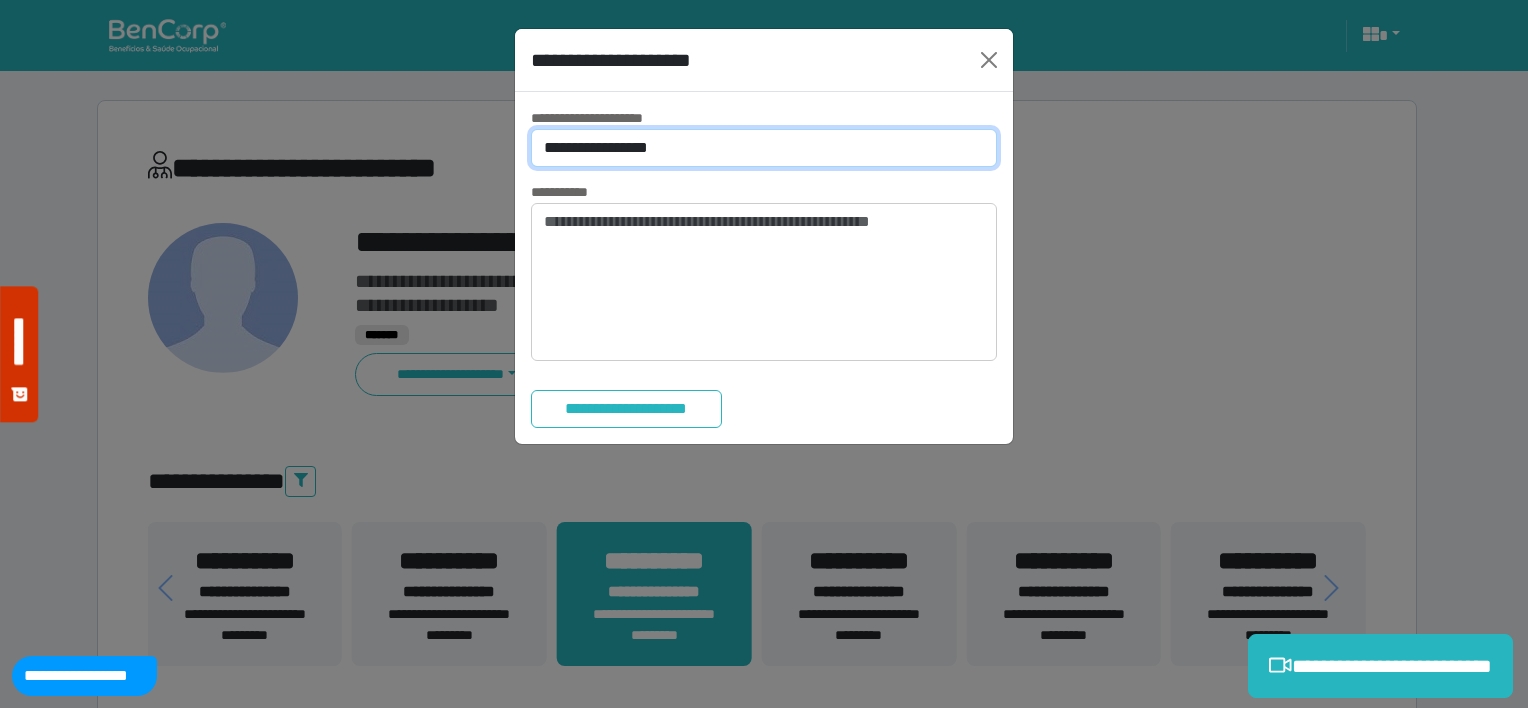click on "**********" at bounding box center (764, 148) 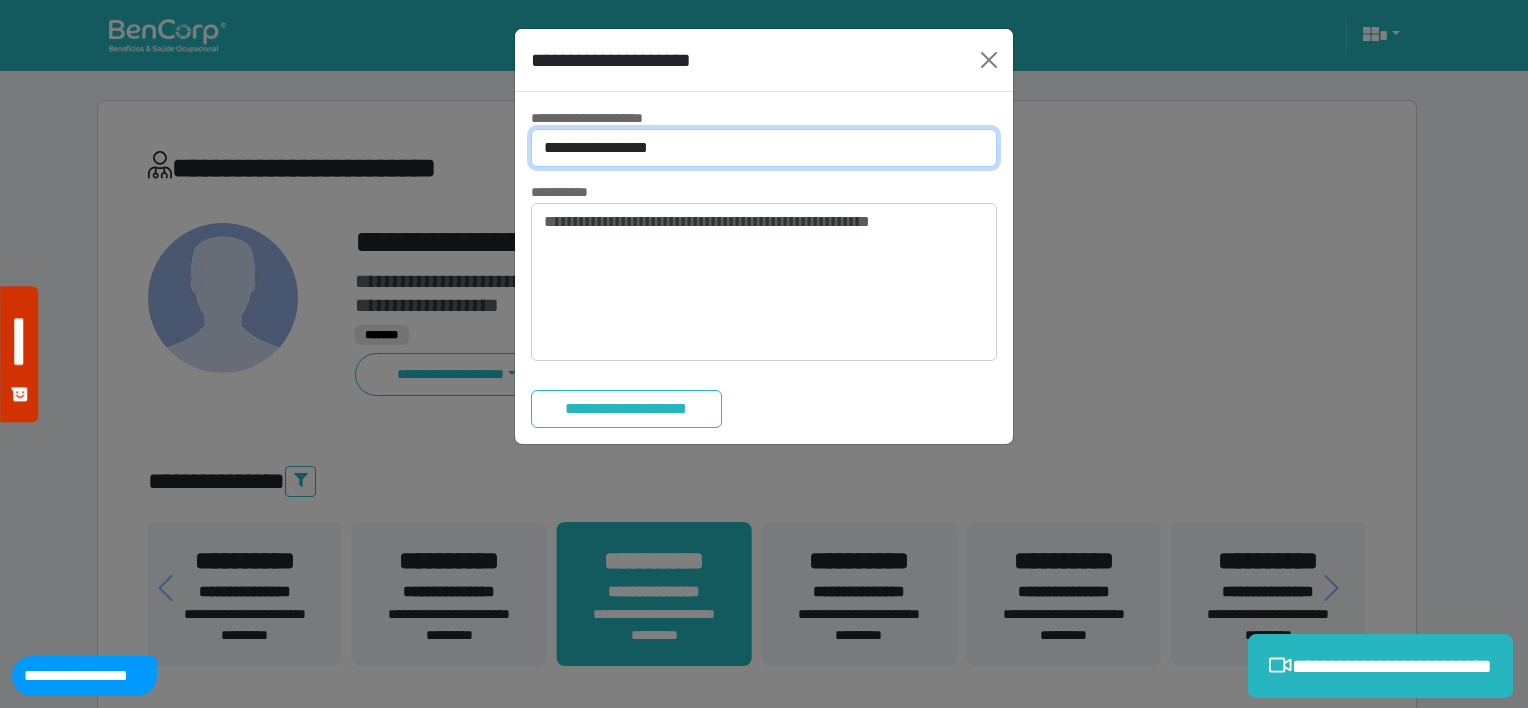 select on "*" 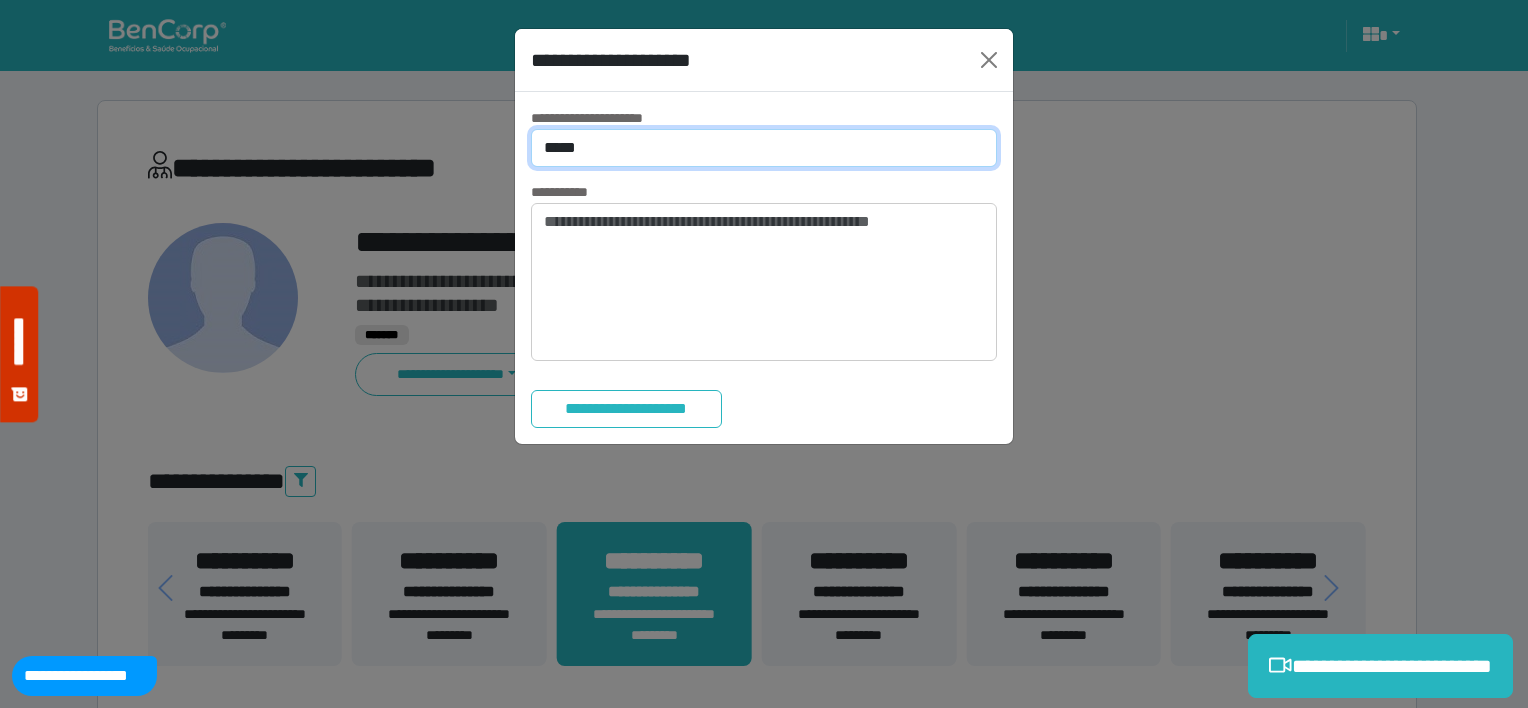 click on "**********" at bounding box center (764, 148) 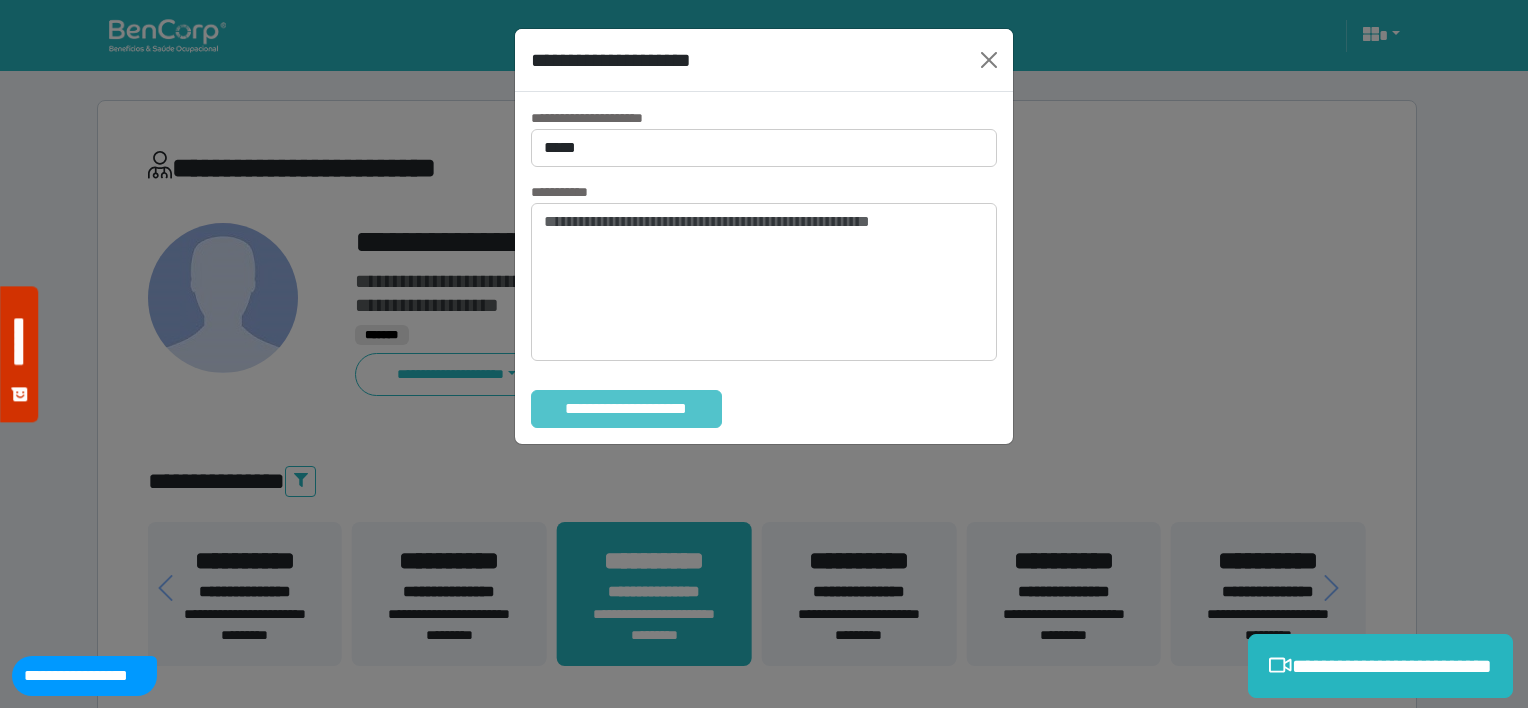 click on "**********" at bounding box center [626, 409] 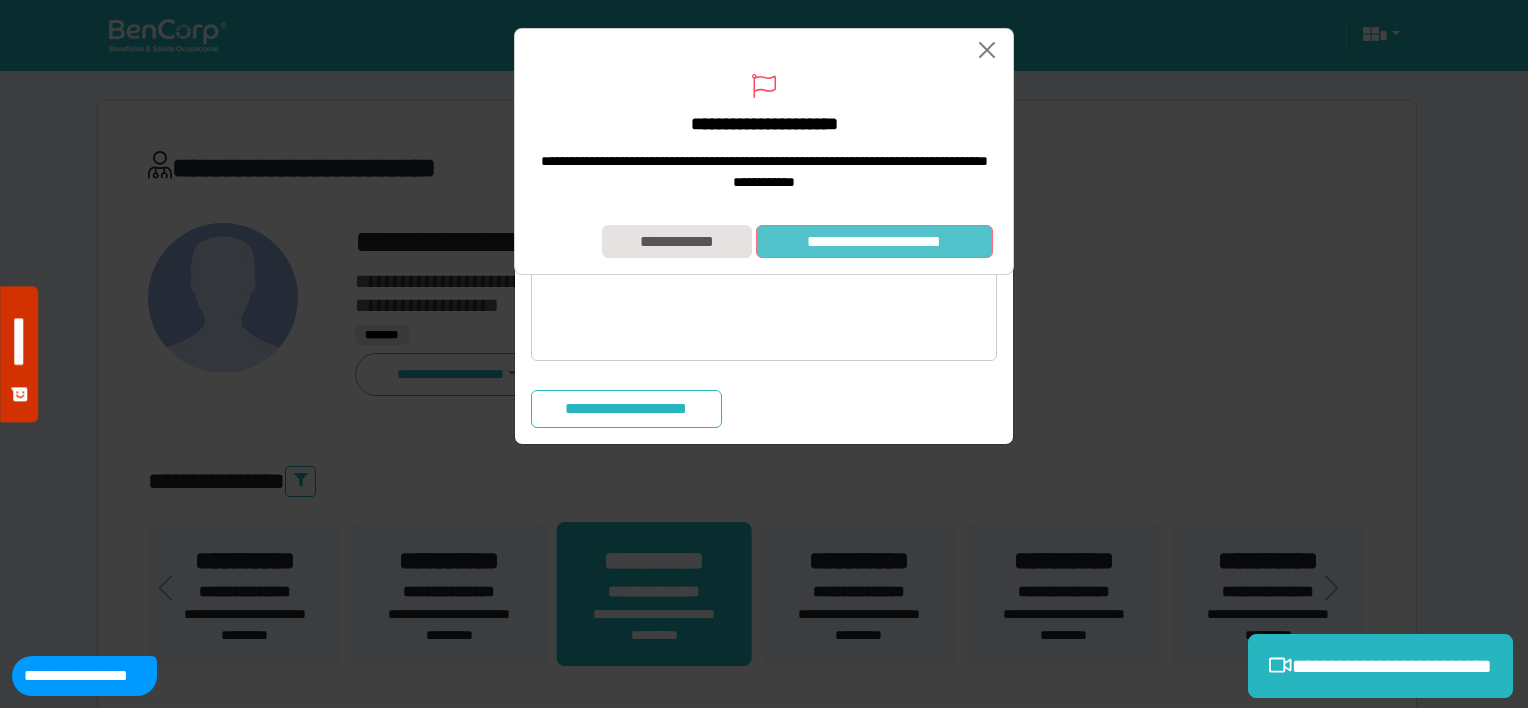 click on "**********" at bounding box center (874, 242) 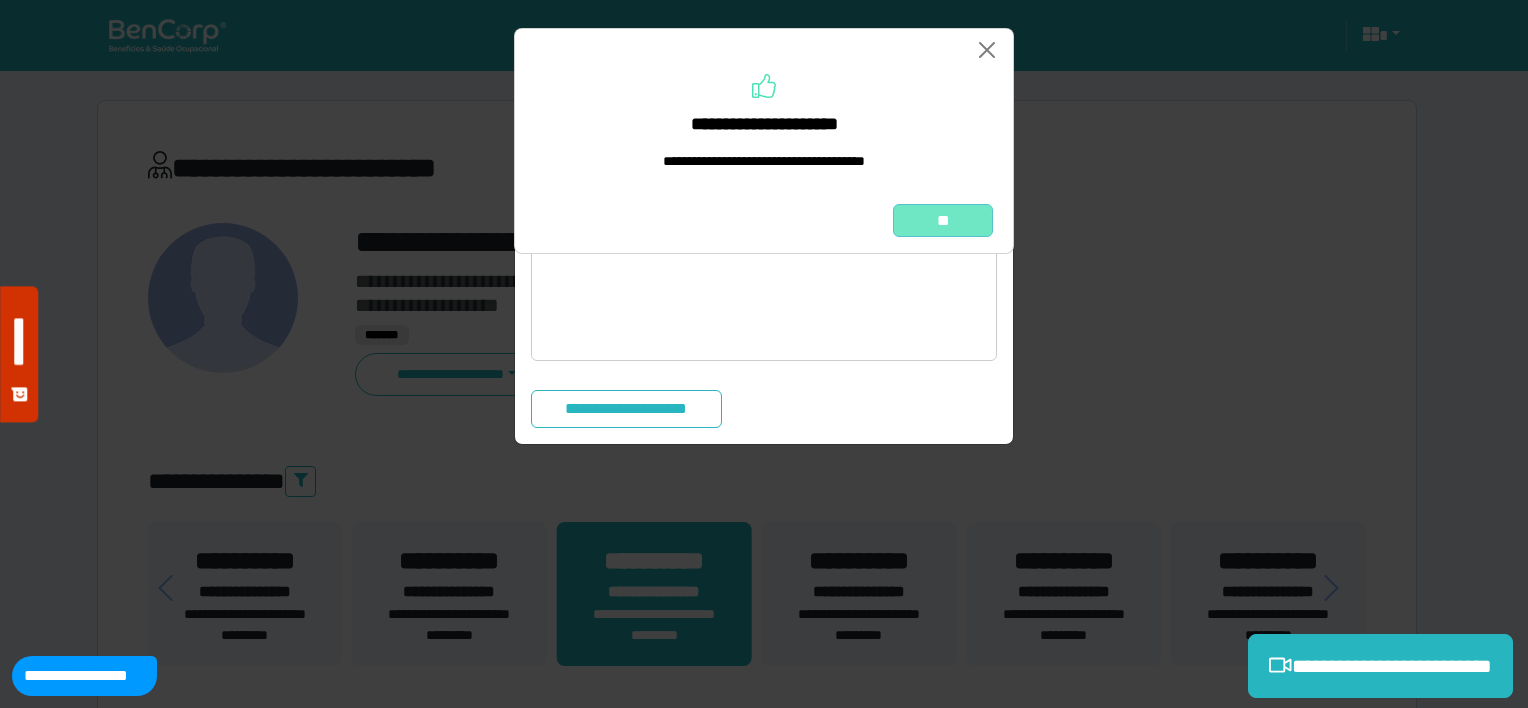 click on "**" at bounding box center (943, 221) 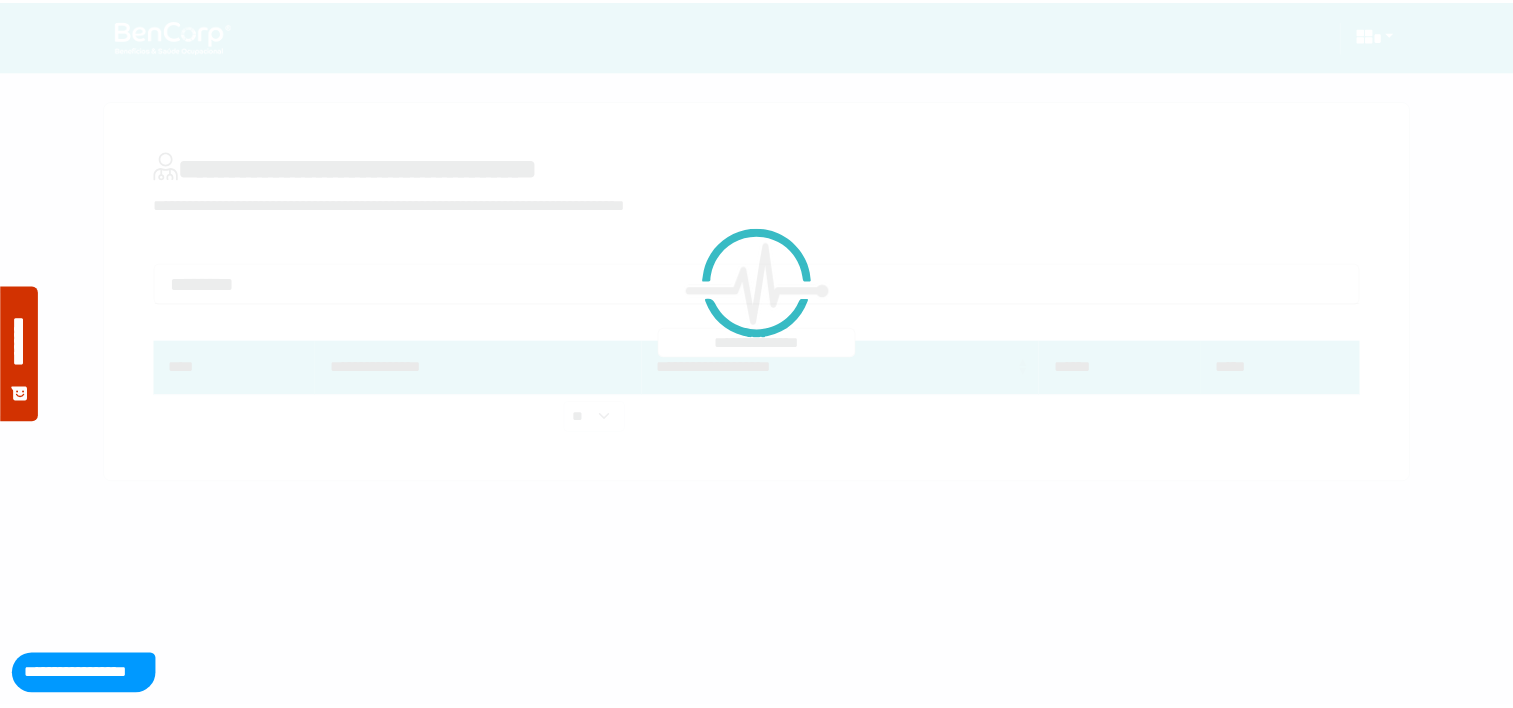 scroll, scrollTop: 0, scrollLeft: 0, axis: both 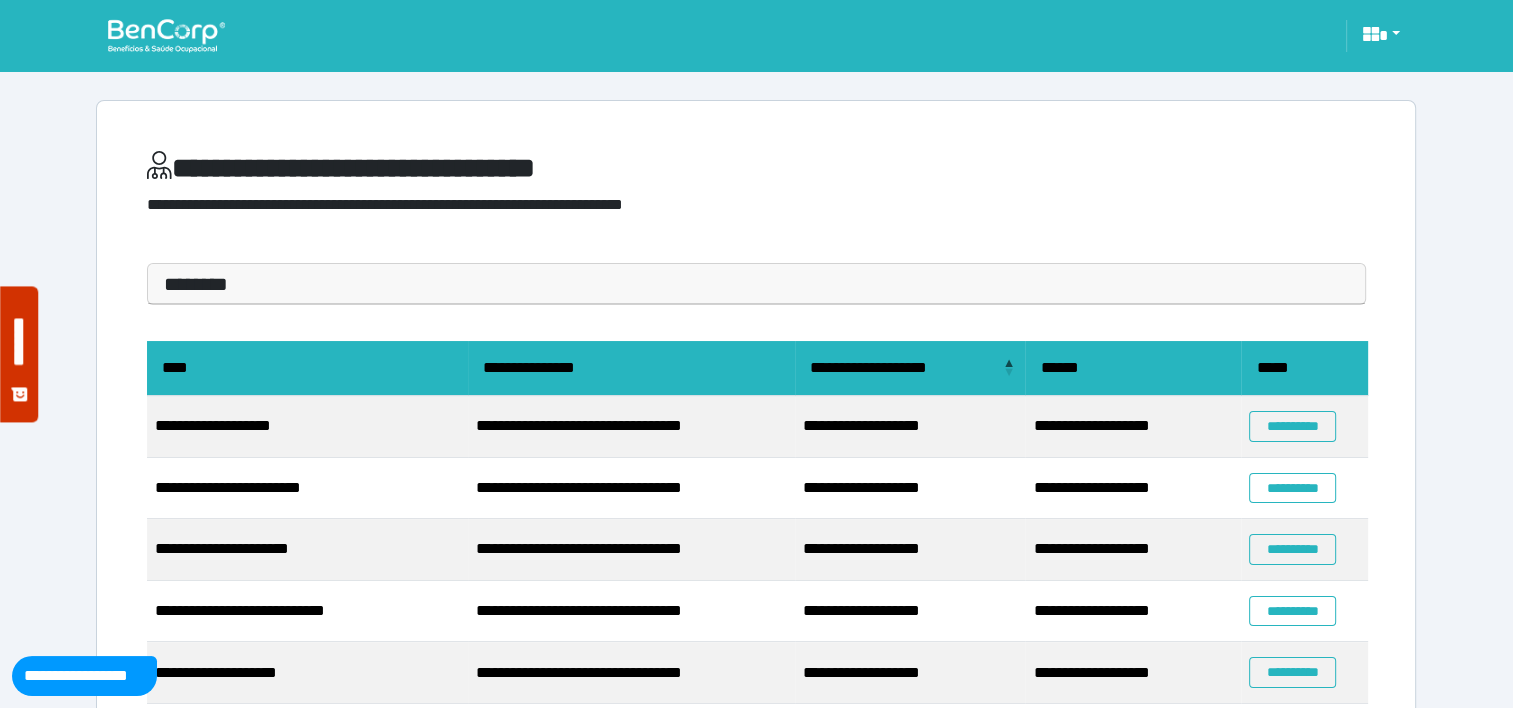 click on "**********" at bounding box center [756, 604] 